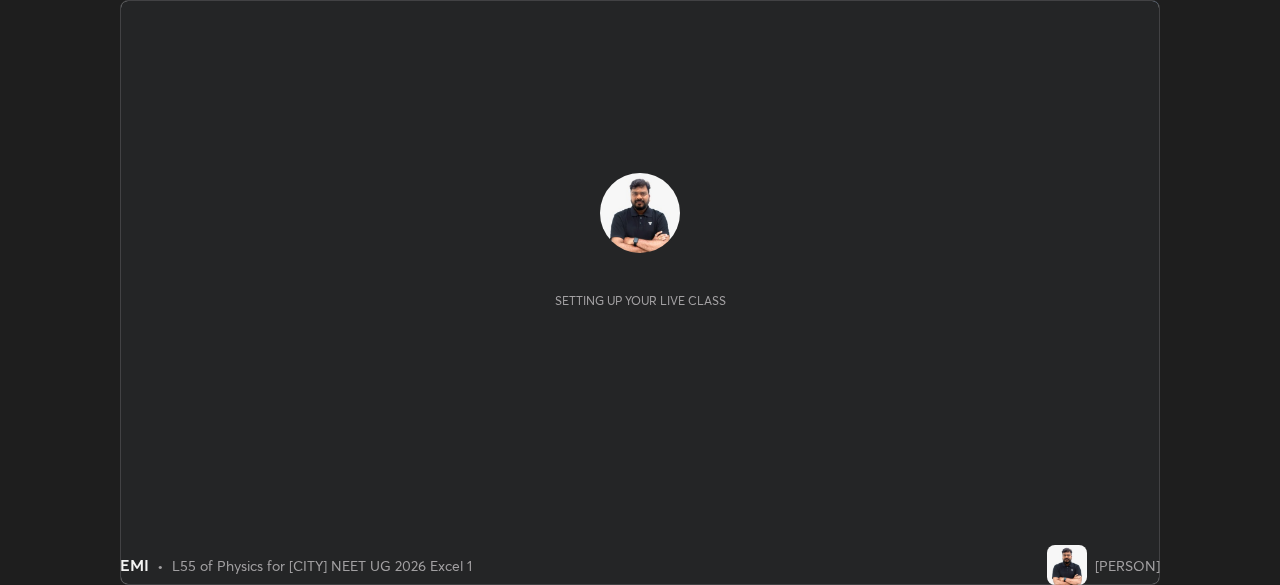 scroll, scrollTop: 0, scrollLeft: 0, axis: both 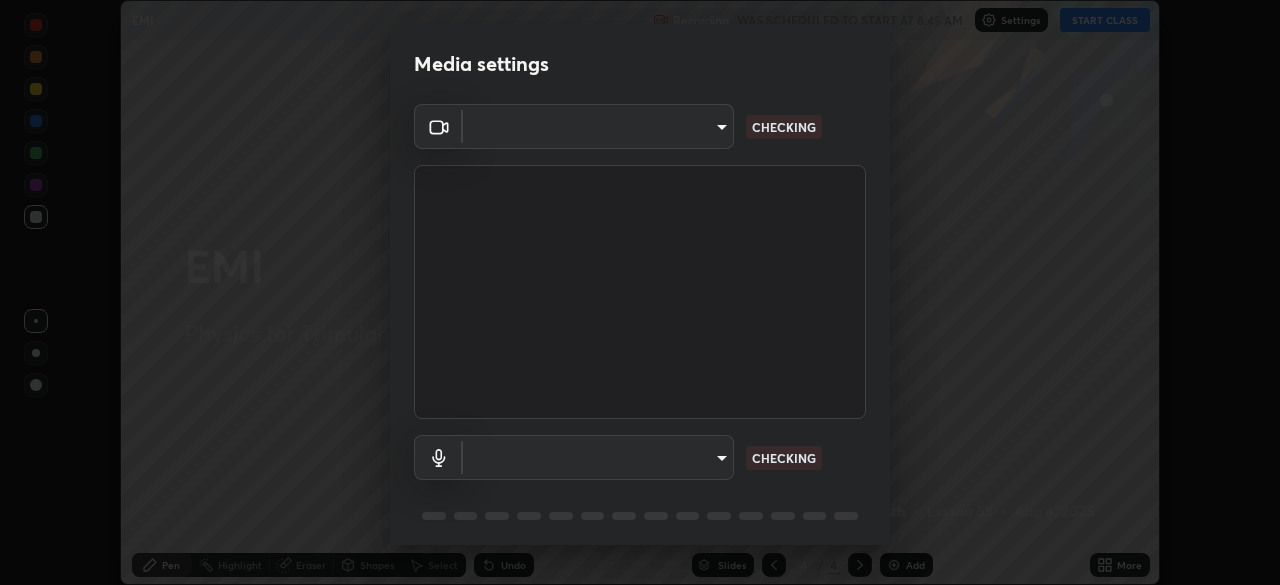 type on "fcf4d0096f443ddc4c8080c08426217f711b91229530393b6898498e20240c5e" 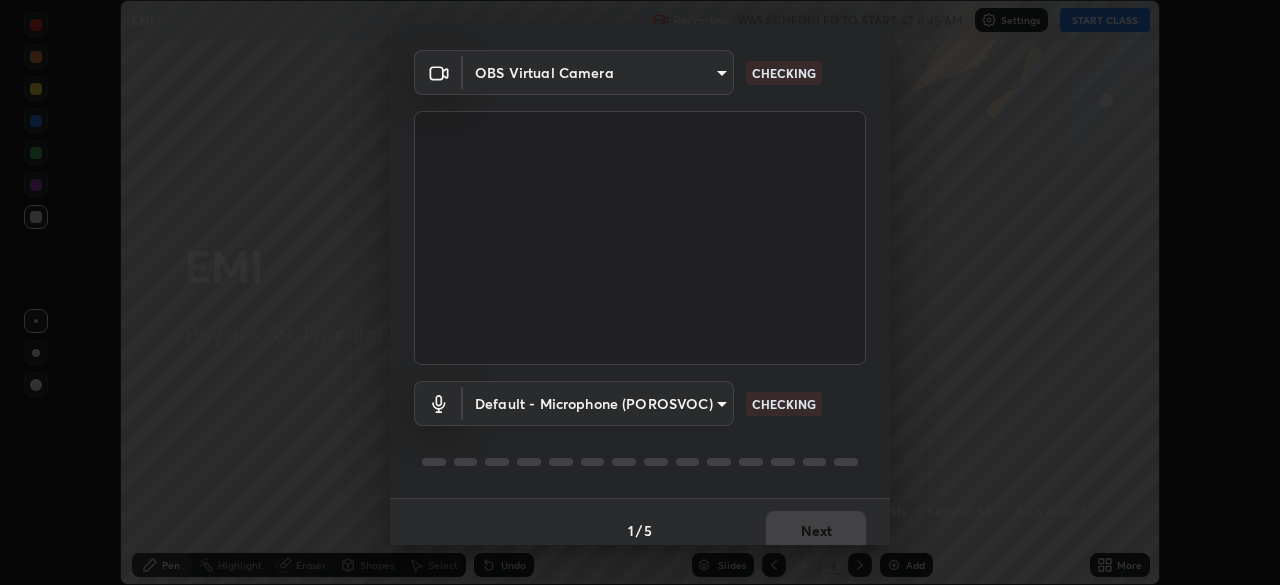 scroll, scrollTop: 71, scrollLeft: 0, axis: vertical 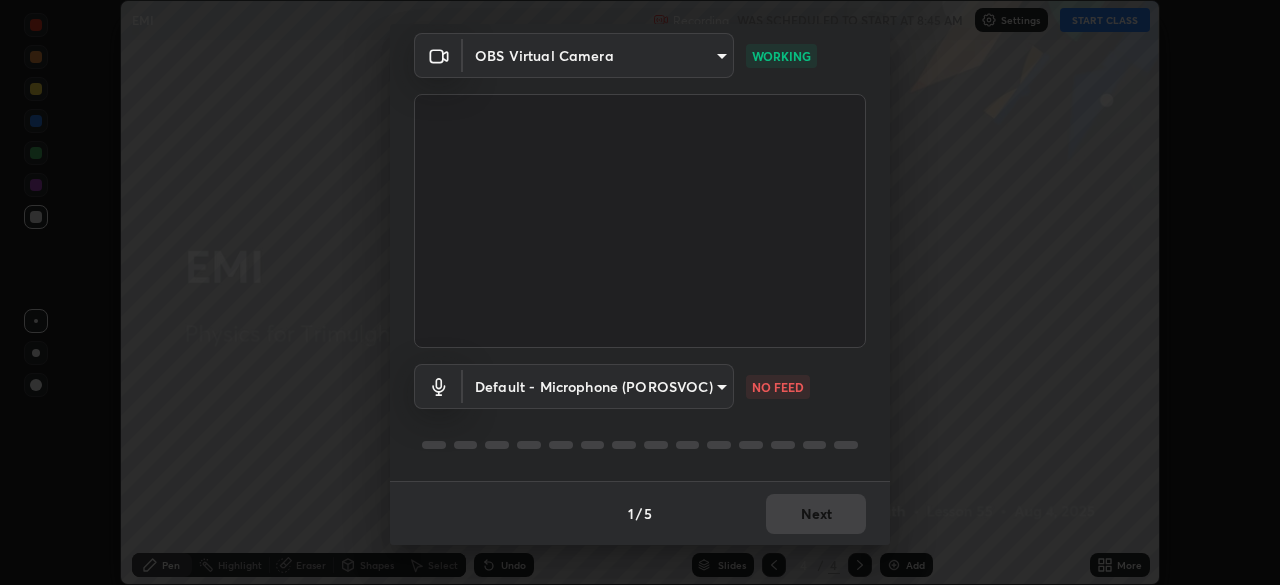 click on "Erase all EMI Recording WAS SCHEDULED TO START AT  8:45 AM Settings START CLASS Setting up your live class EMI • L55 of Physics for [CITY] NEET UG 2026 Excel 1 [PERSON] Pen Highlight Eraser Shapes Select Undo Slides 4 / 4 Add More No doubts shared Encourage your learners to ask a doubt for better clarity Report an issue Reason for reporting Buffering Chat not working Audio - Video sync issue Educator video quality low ​ Attach an image Report Media settings OBS Virtual Camera fcf4d0096f443ddc4c8080c08426217f711b91229530393b6898498e20240c5e WORKING Default - Microphone (POROSVOC) default NO FEED 1 / 5 Next" at bounding box center (640, 292) 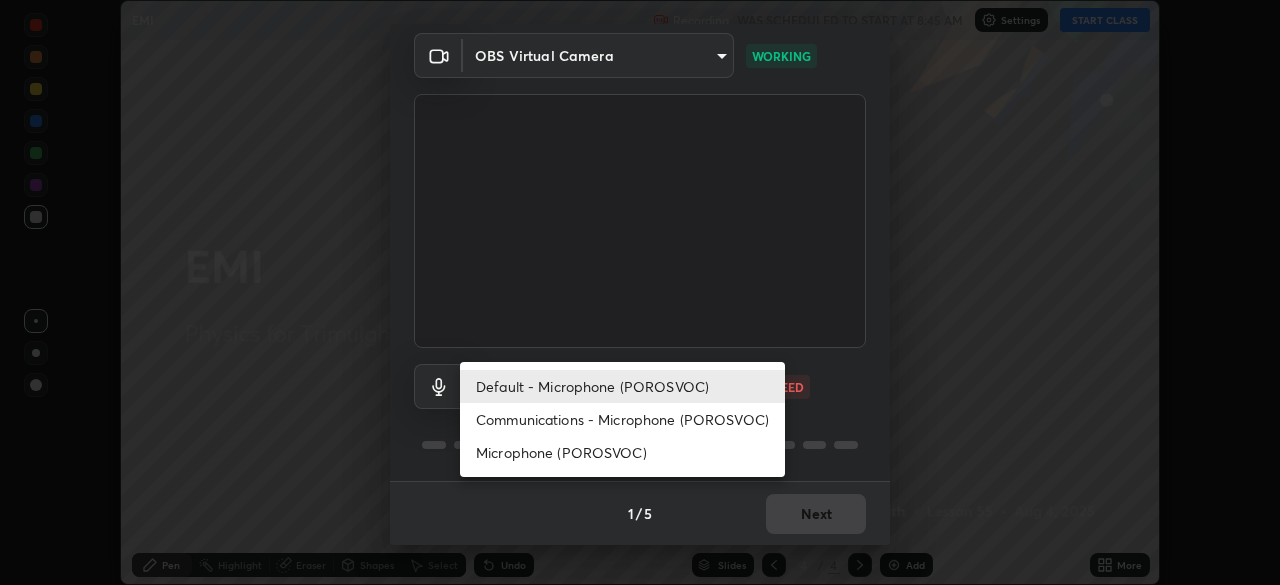 click on "Communications - Microphone (POROSVOC)" at bounding box center (622, 419) 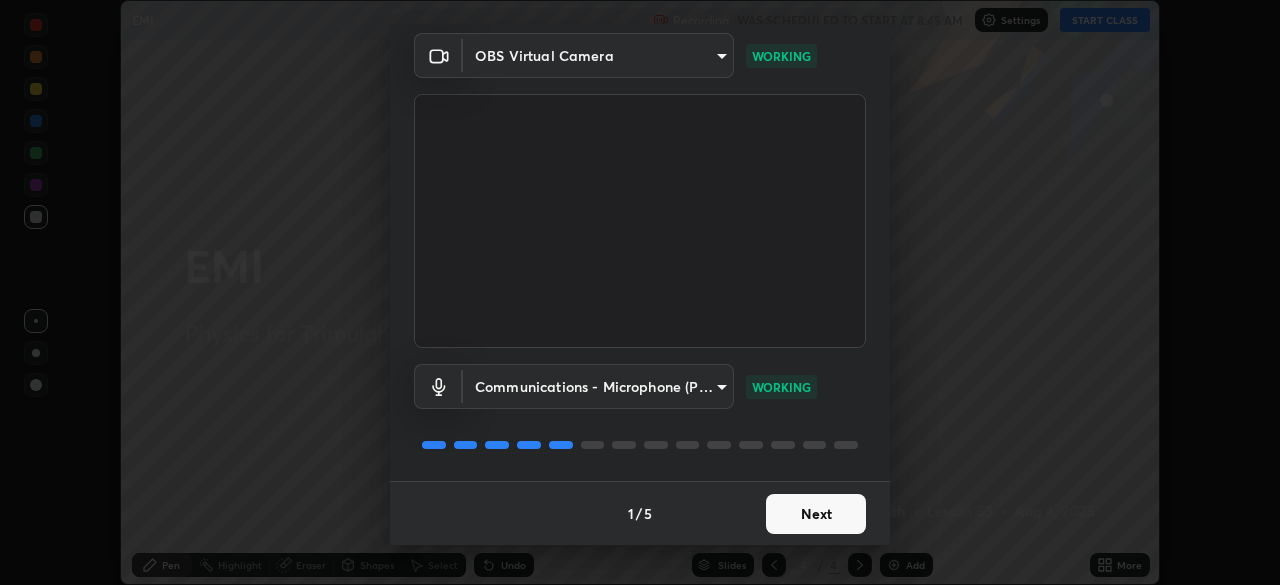 click on "Next" at bounding box center [816, 514] 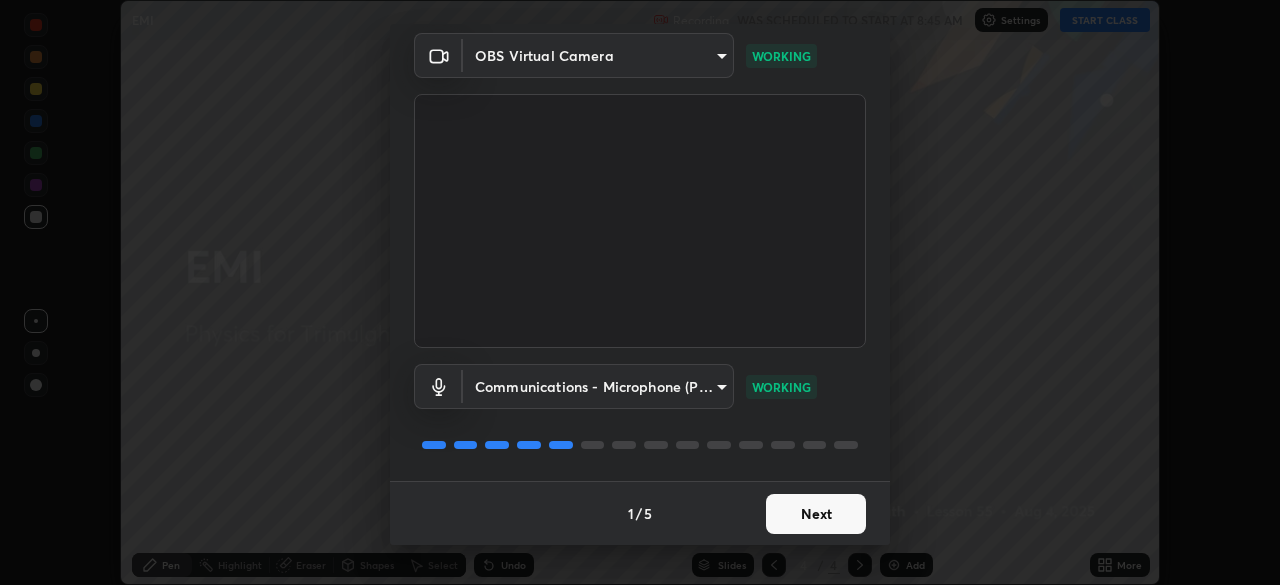 scroll, scrollTop: 0, scrollLeft: 0, axis: both 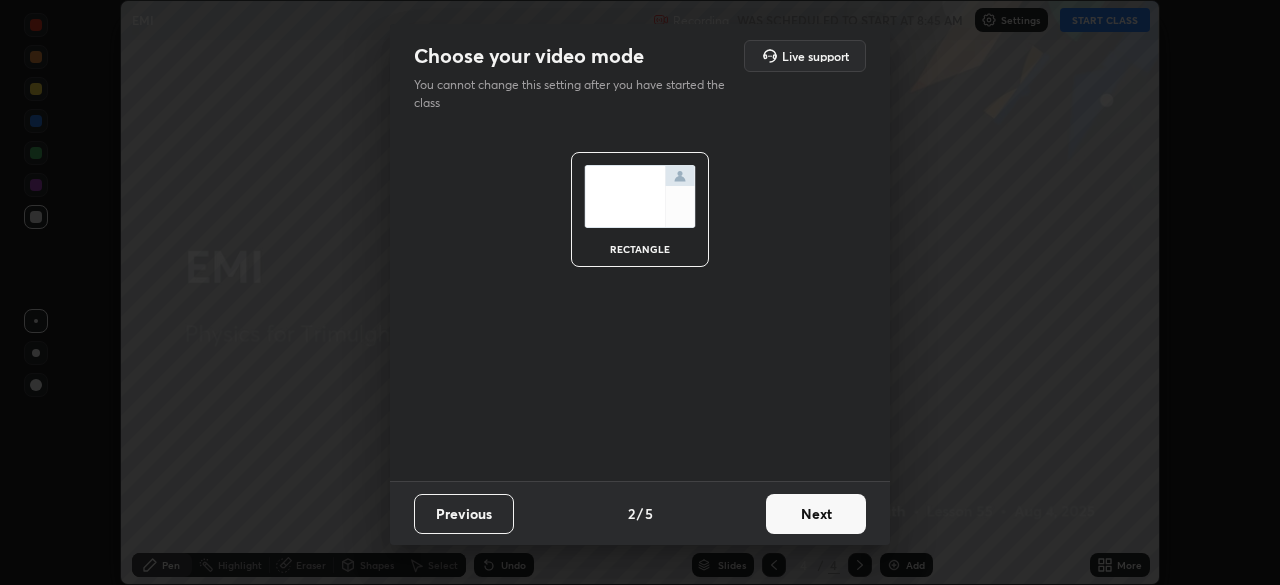 click on "Next" at bounding box center (816, 514) 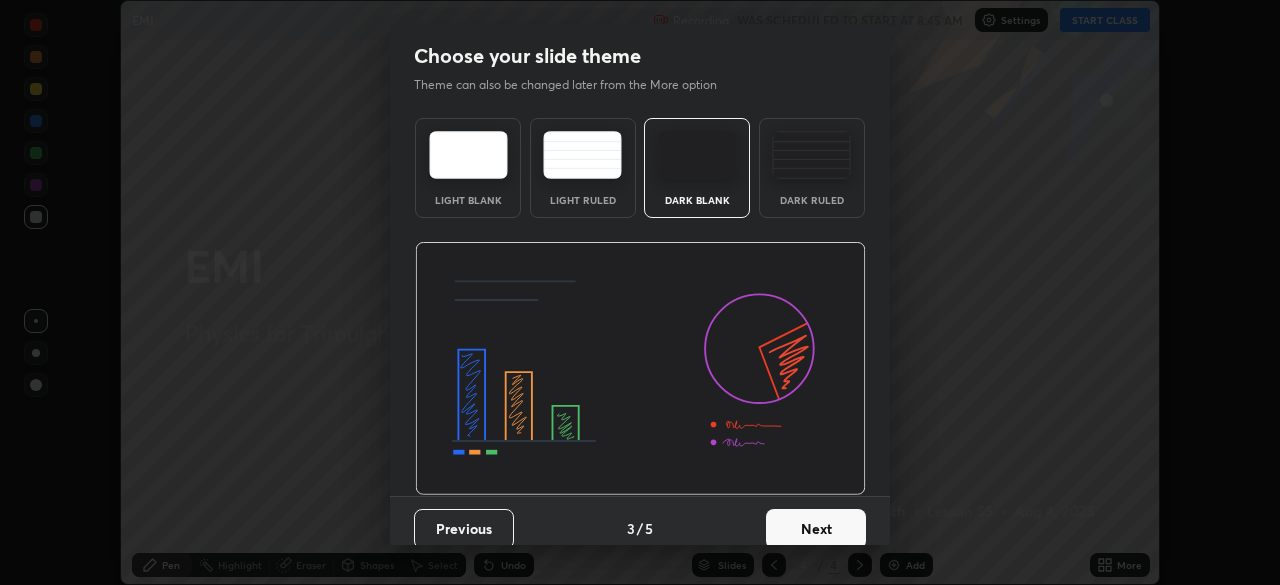 click on "Next" at bounding box center (816, 529) 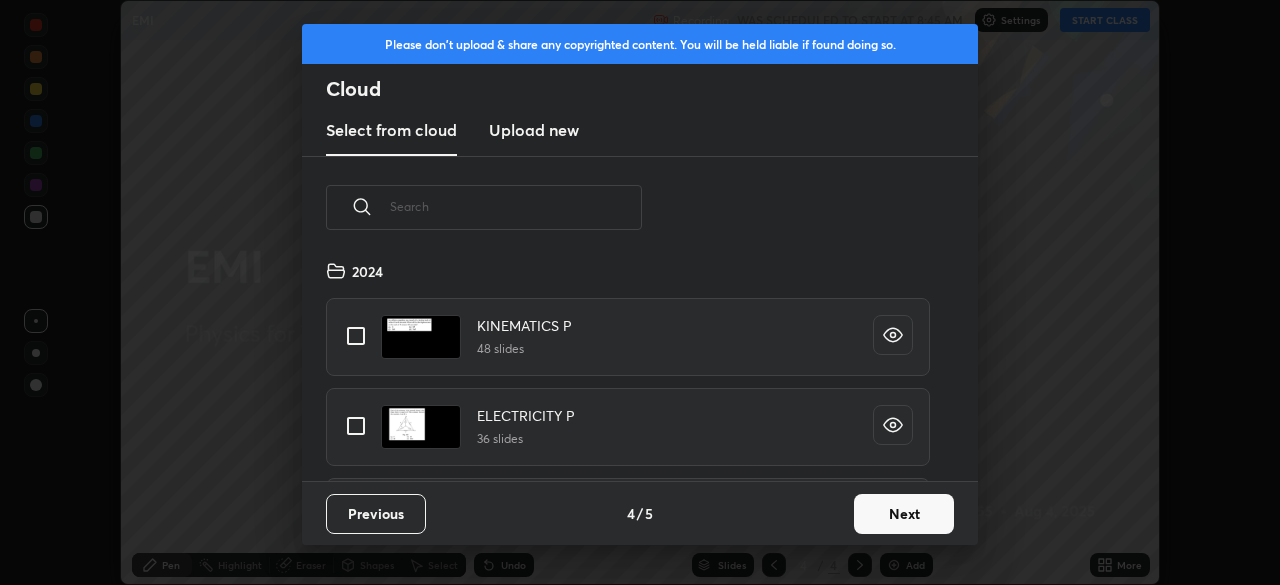 click on "Next" at bounding box center [904, 514] 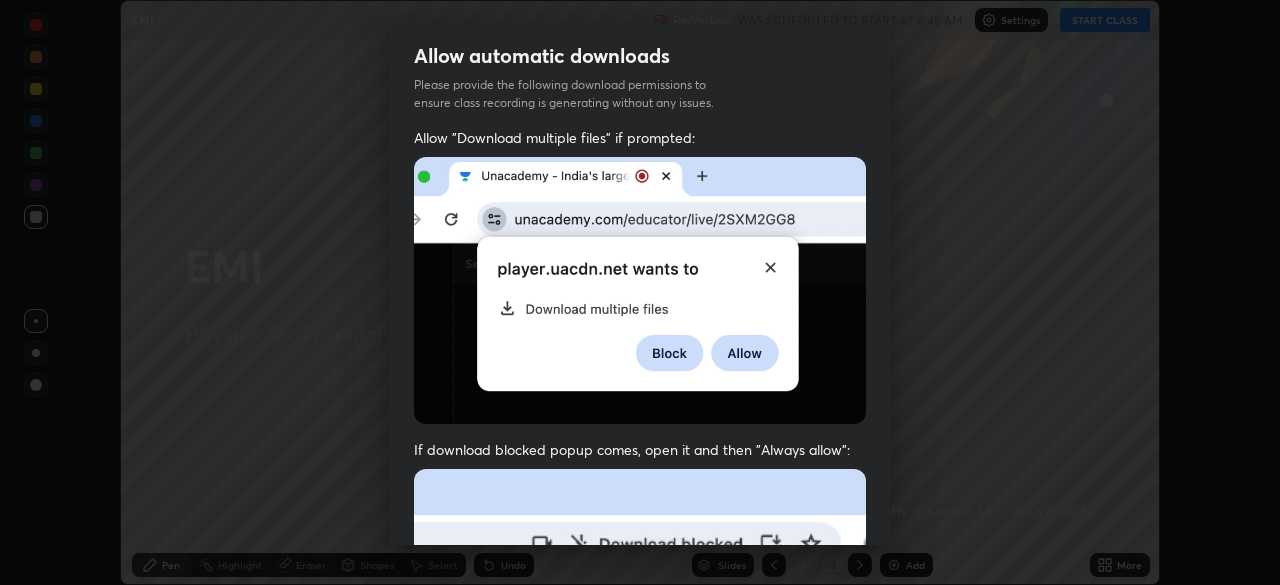click on "Previous 5 / 5 Done" at bounding box center (640, 1002) 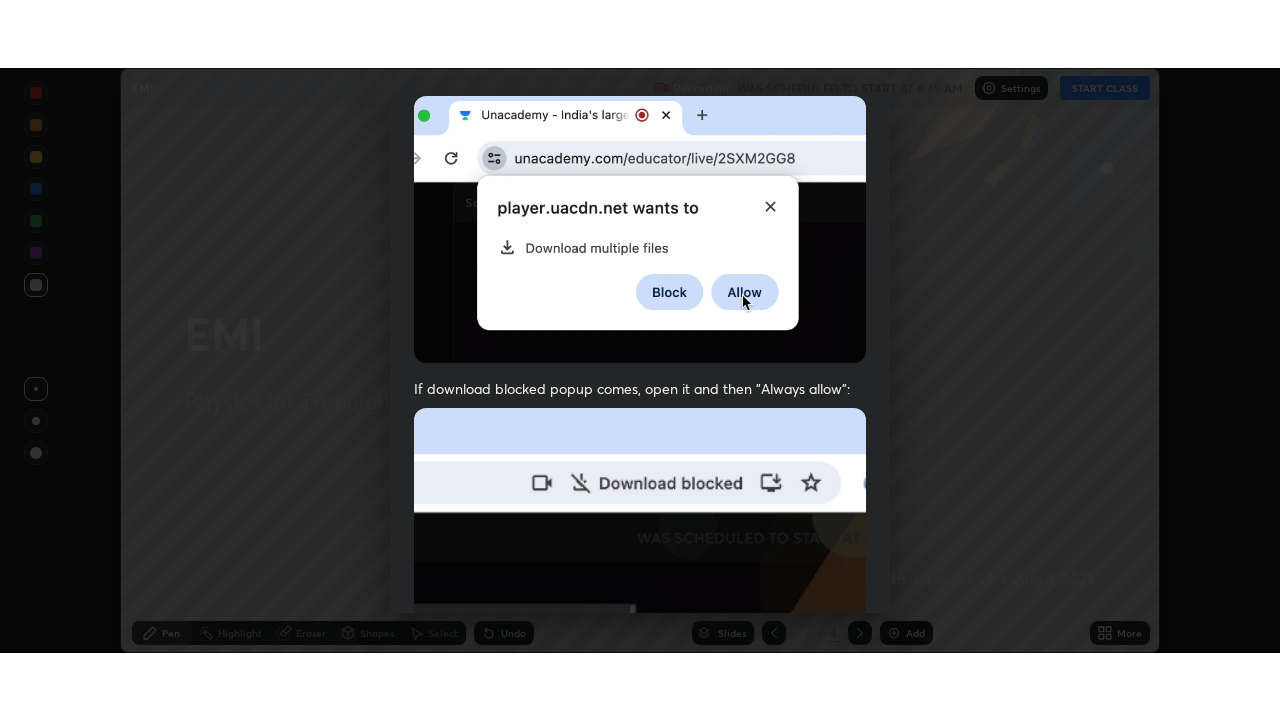 scroll, scrollTop: 479, scrollLeft: 0, axis: vertical 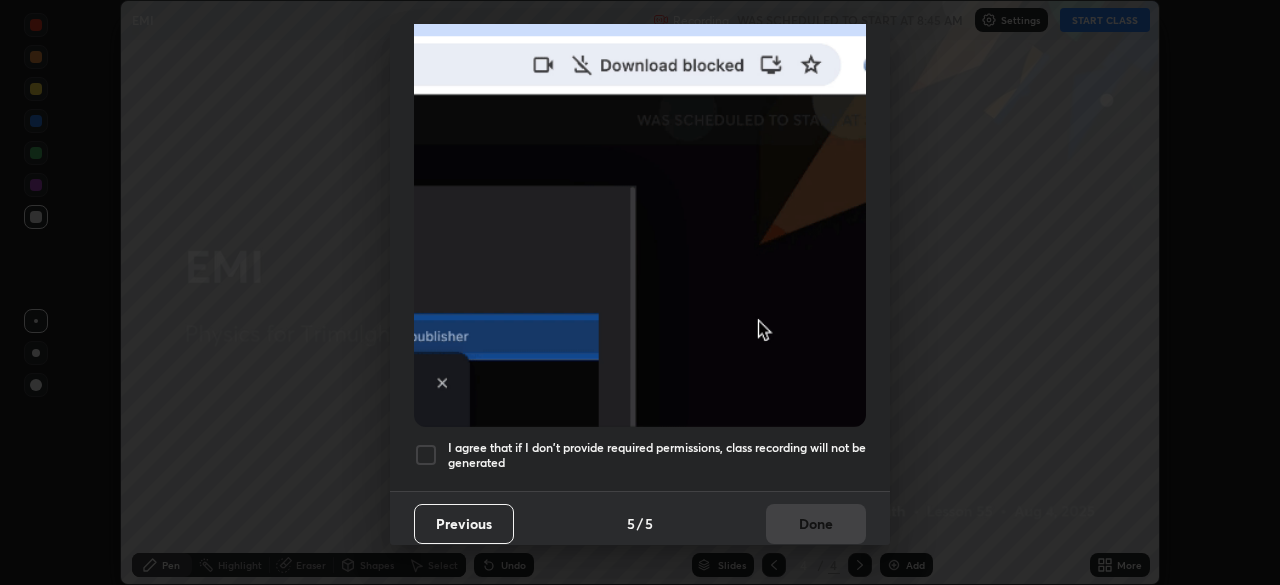 click on "I agree that if I don't provide required permissions, class recording will not be generated" at bounding box center (657, 455) 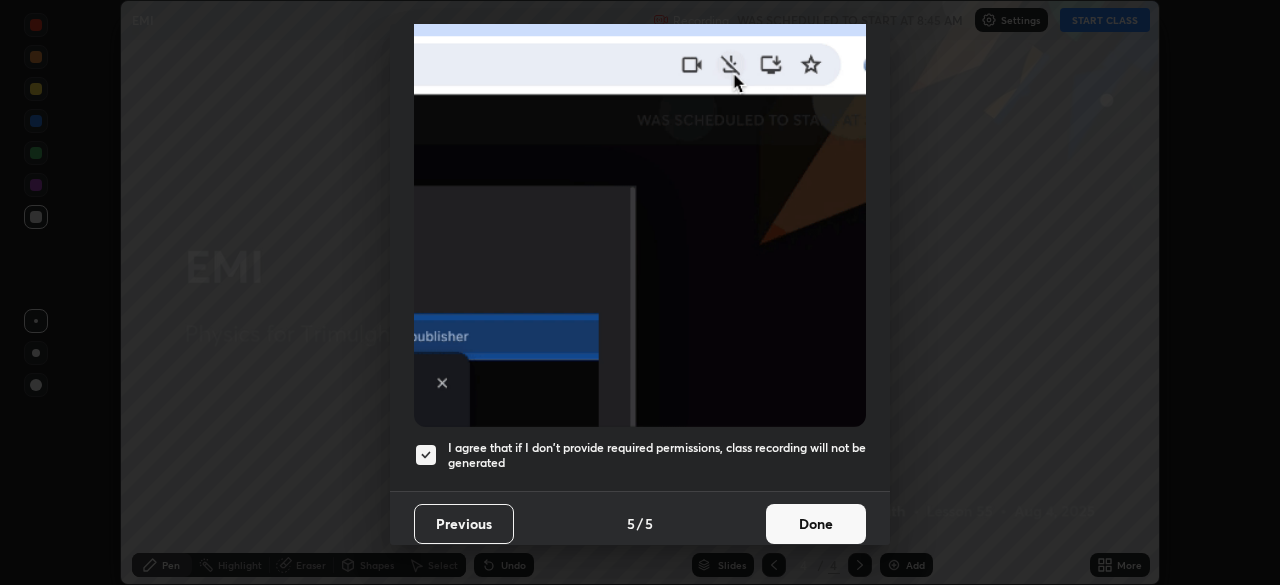 click on "Done" at bounding box center [816, 524] 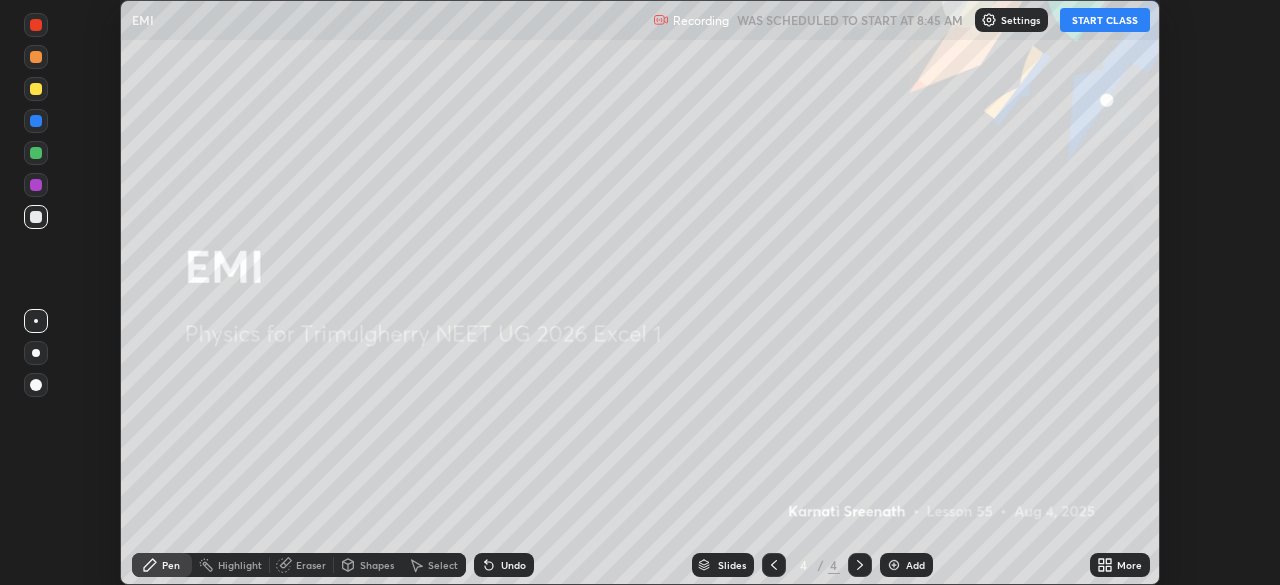 click on "START CLASS" at bounding box center [1105, 20] 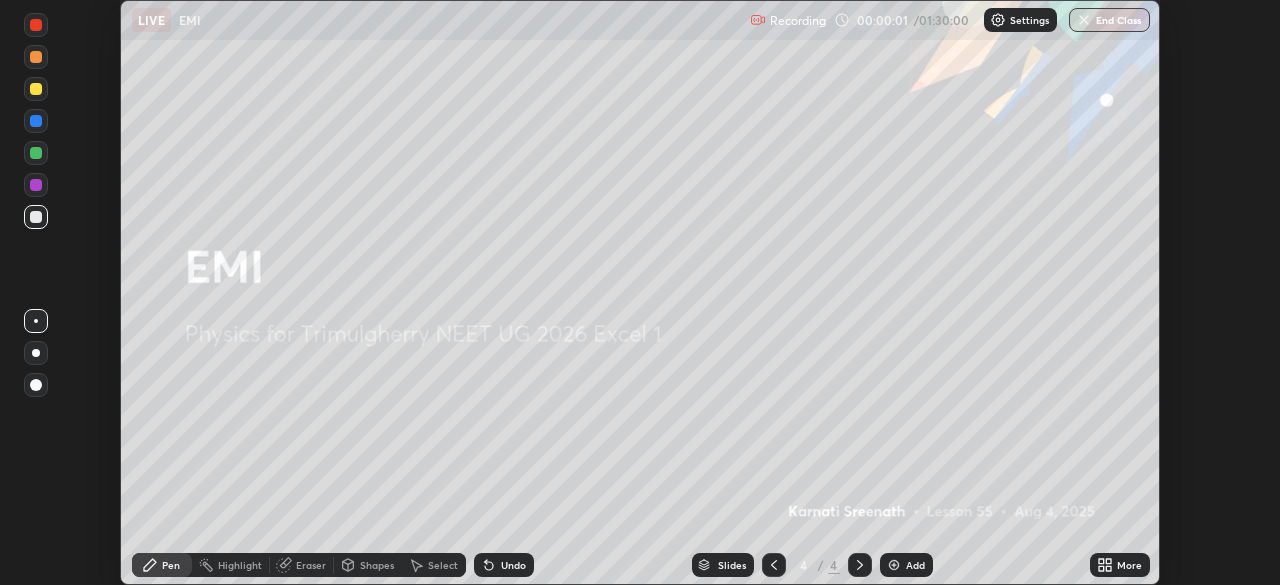 click on "More" at bounding box center (1129, 565) 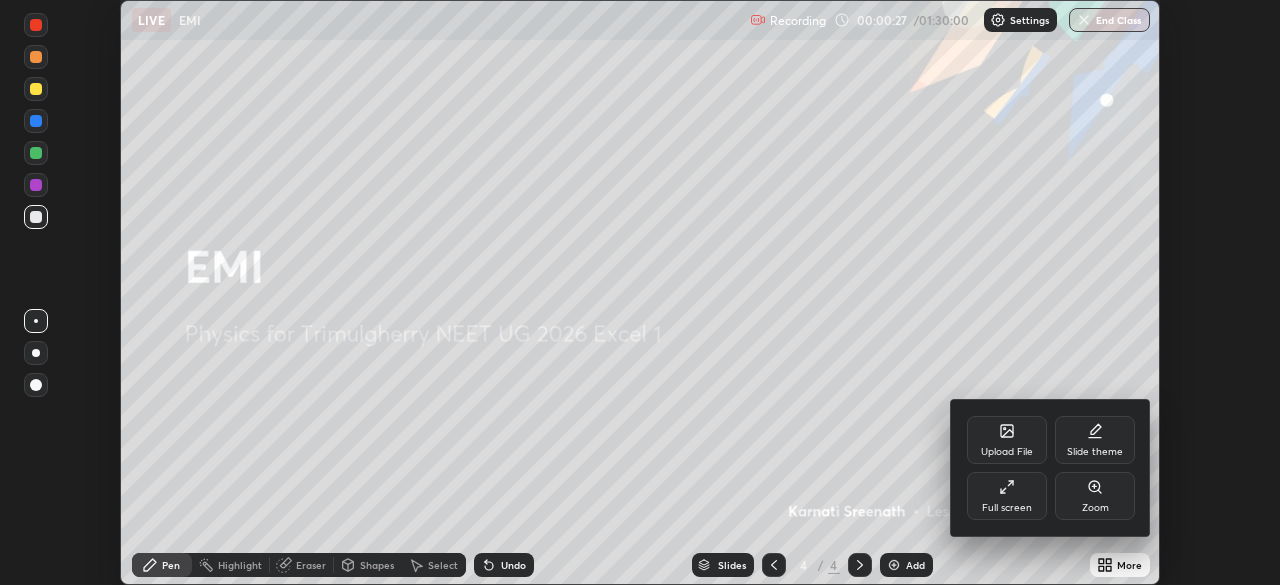 click on "Full screen" at bounding box center [1007, 496] 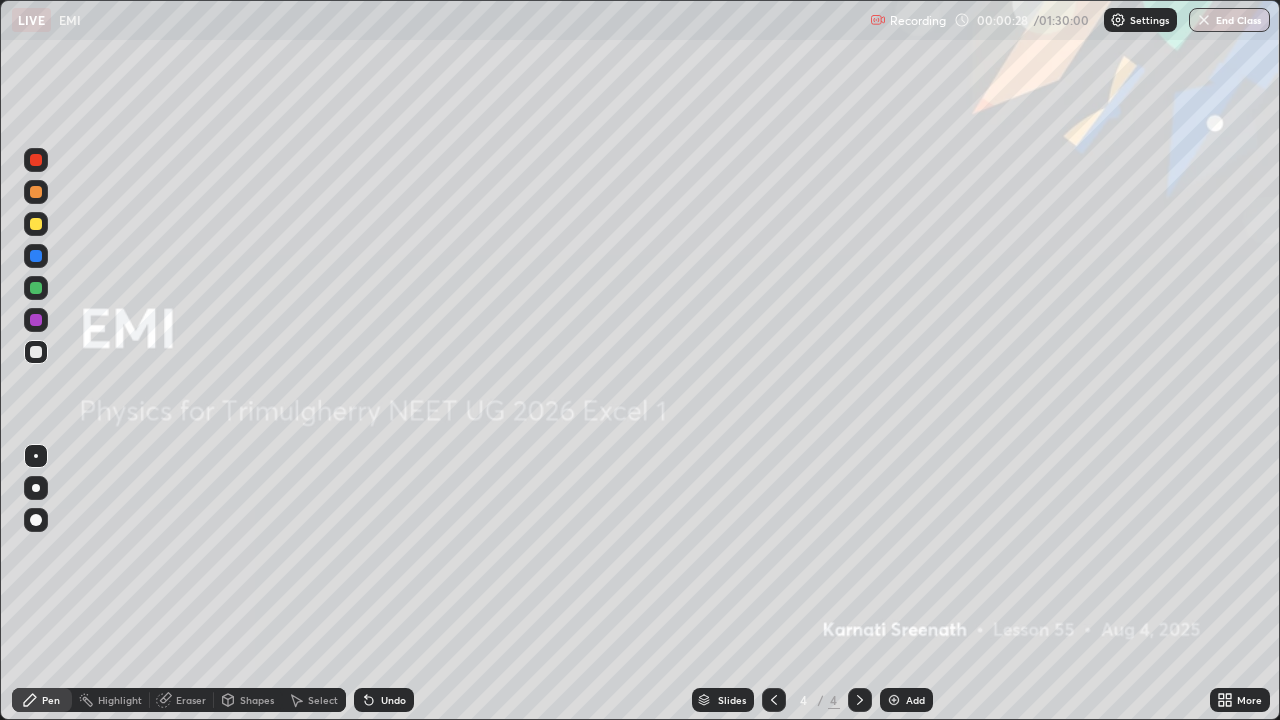 scroll, scrollTop: 99280, scrollLeft: 98720, axis: both 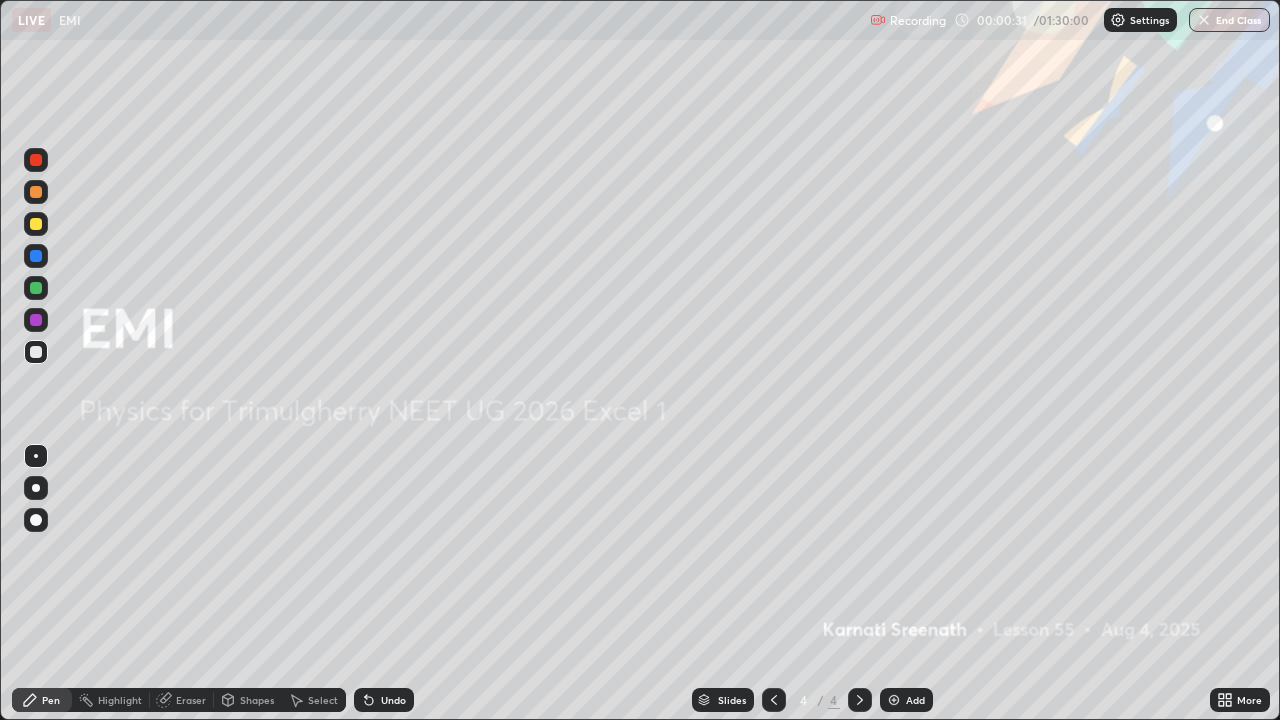 click at bounding box center (36, 288) 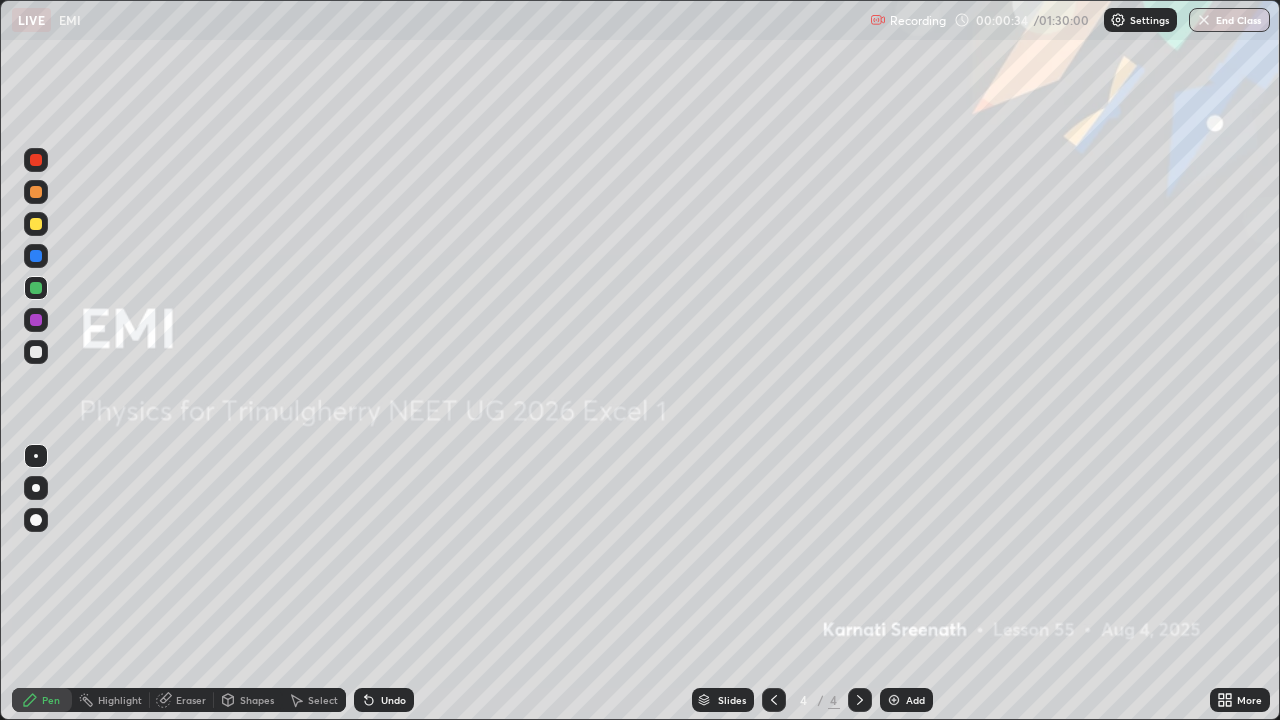 click at bounding box center (36, 352) 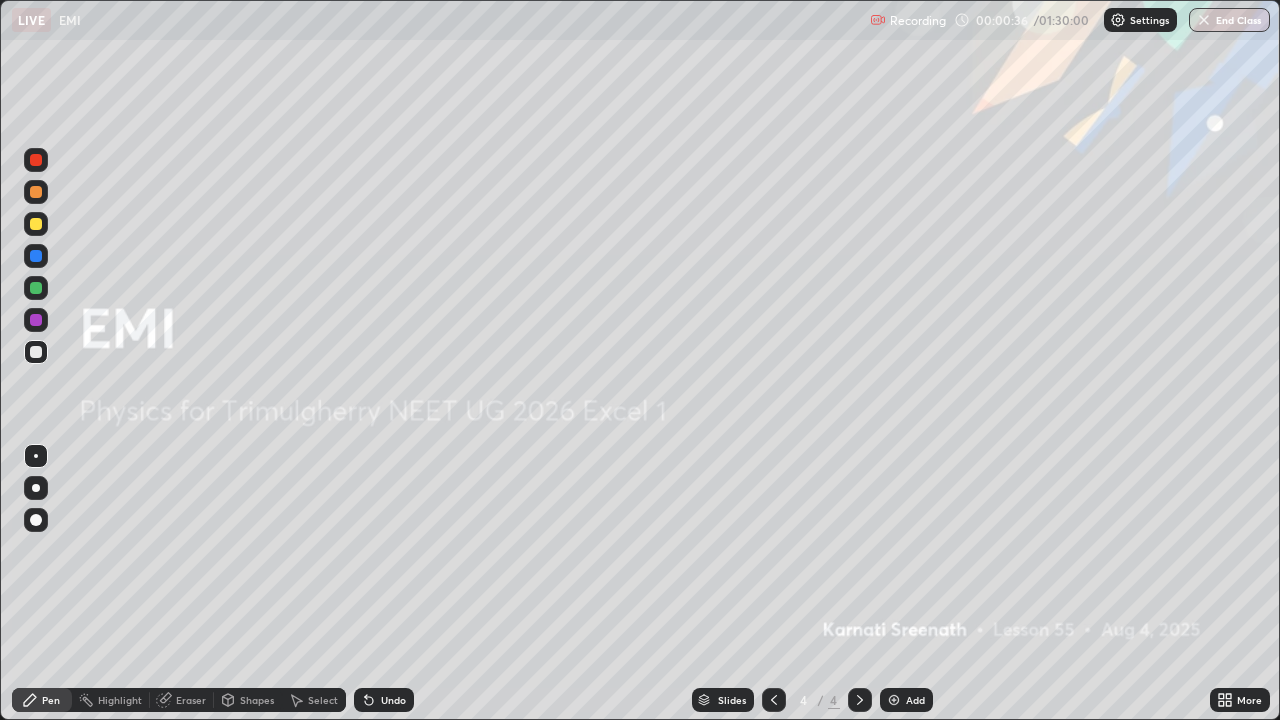 click at bounding box center [894, 700] 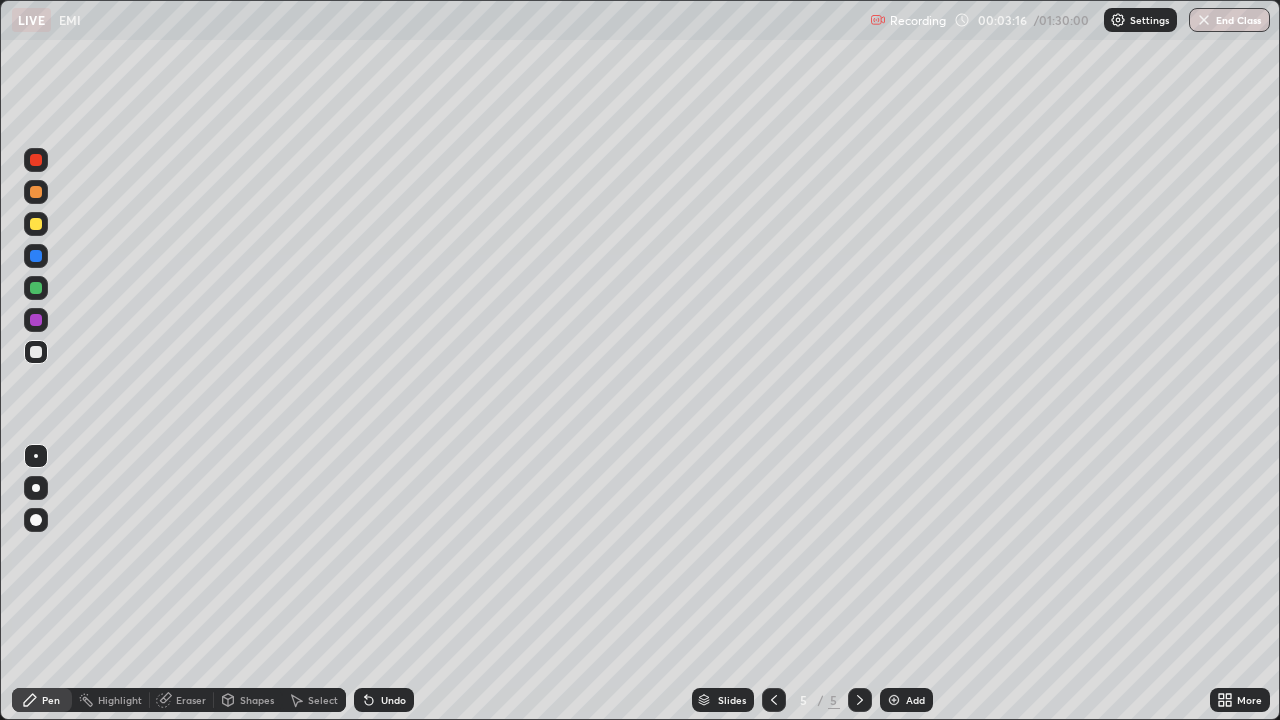 click at bounding box center (36, 224) 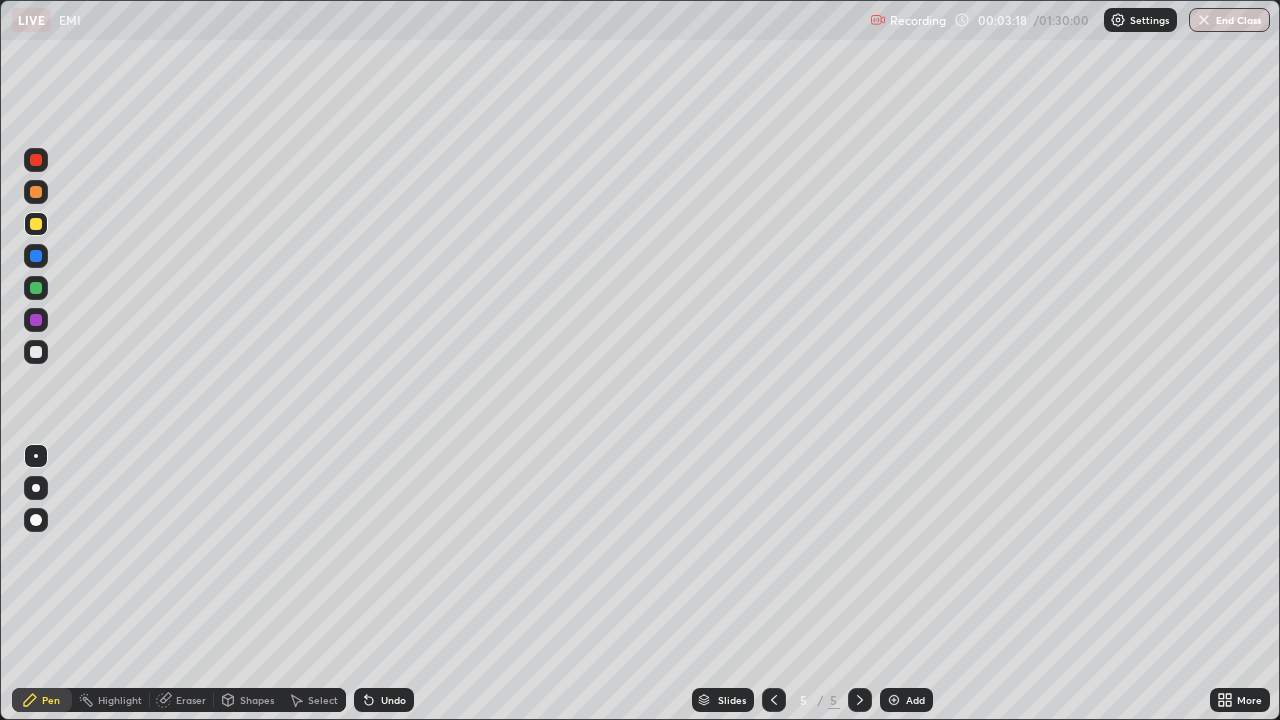 click at bounding box center [36, 352] 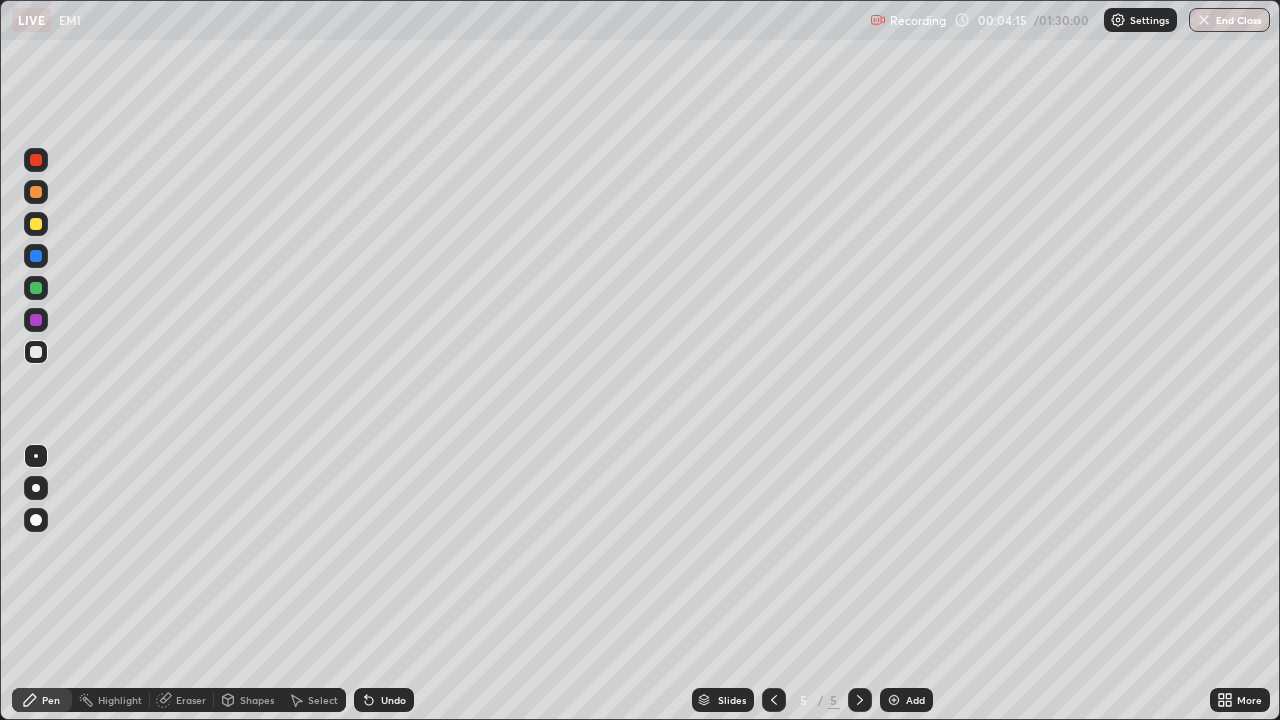 click at bounding box center [36, 288] 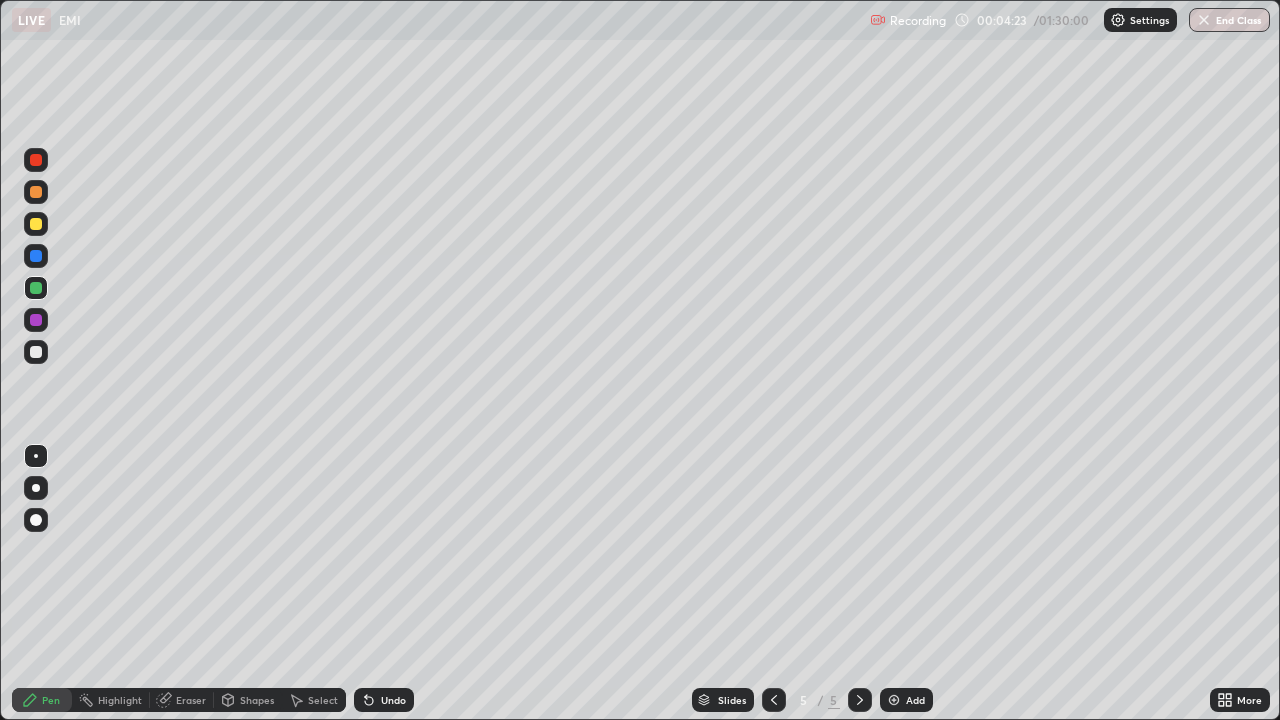 click on "Undo" at bounding box center (393, 700) 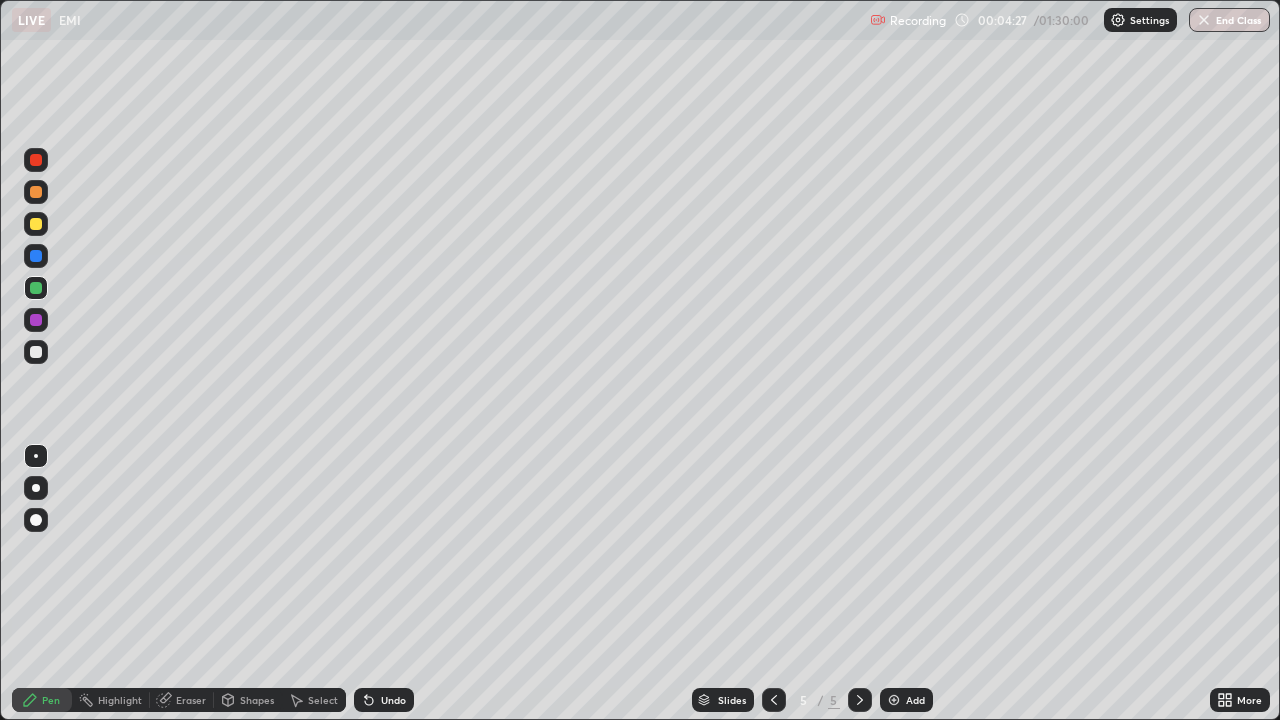 click on "Eraser" at bounding box center [182, 700] 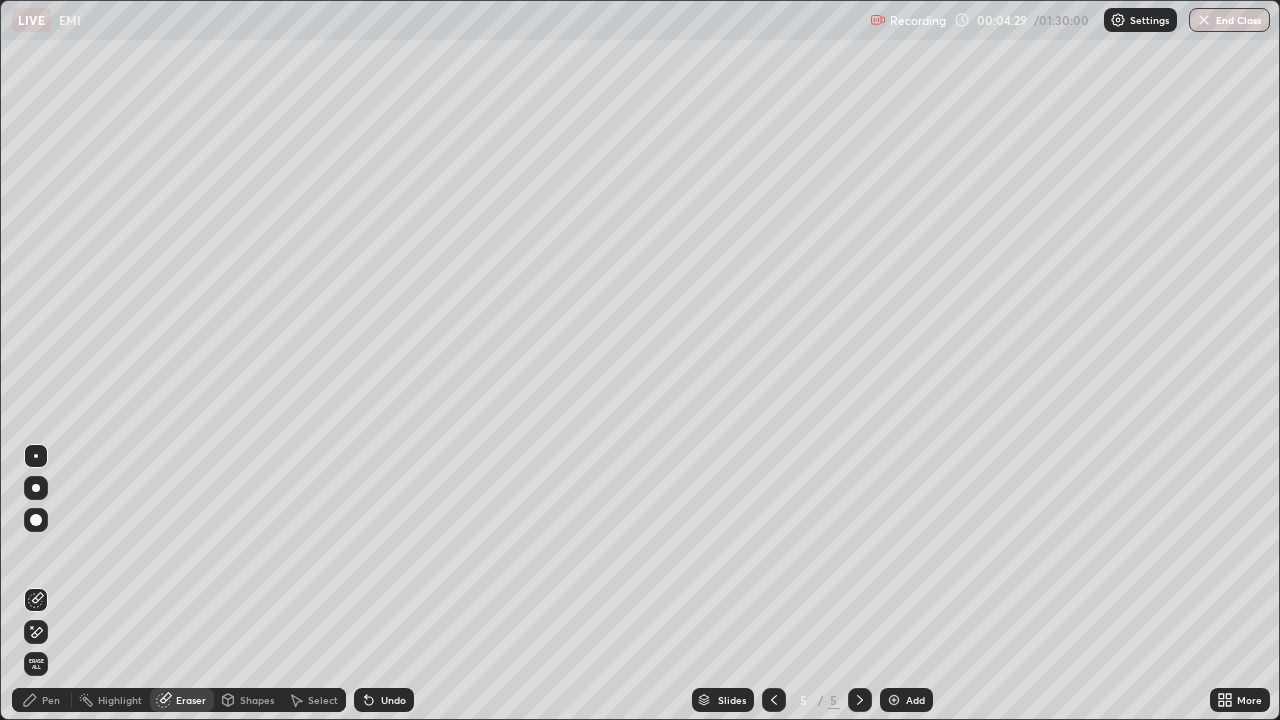 click on "Pen" at bounding box center [51, 700] 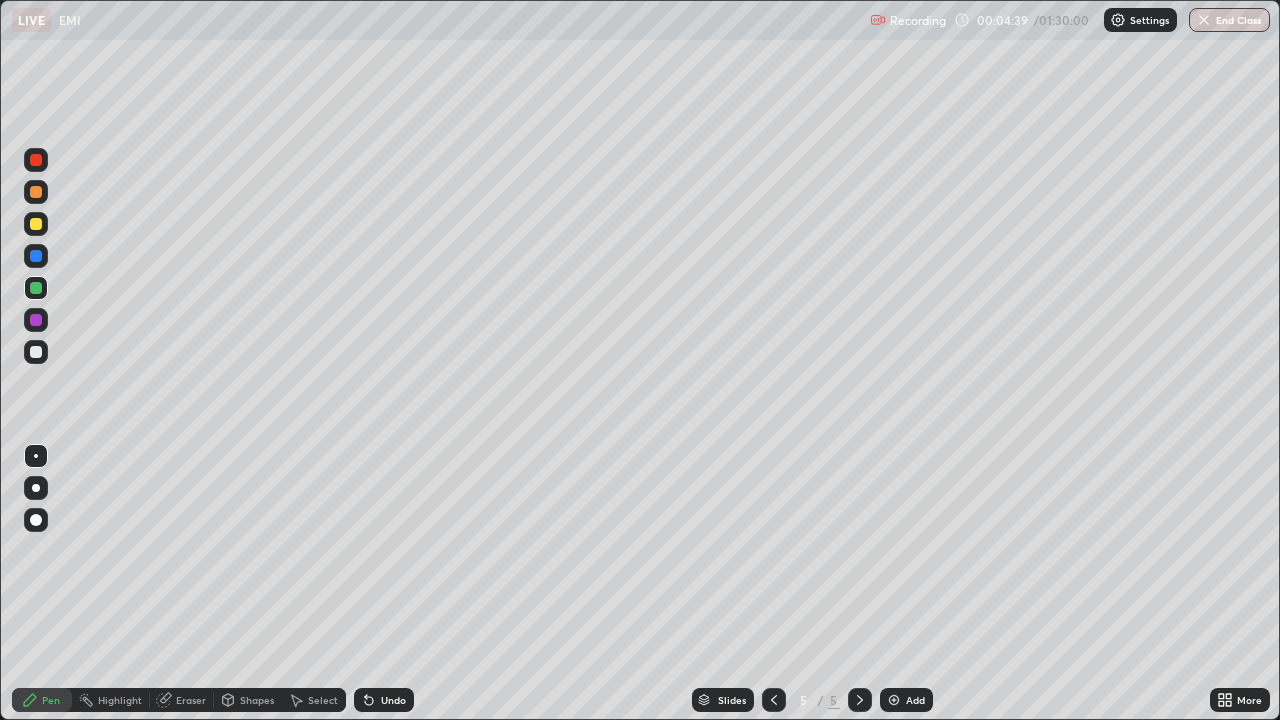 click on "Eraser" at bounding box center [182, 700] 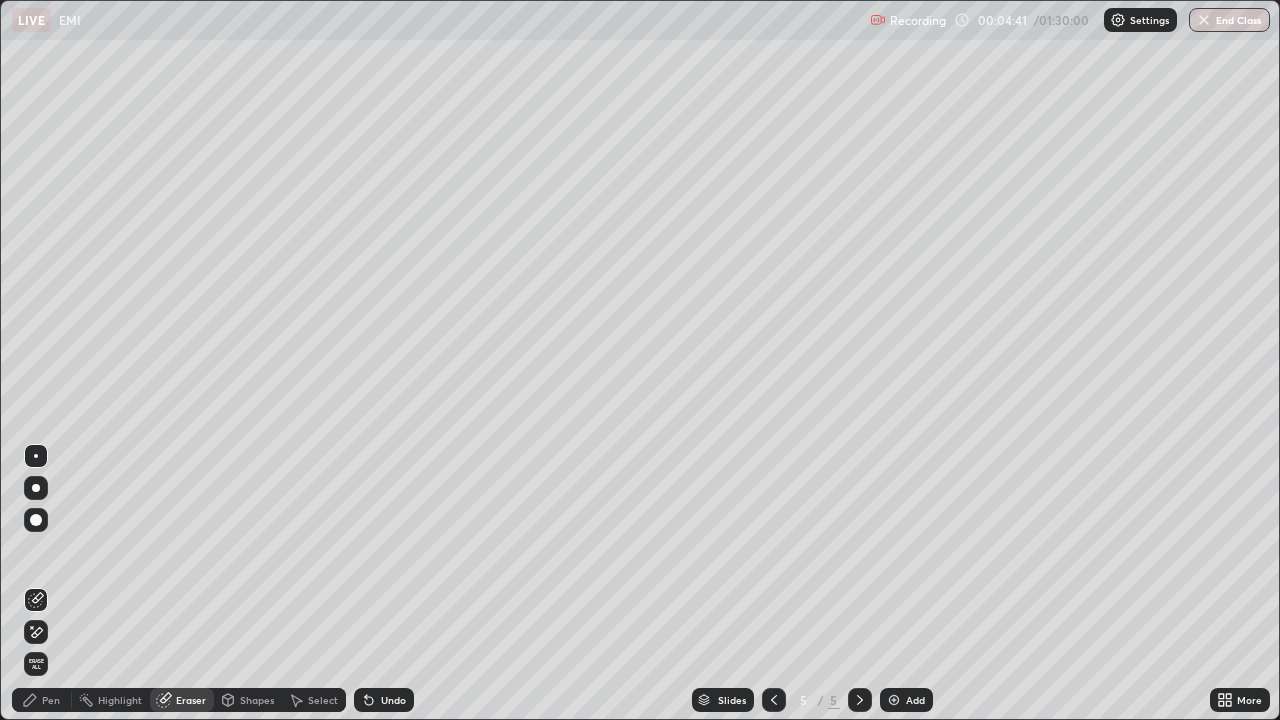click on "Pen" at bounding box center [42, 700] 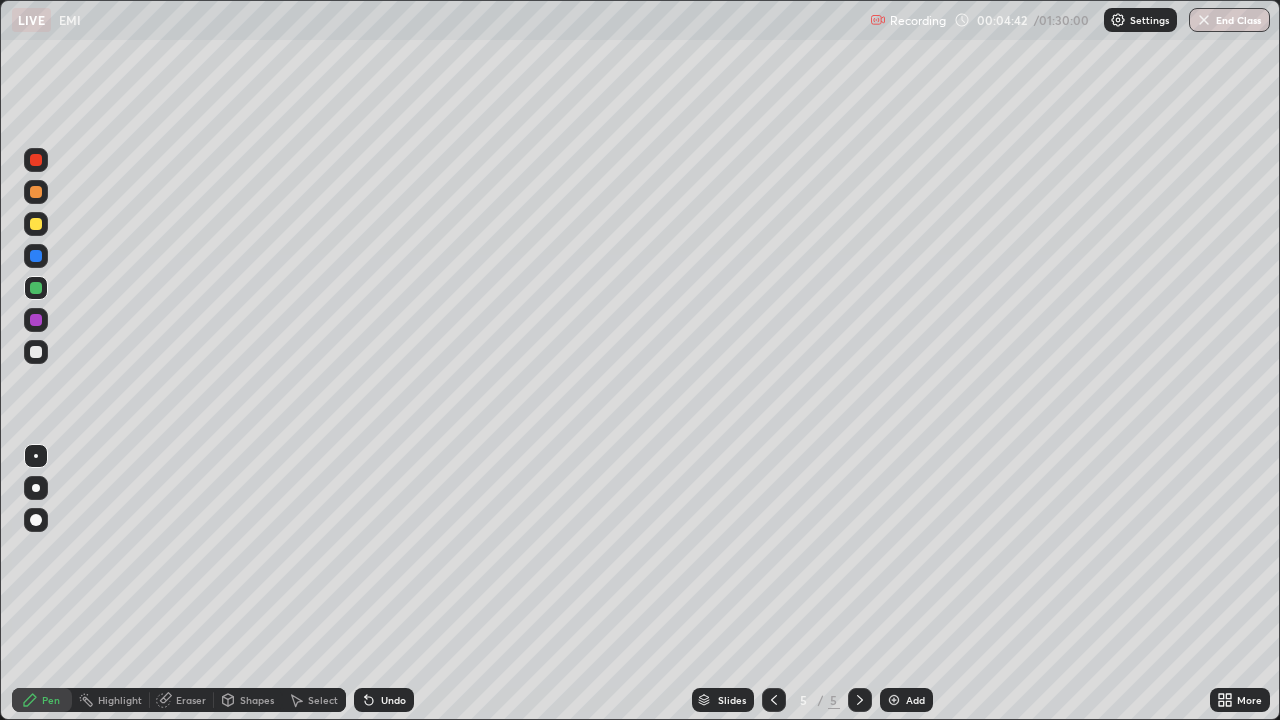 click at bounding box center (36, 352) 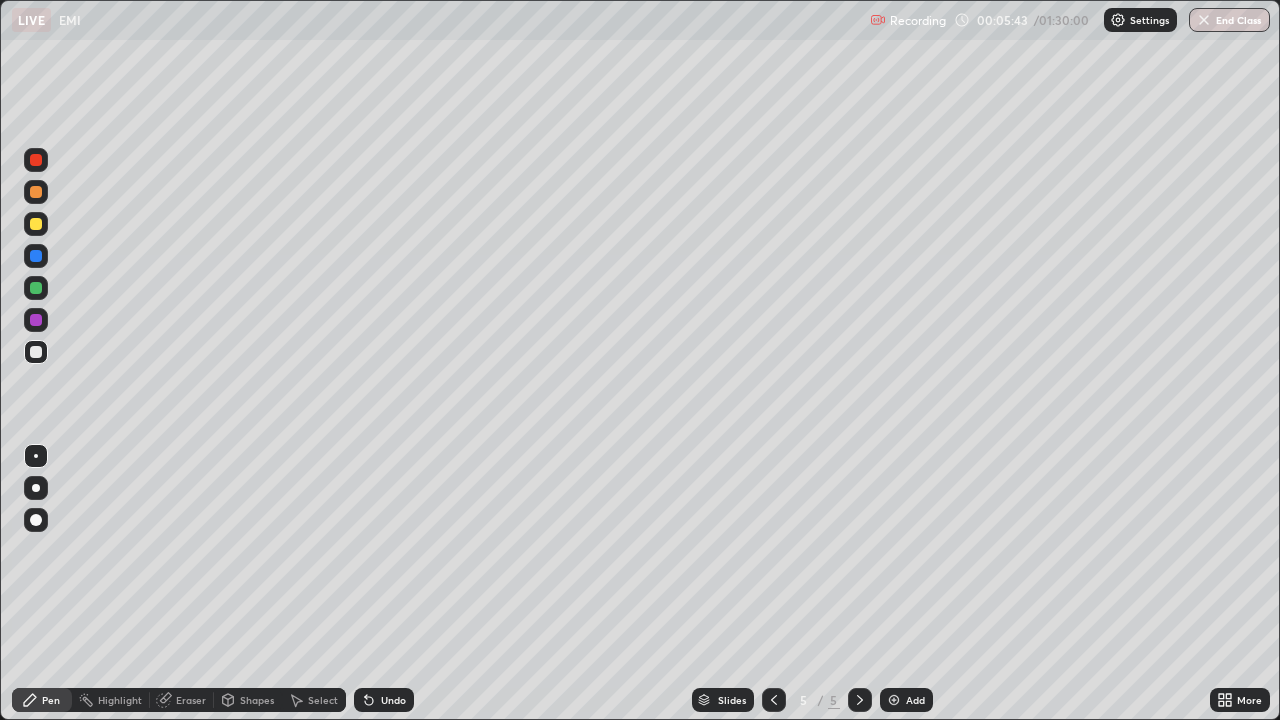 click at bounding box center [36, 320] 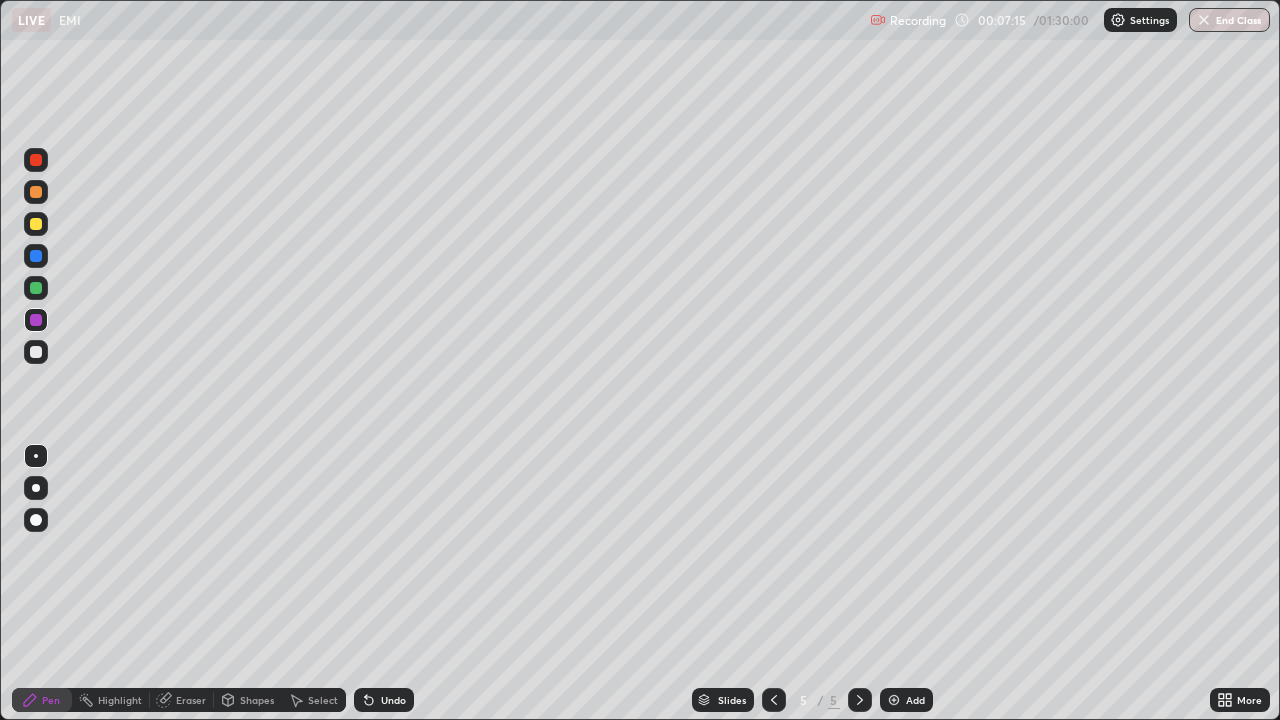 click at bounding box center (36, 288) 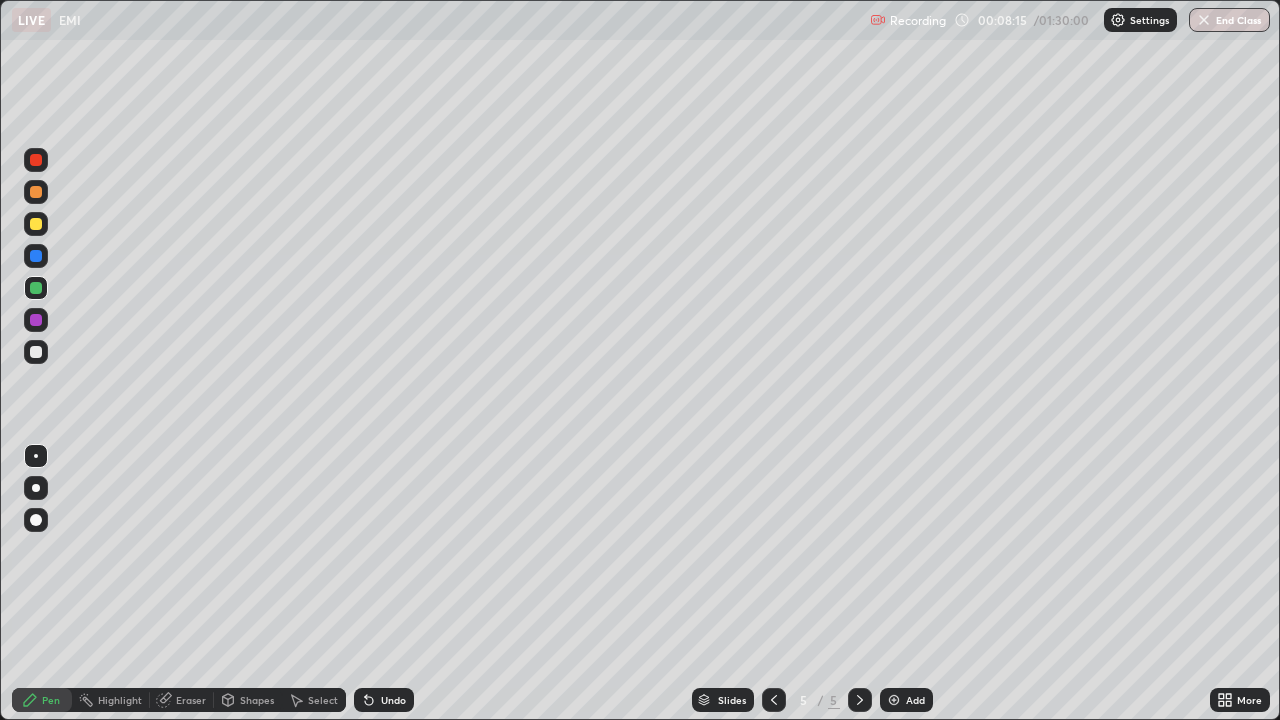 click at bounding box center [36, 352] 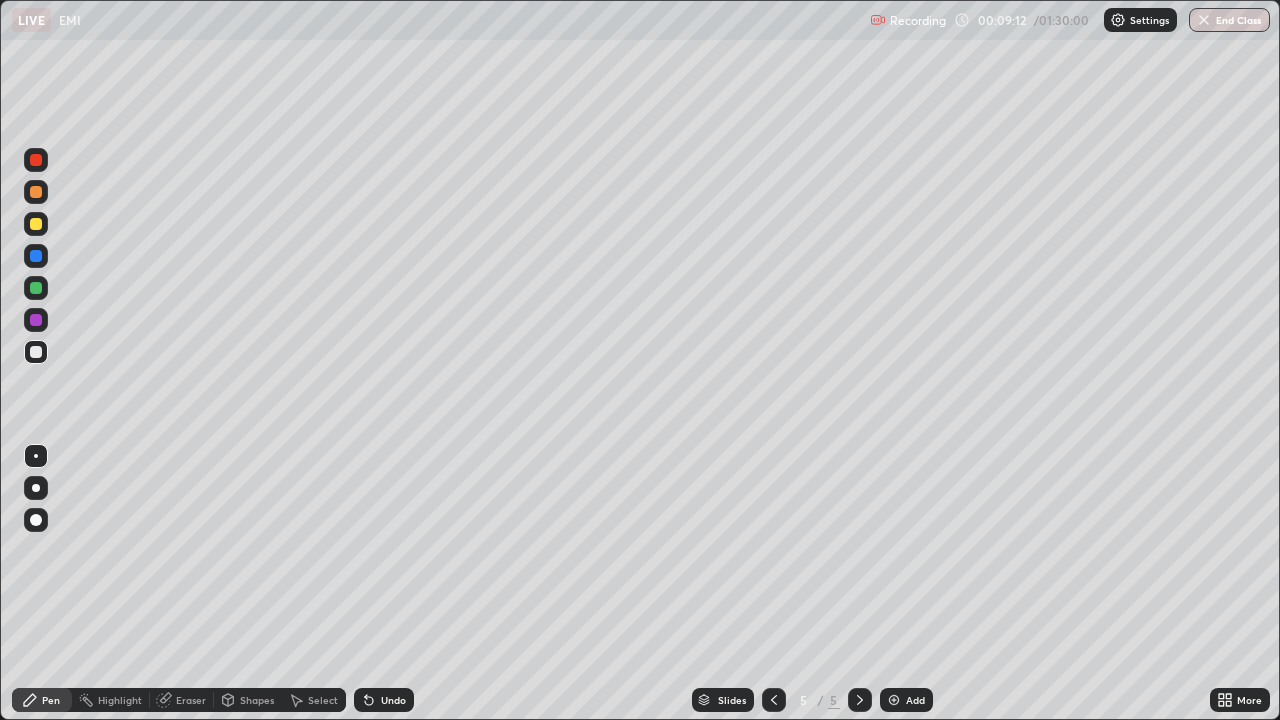 click at bounding box center (36, 320) 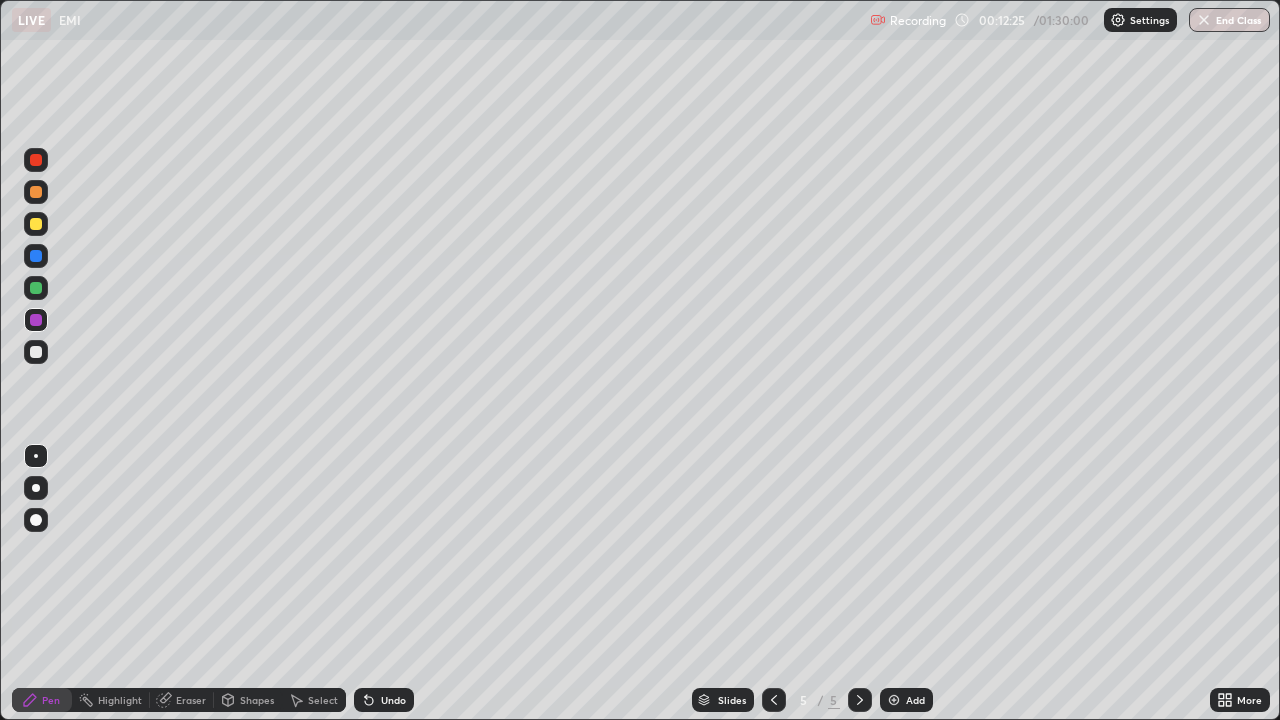 click at bounding box center [894, 700] 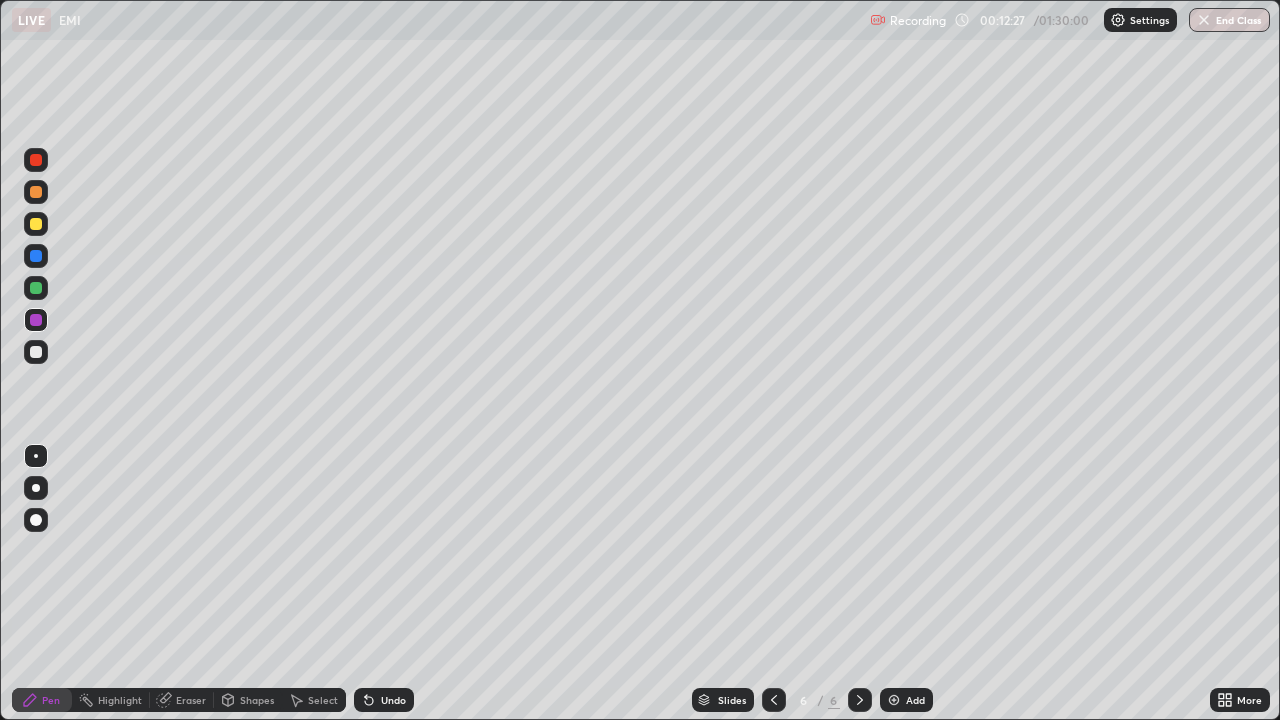 click at bounding box center [36, 224] 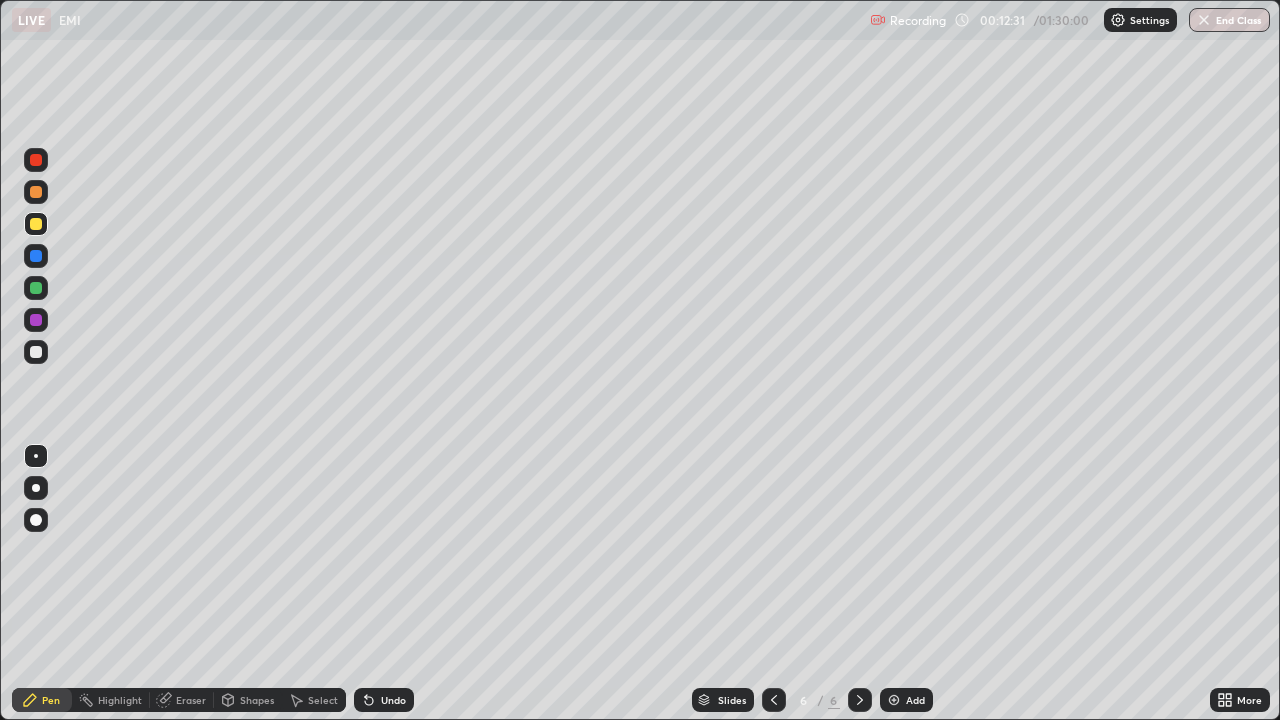 click at bounding box center [36, 192] 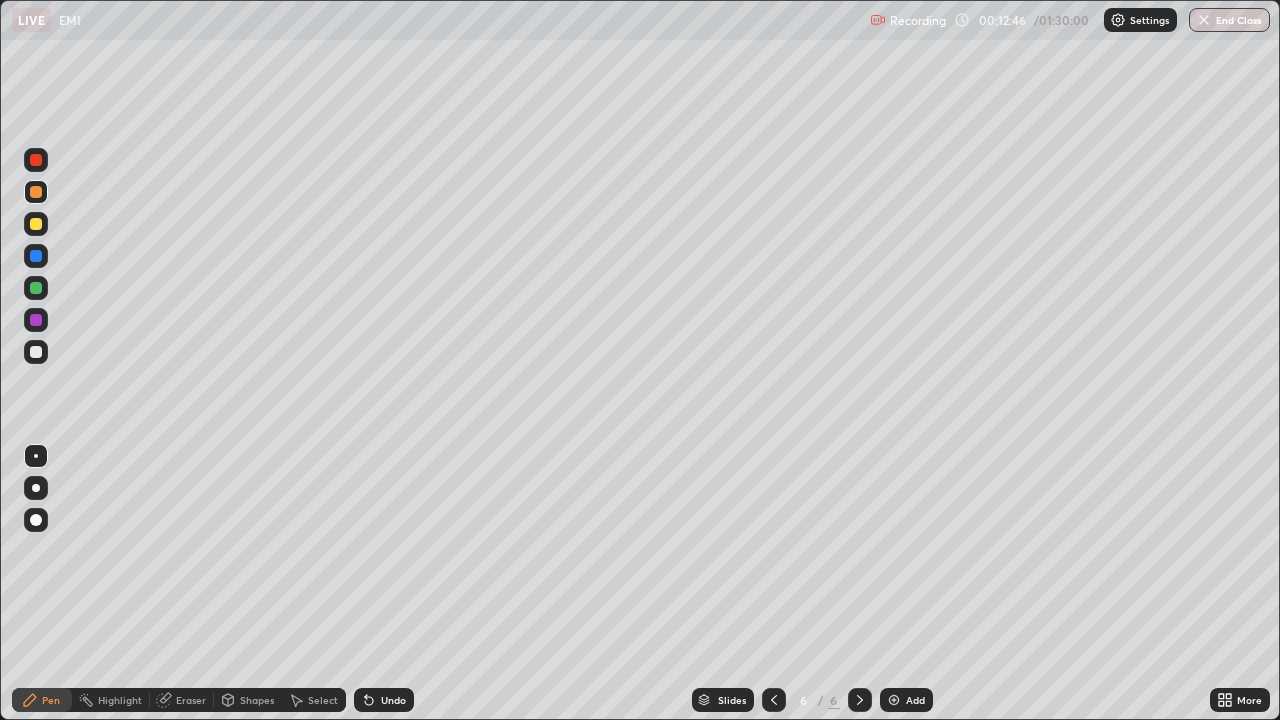 click at bounding box center (36, 320) 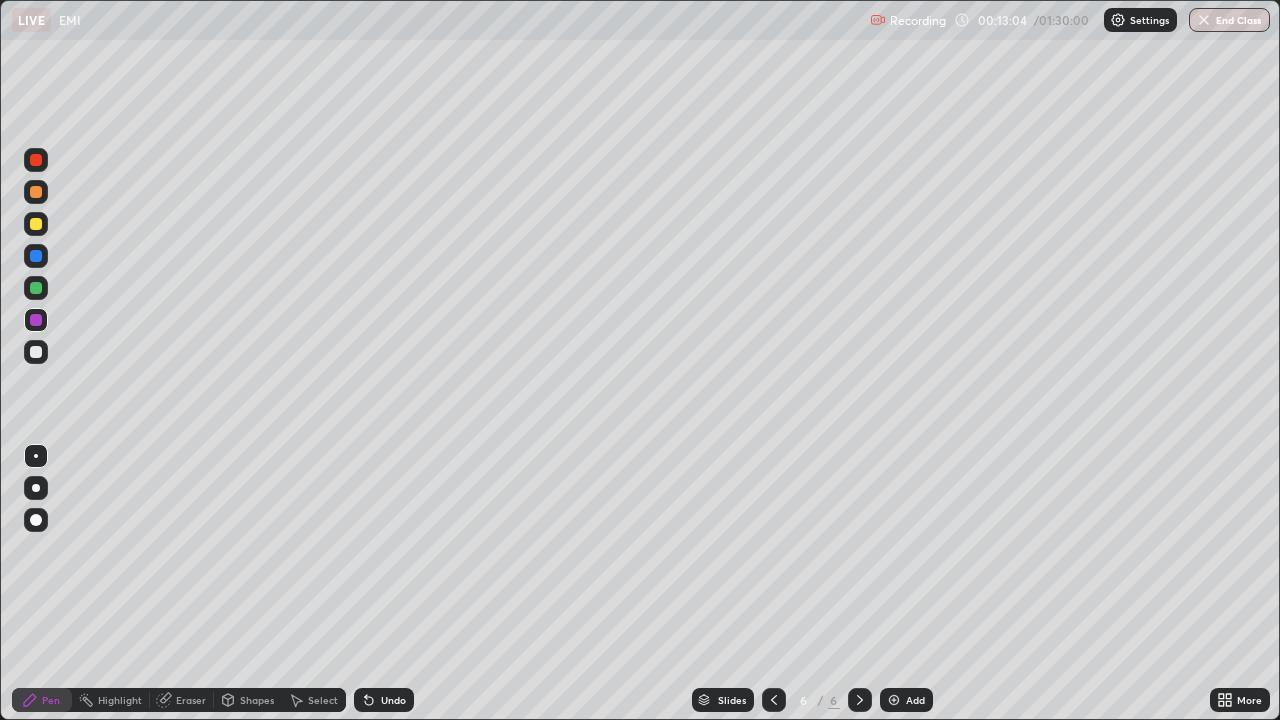click at bounding box center [36, 288] 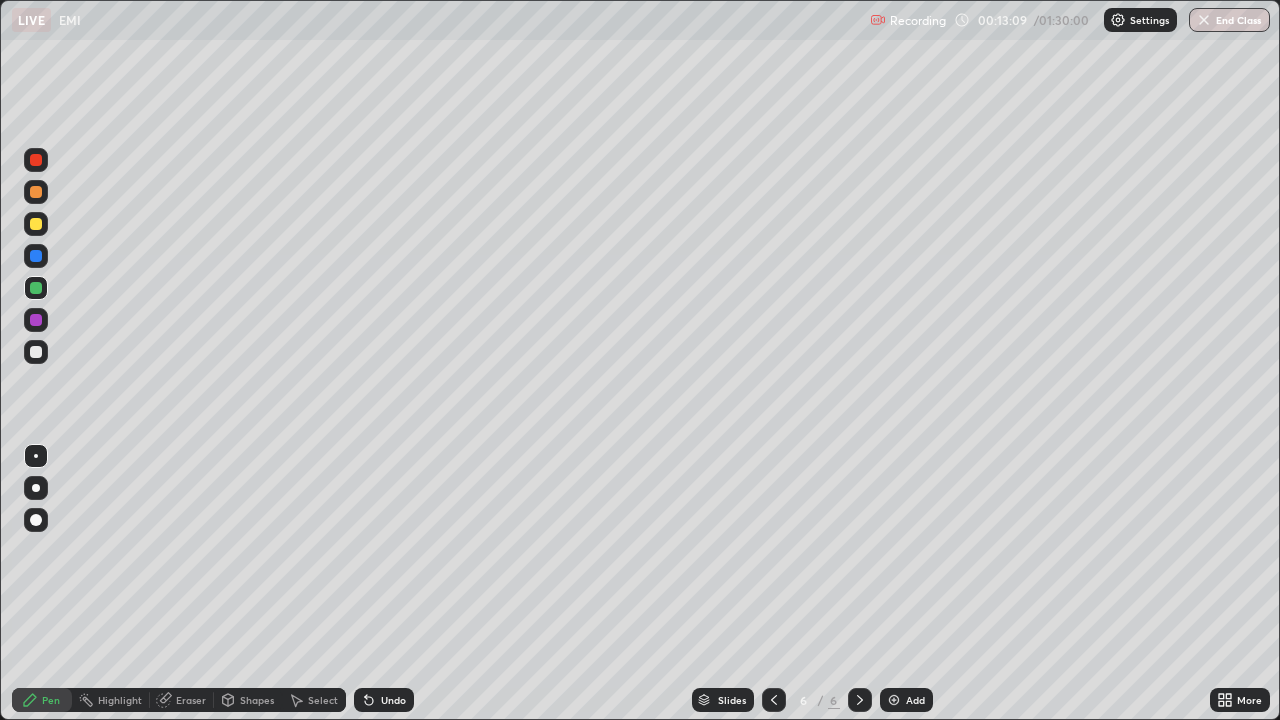click on "Pen" at bounding box center [42, 700] 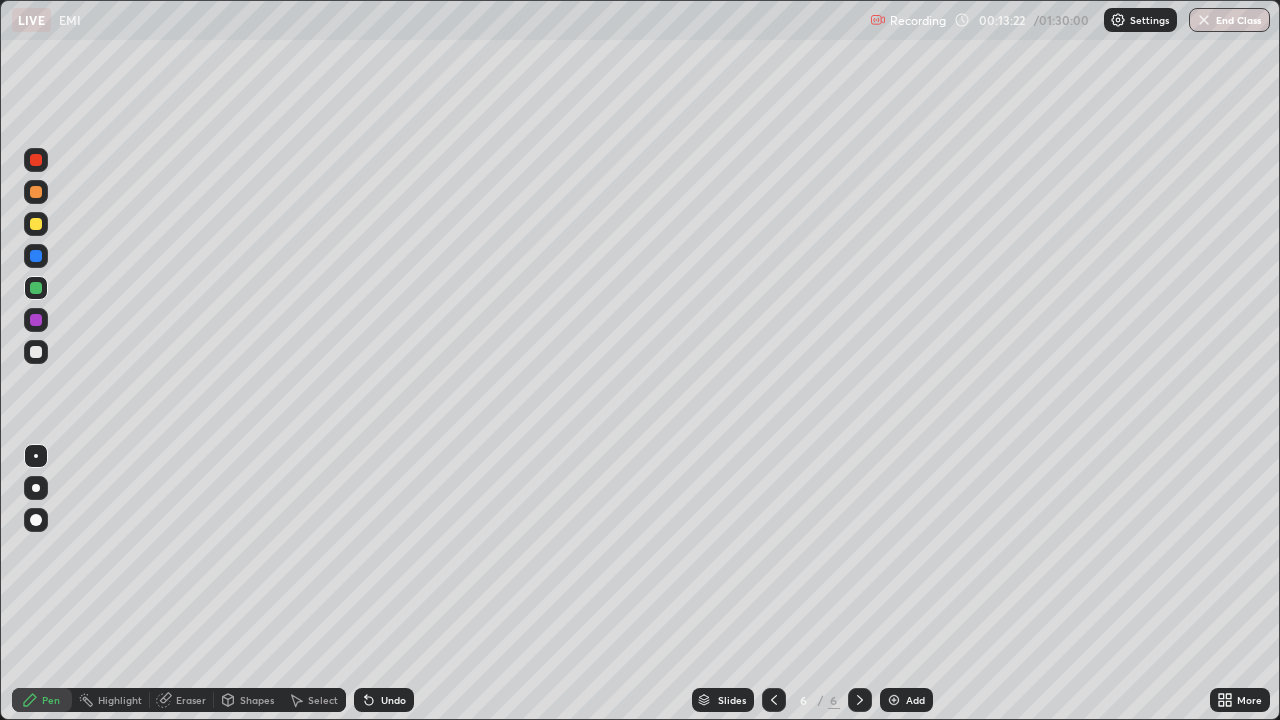 click at bounding box center (36, 192) 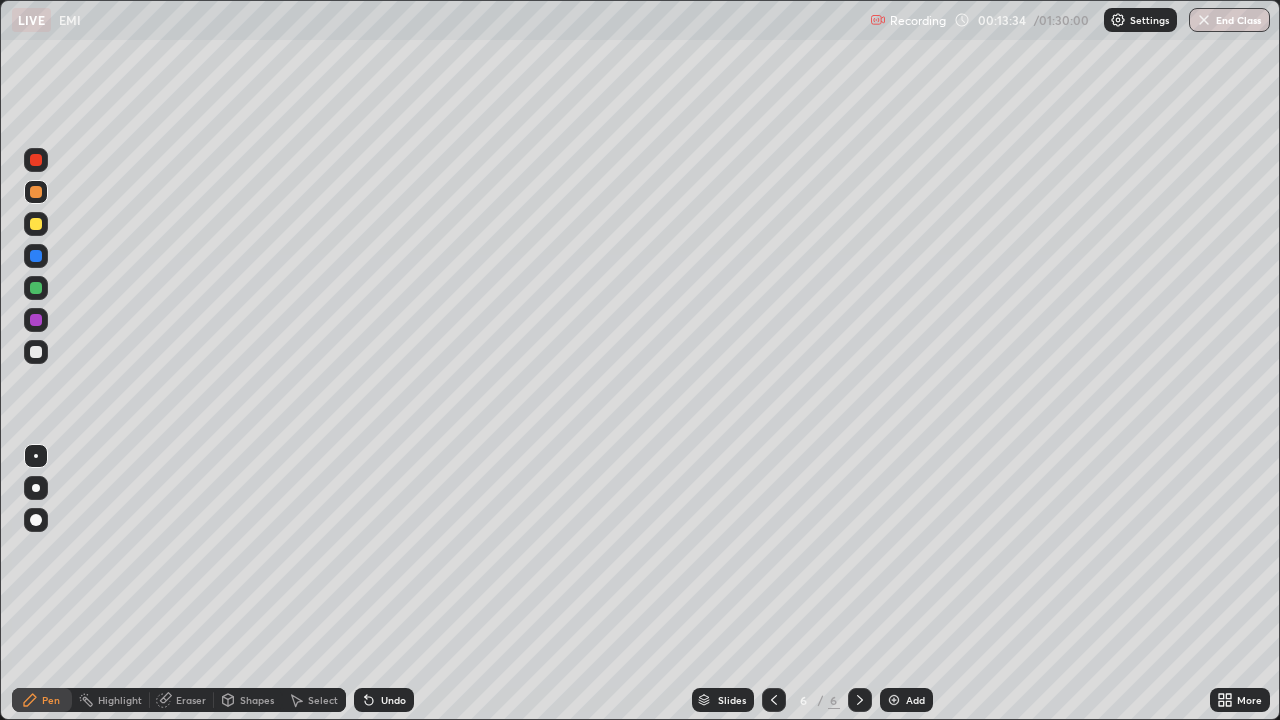 click at bounding box center (36, 224) 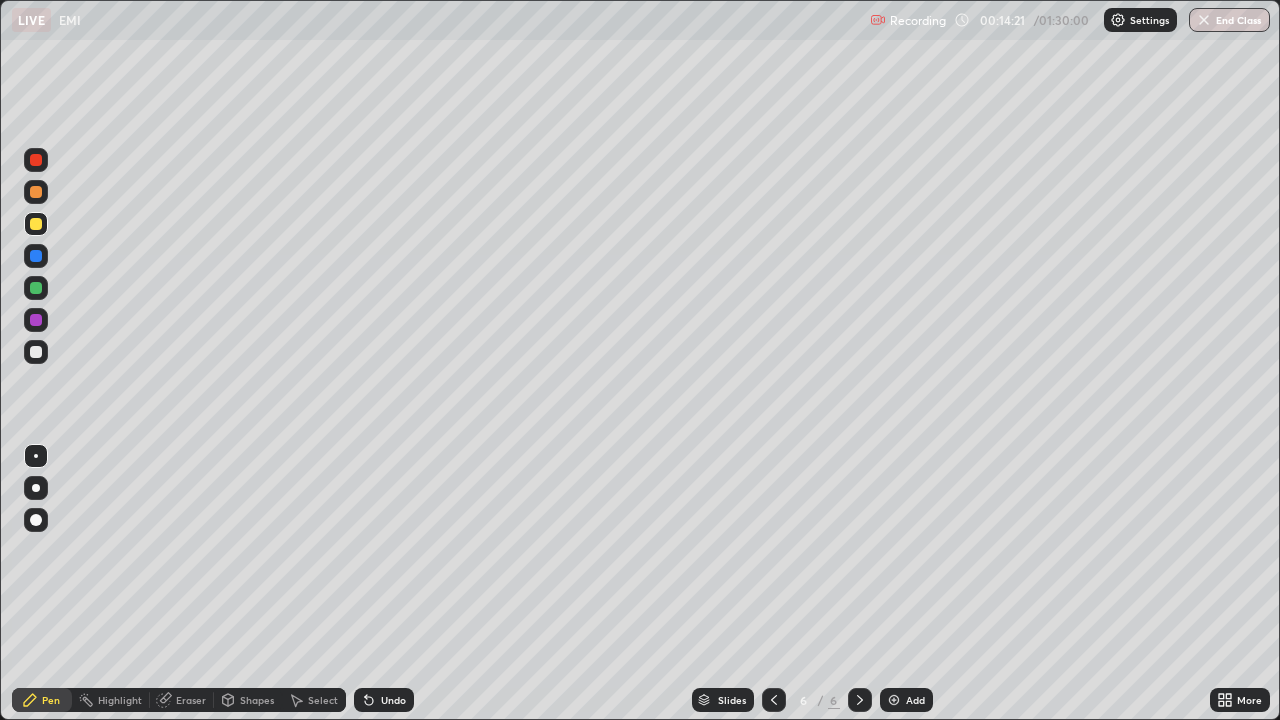 click at bounding box center [36, 352] 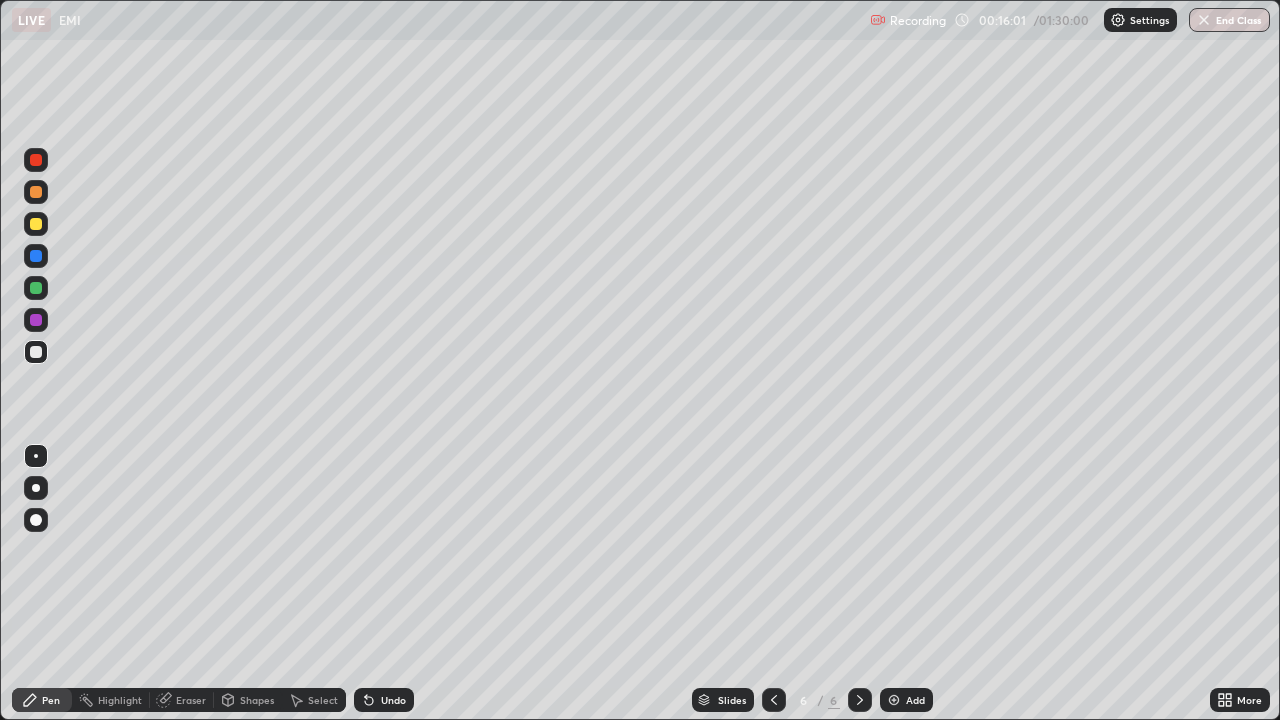 click on "Eraser" at bounding box center (191, 700) 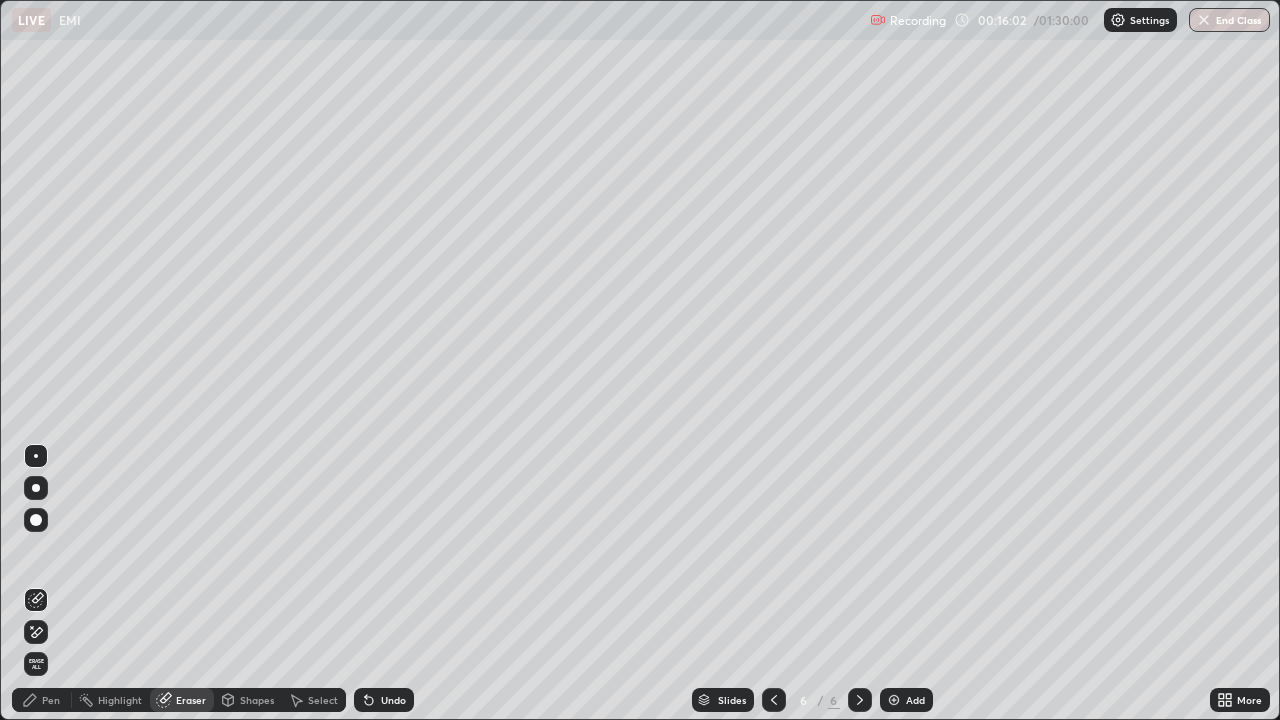 click on "Pen" at bounding box center (42, 700) 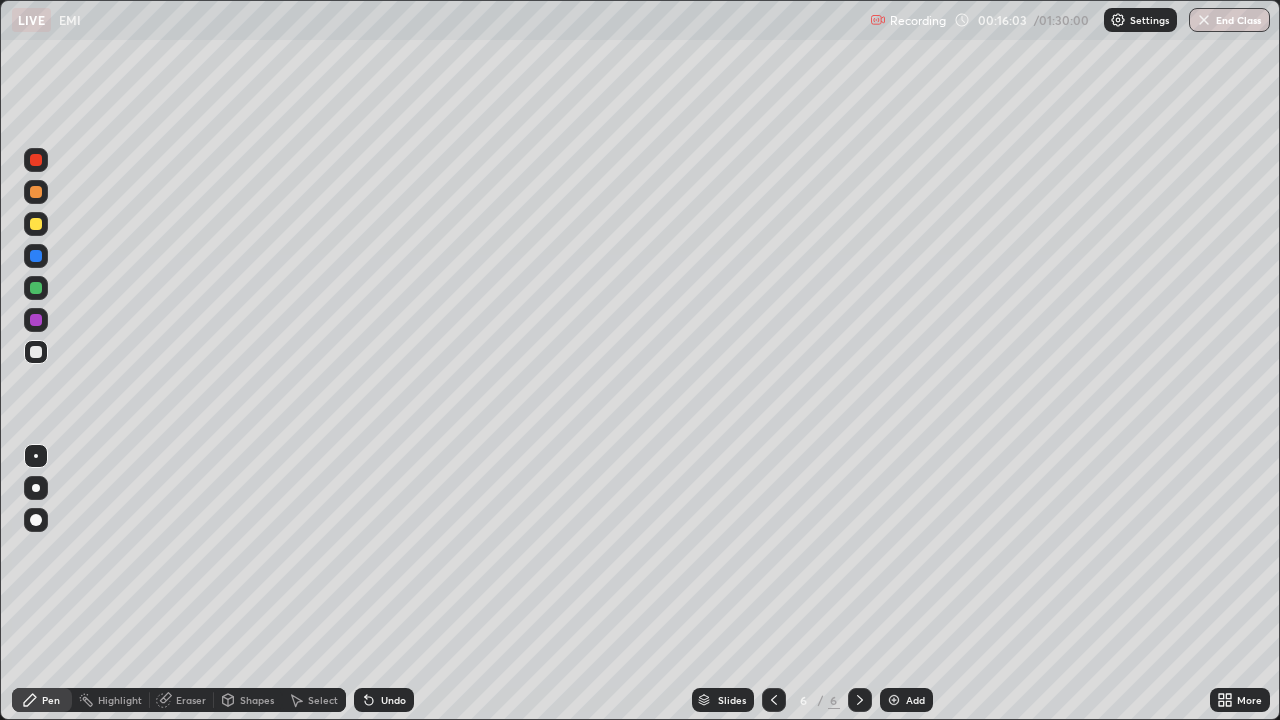 click at bounding box center [36, 224] 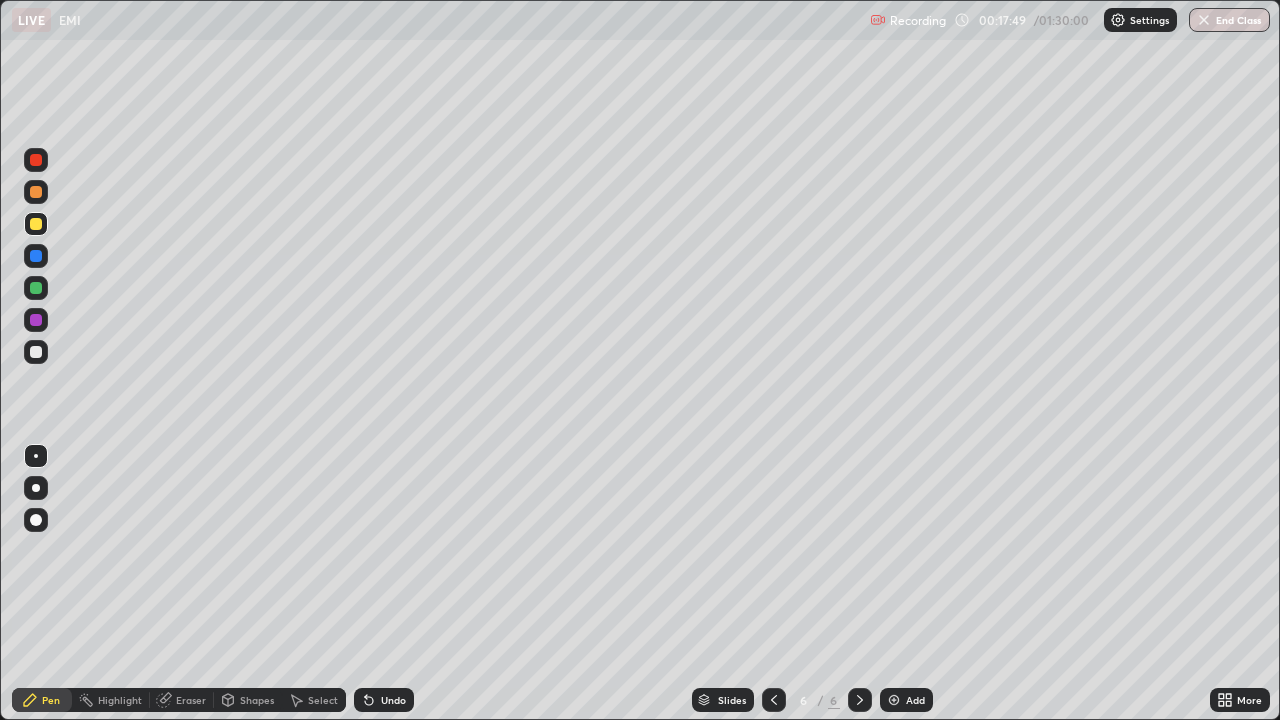 click at bounding box center (894, 700) 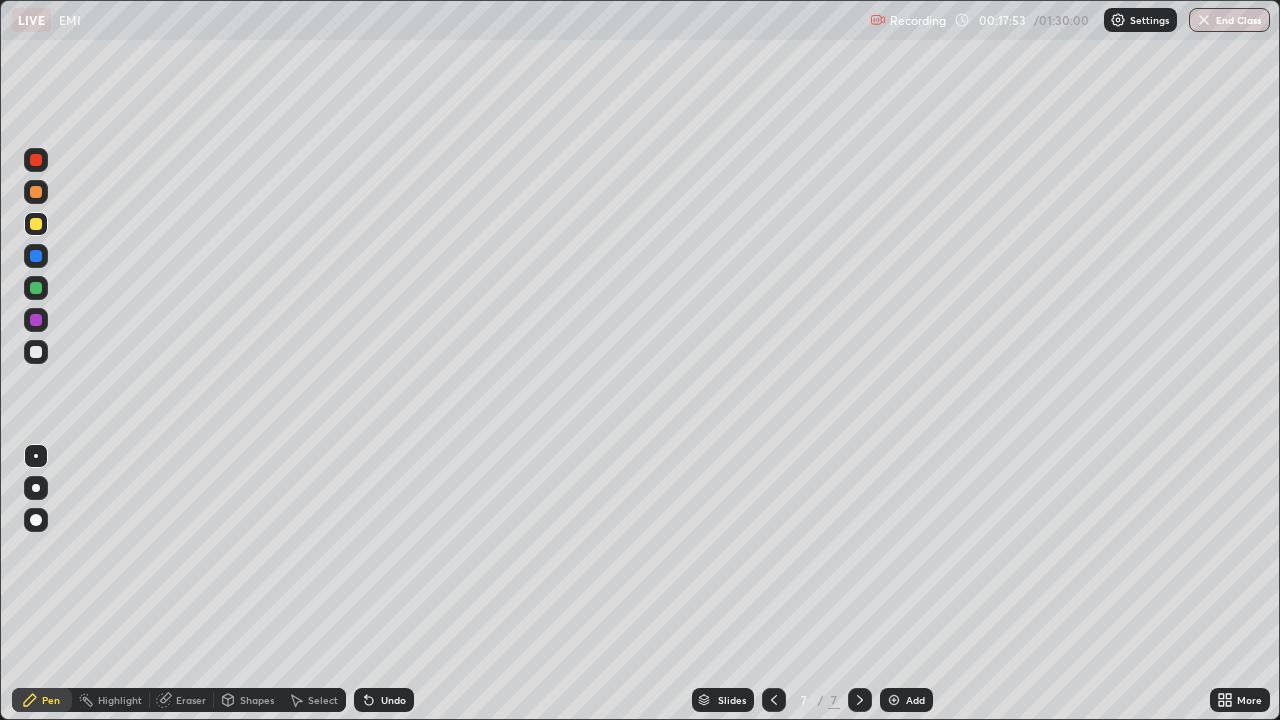 click at bounding box center (36, 352) 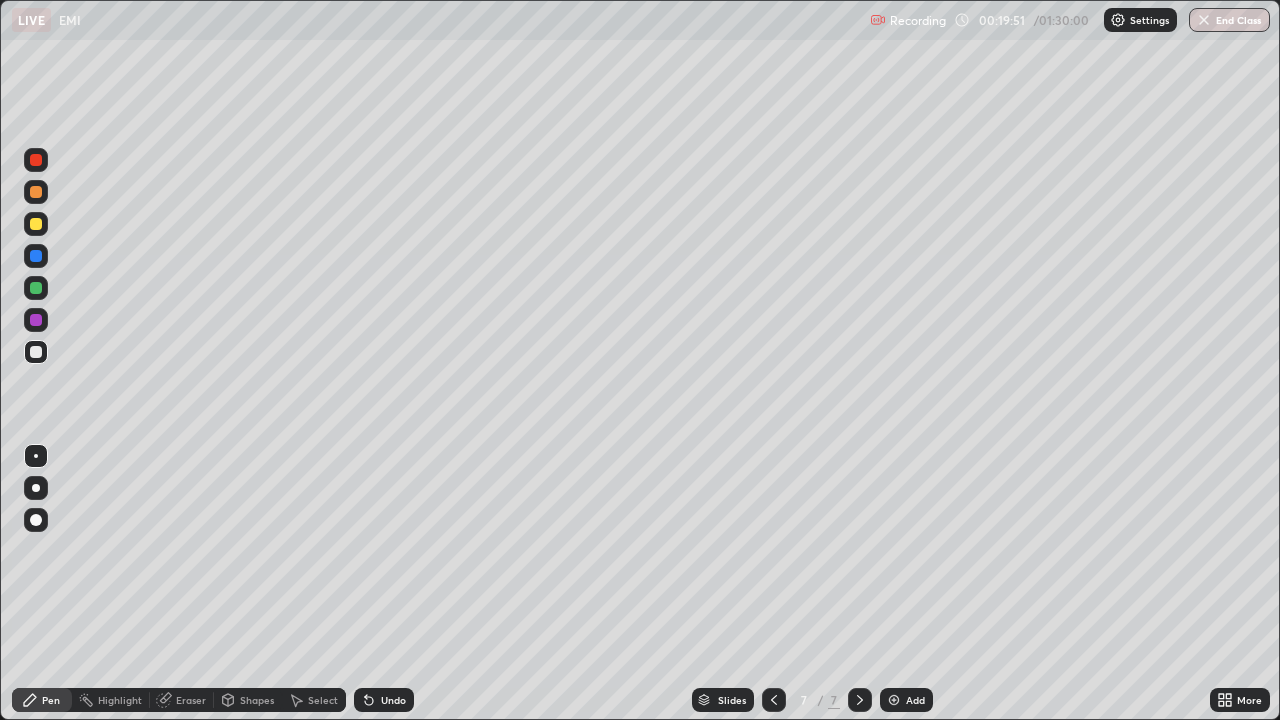 click at bounding box center [36, 224] 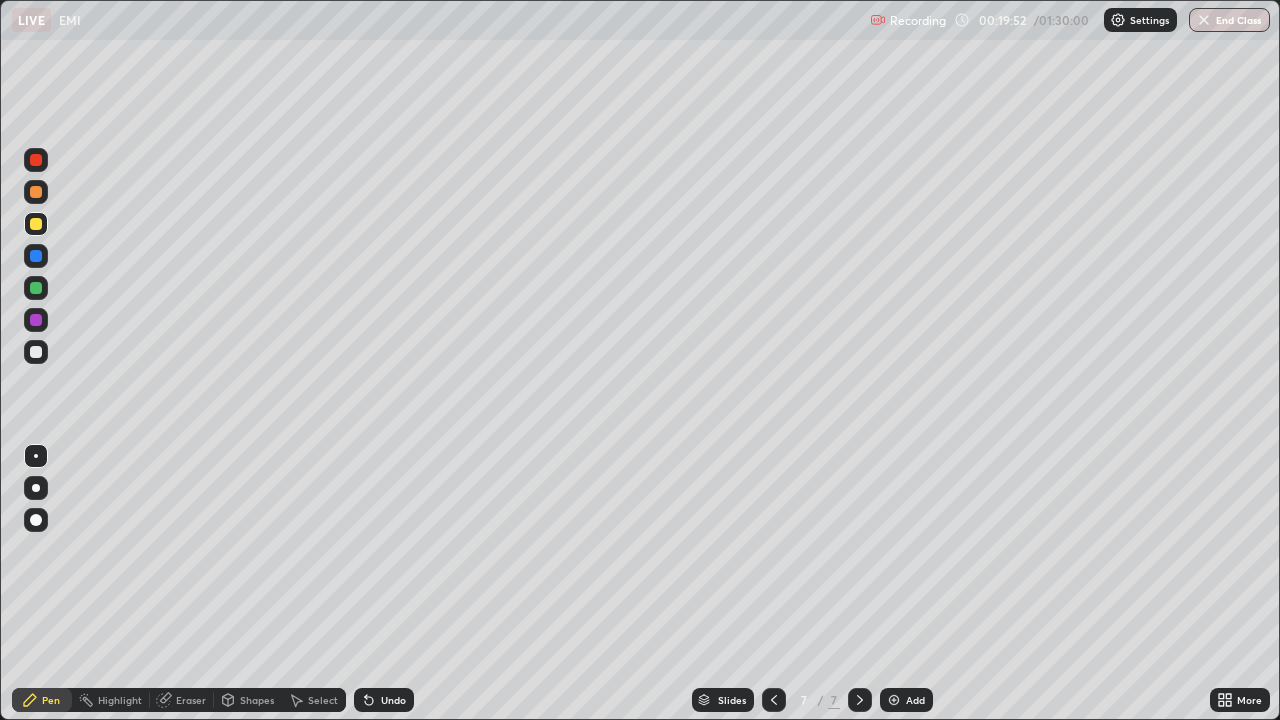 click on "Eraser" at bounding box center [191, 700] 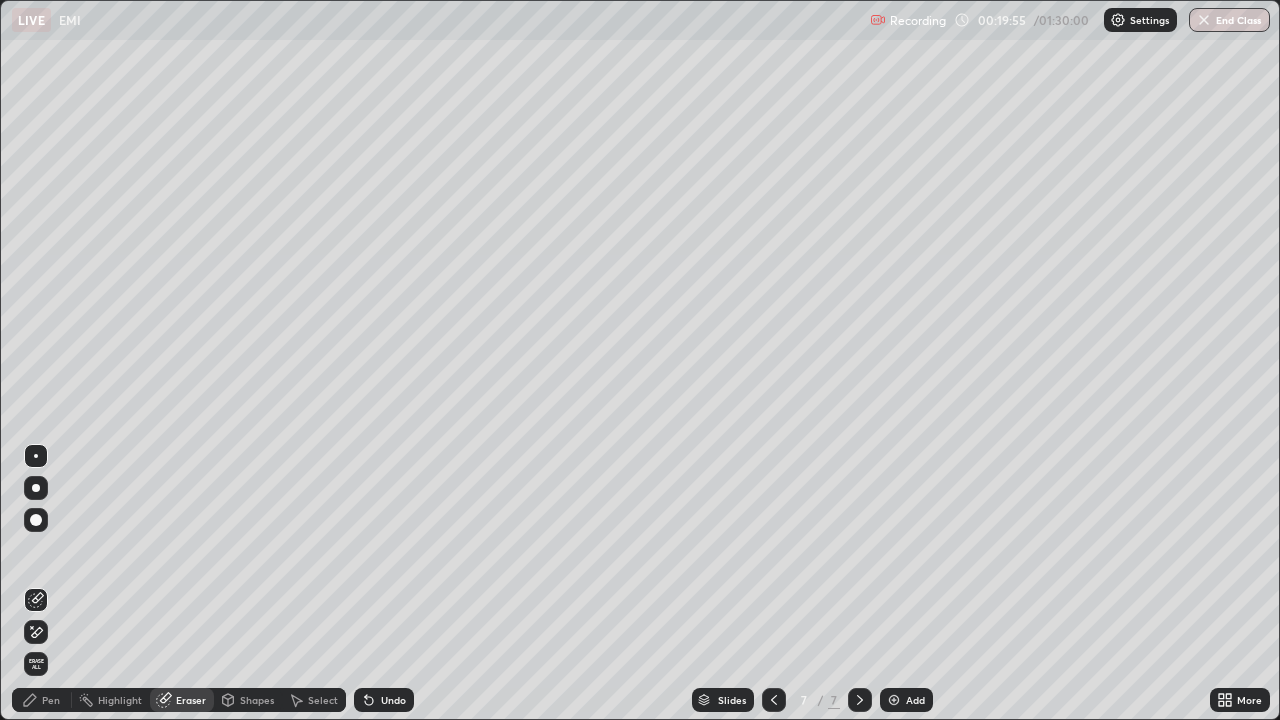 click on "Pen" at bounding box center [51, 700] 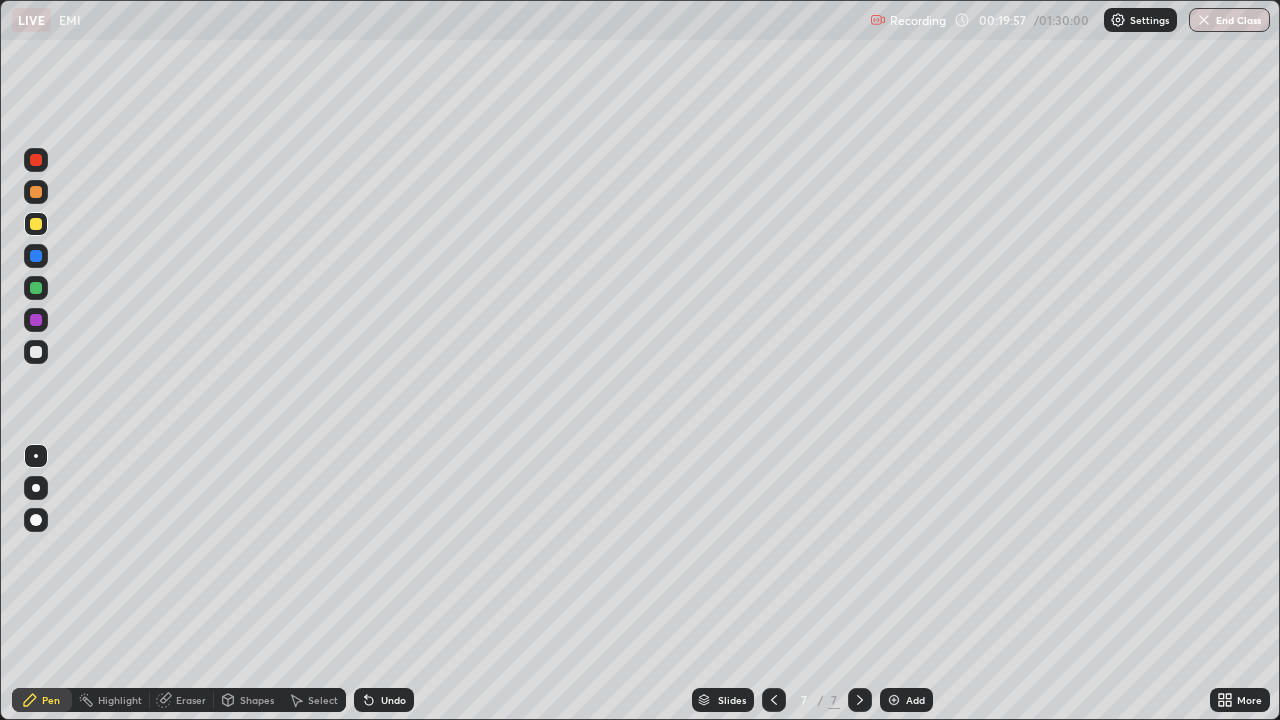 click at bounding box center [36, 288] 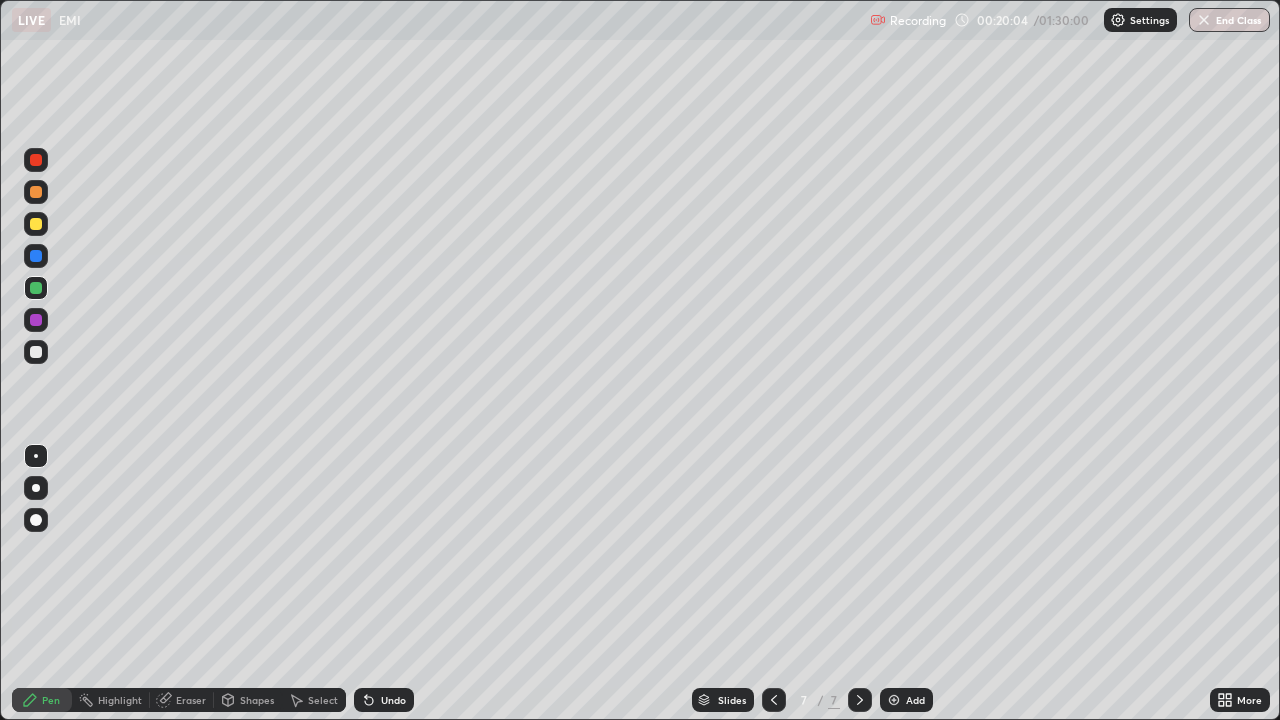 click at bounding box center [36, 352] 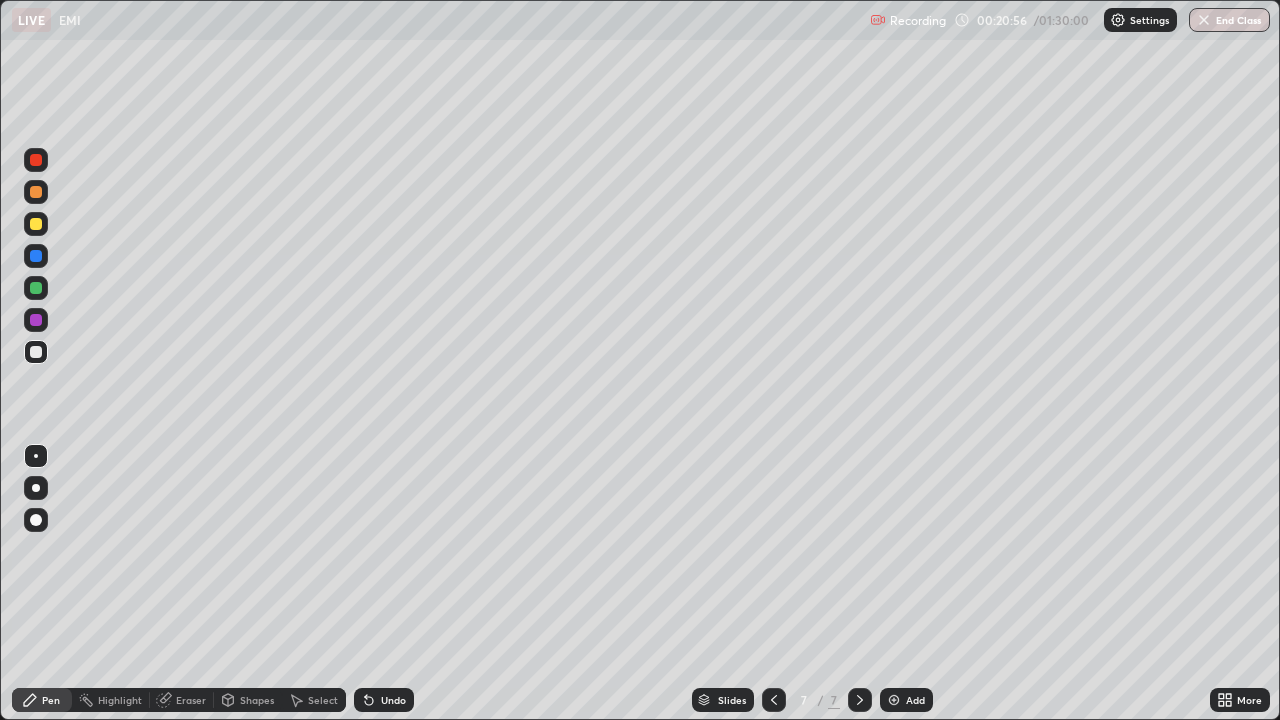 click at bounding box center [36, 288] 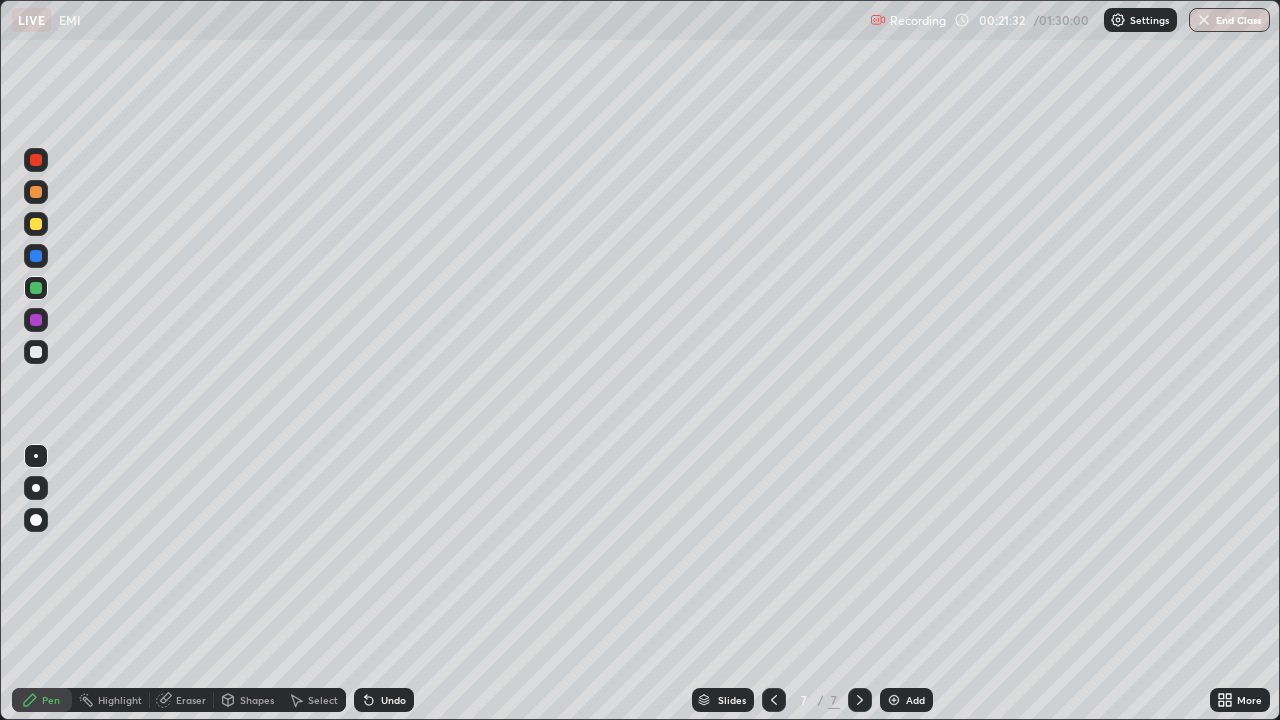 click at bounding box center (36, 352) 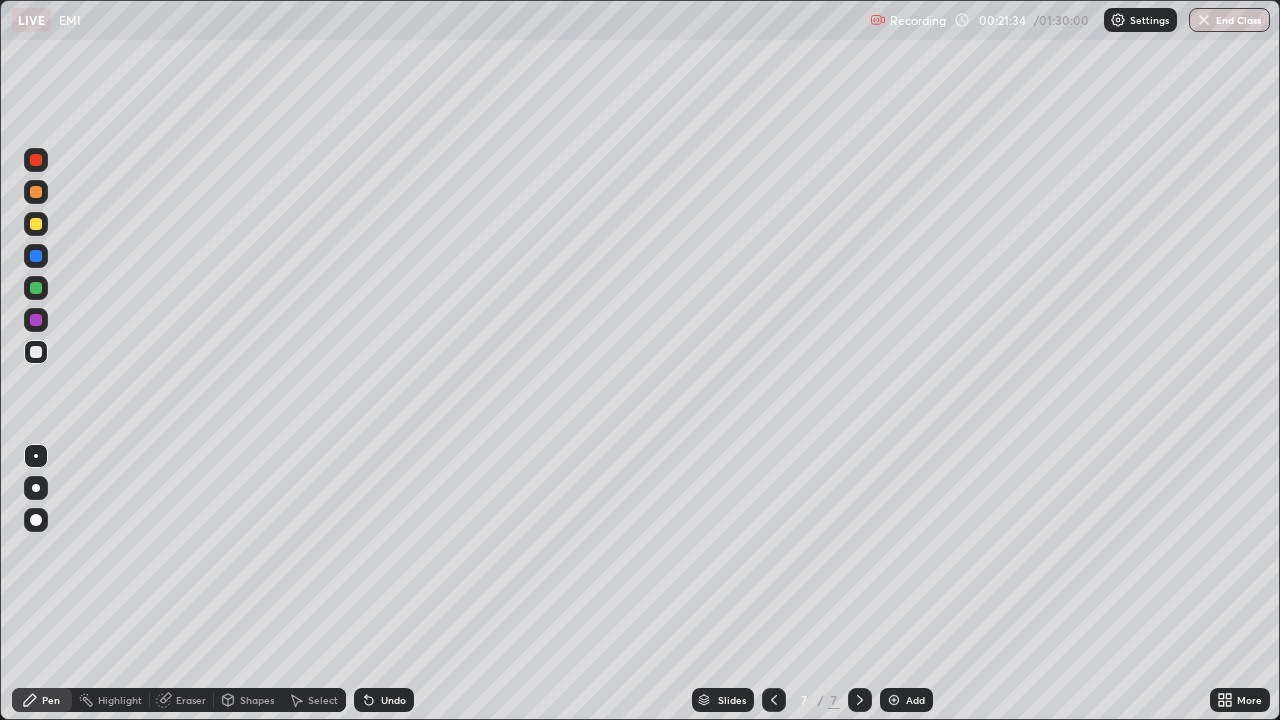click at bounding box center [36, 288] 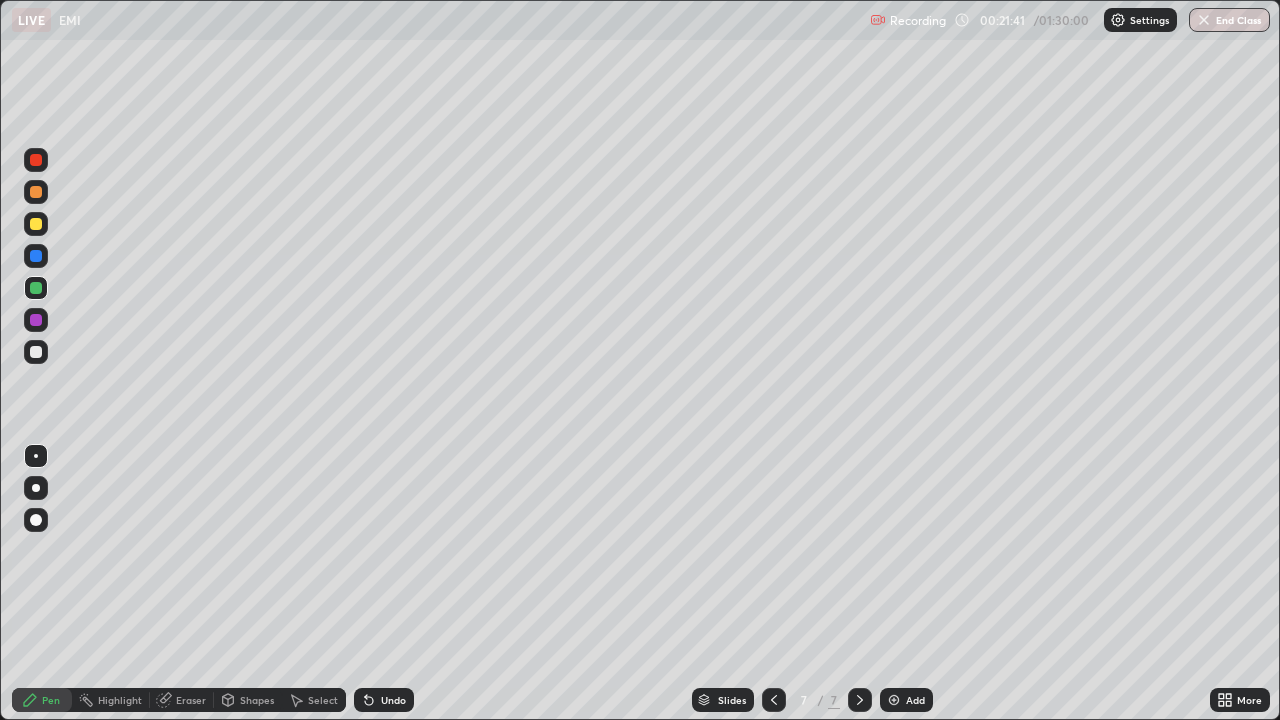 click at bounding box center [36, 224] 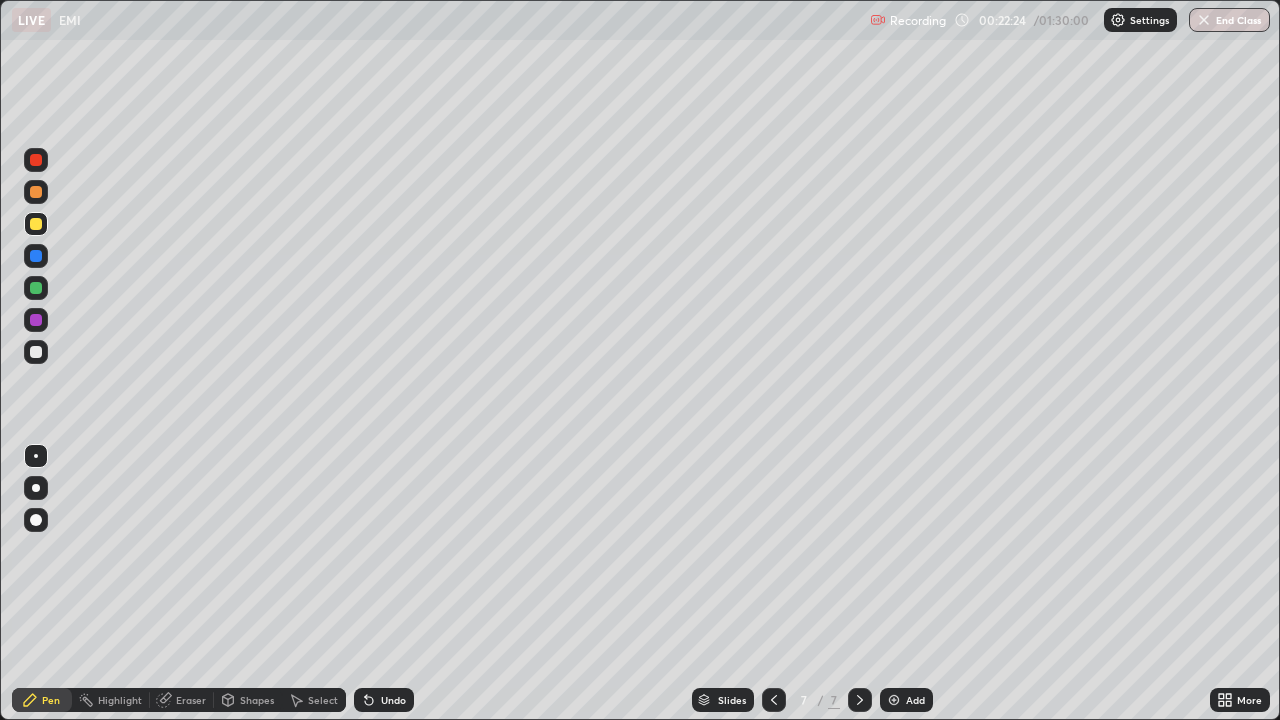 click at bounding box center [36, 352] 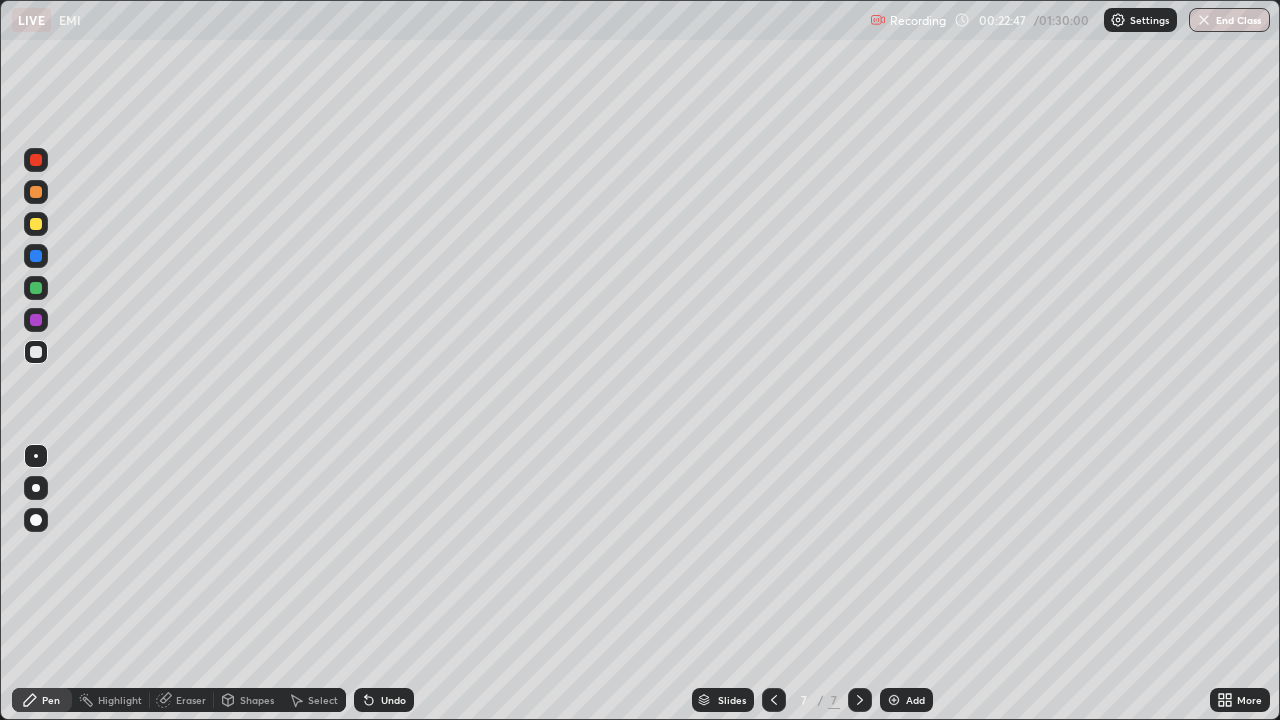 click on "Undo" at bounding box center [393, 700] 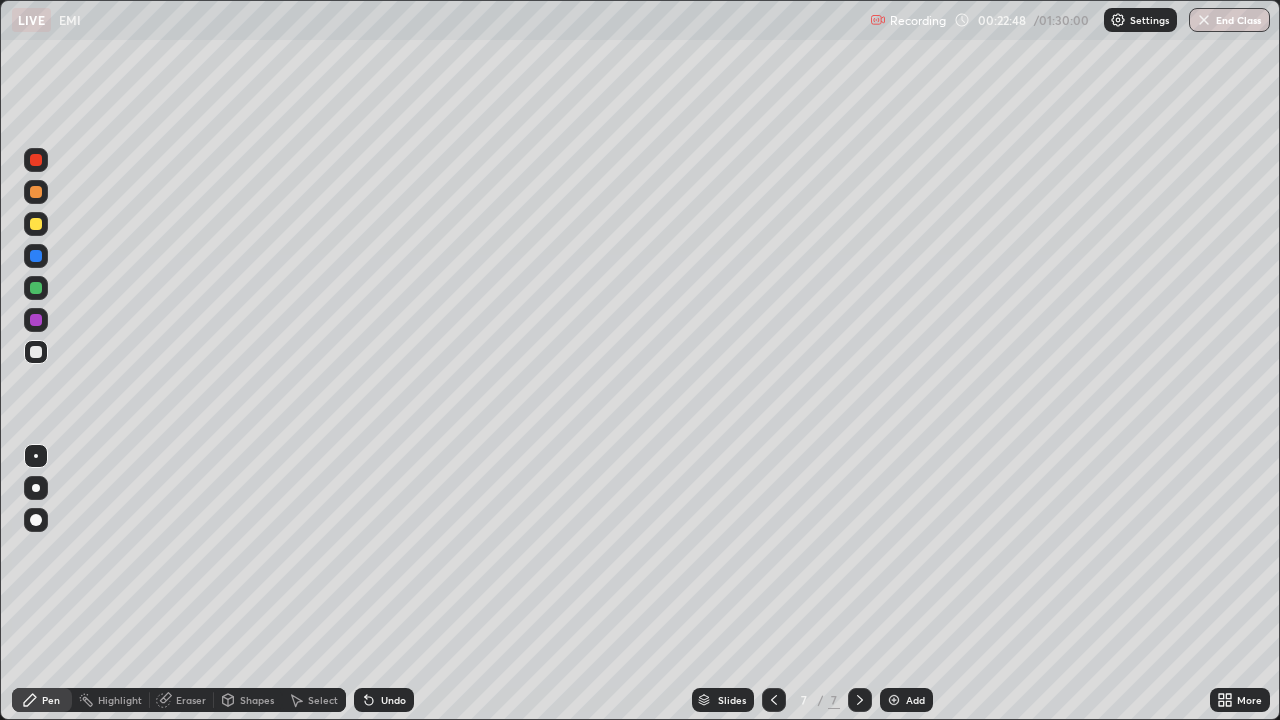 click on "Undo" at bounding box center [384, 700] 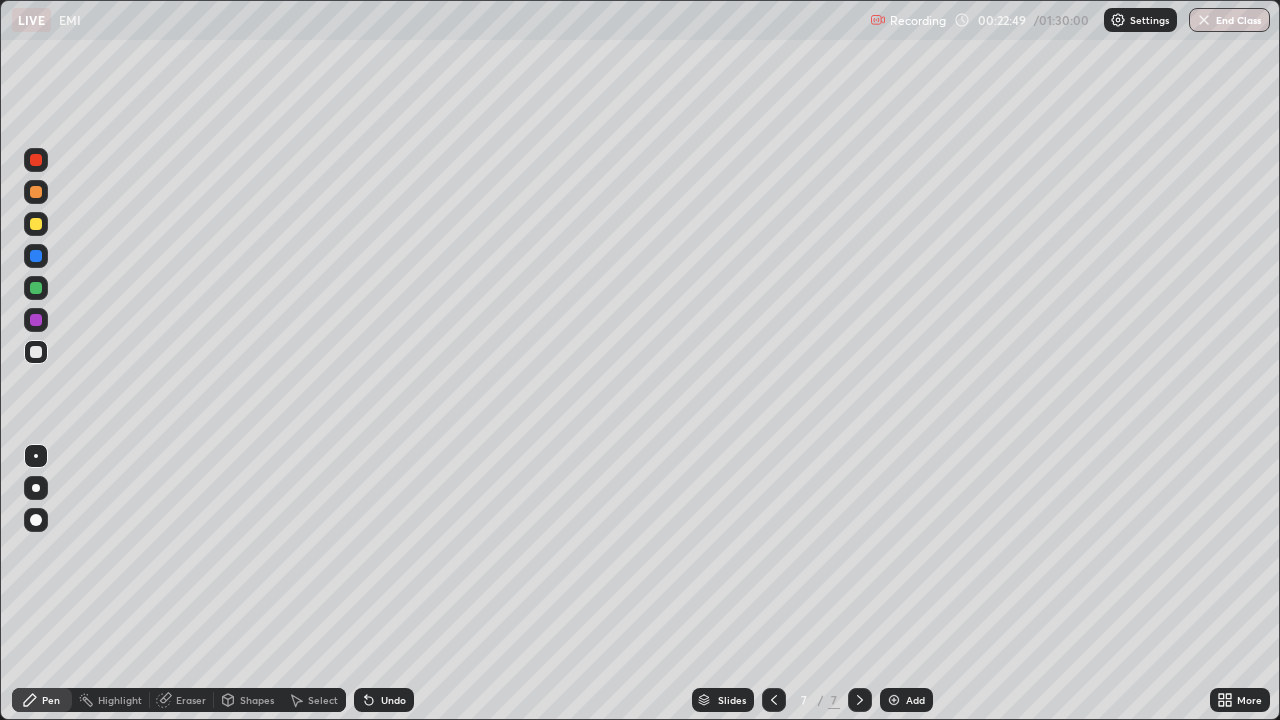 click on "Undo" at bounding box center (384, 700) 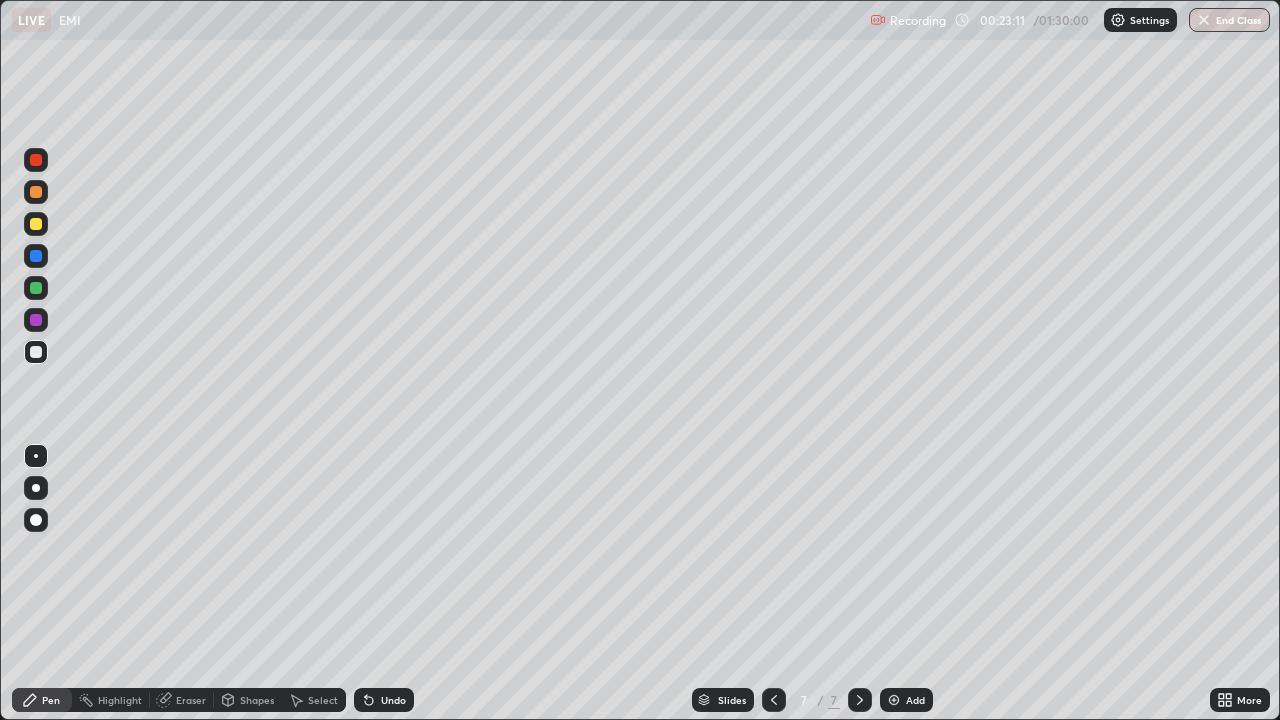 click on "Undo" at bounding box center (384, 700) 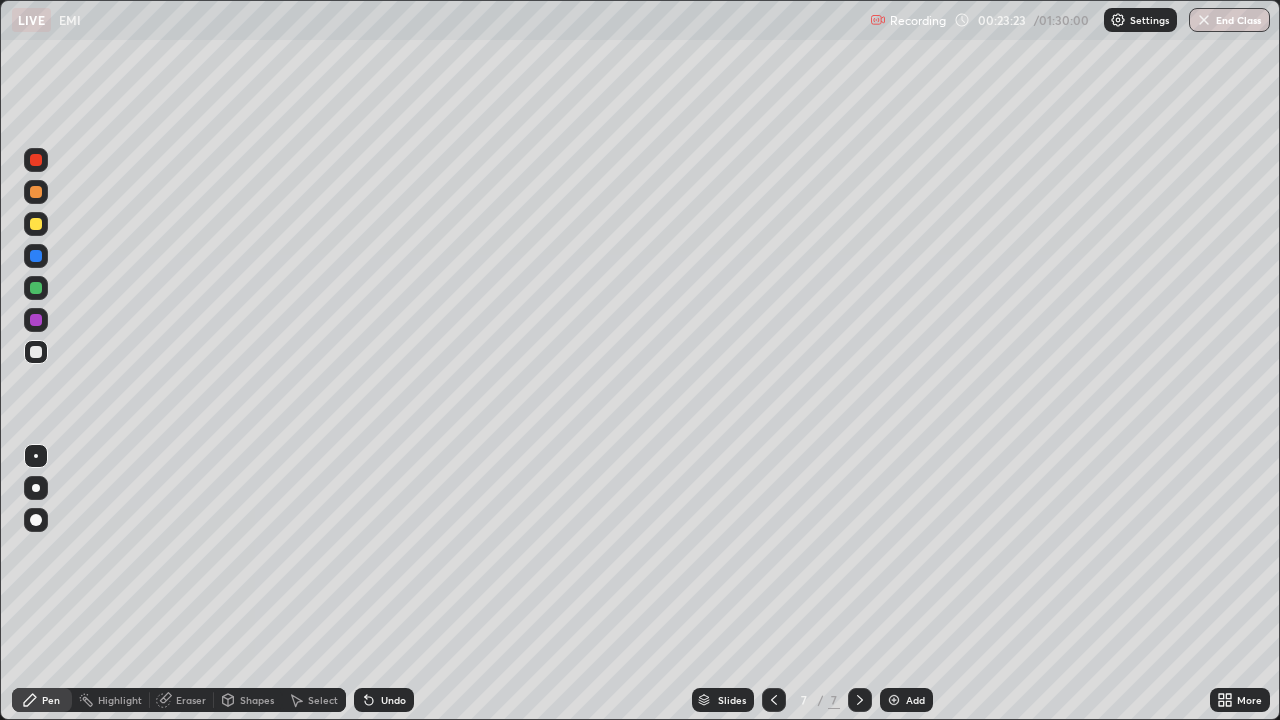 click at bounding box center [36, 288] 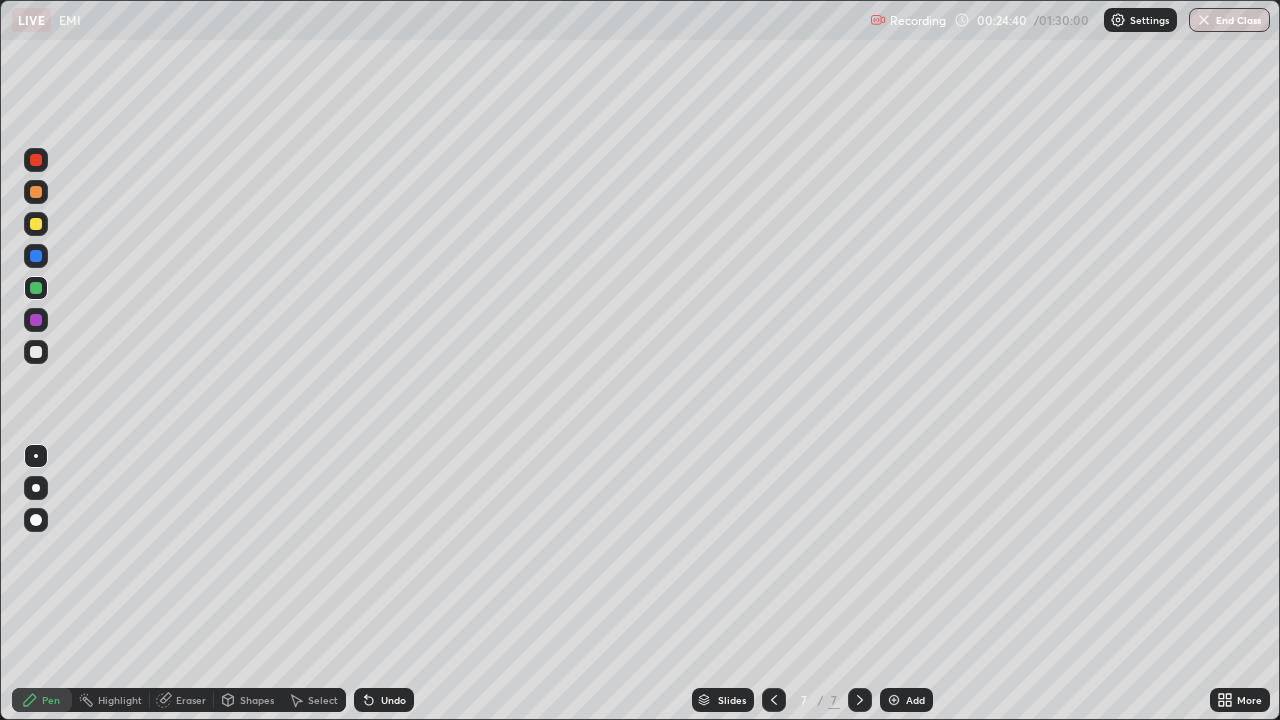 click on "Eraser" at bounding box center [191, 700] 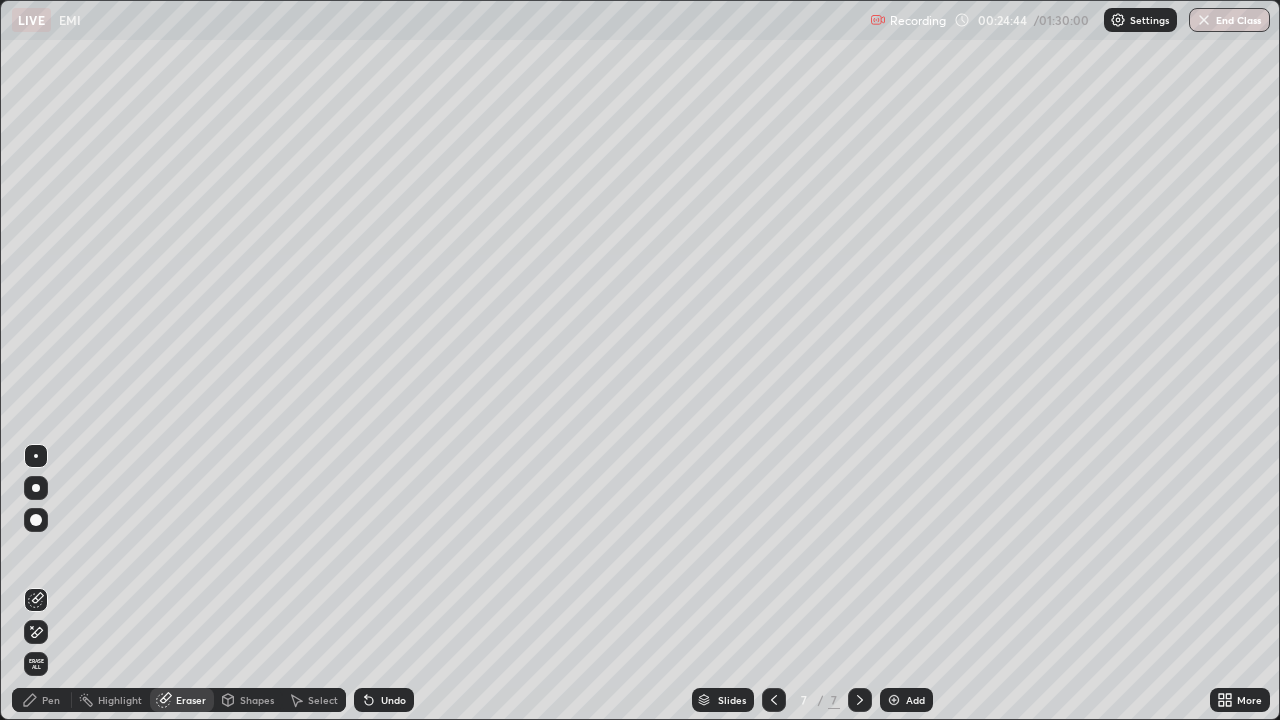 click on "Pen" at bounding box center (42, 700) 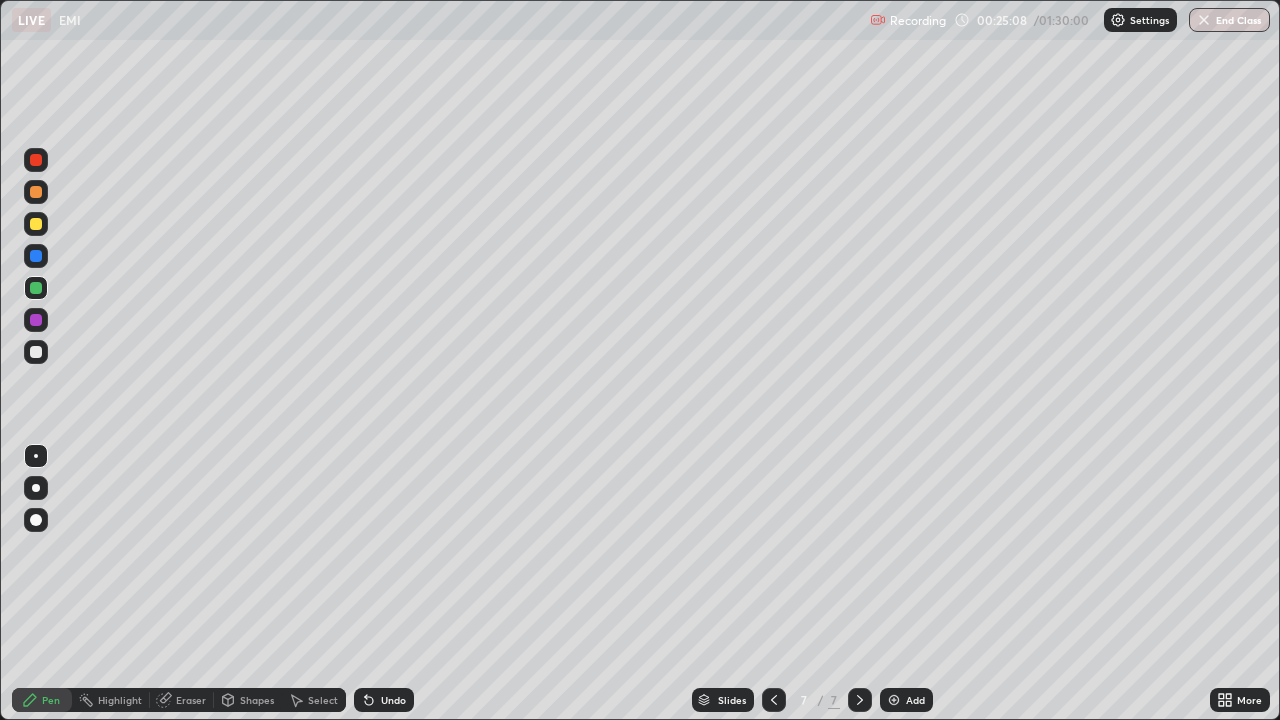 click on "Add" at bounding box center (906, 700) 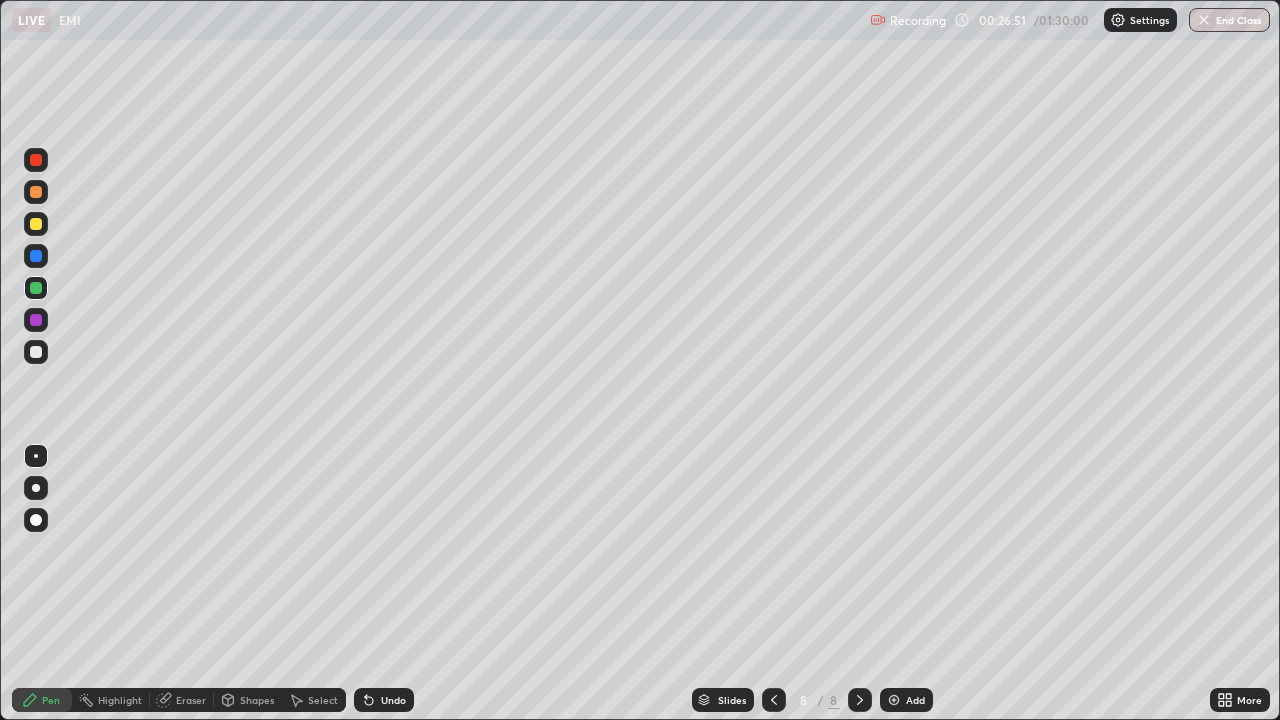 click at bounding box center [36, 224] 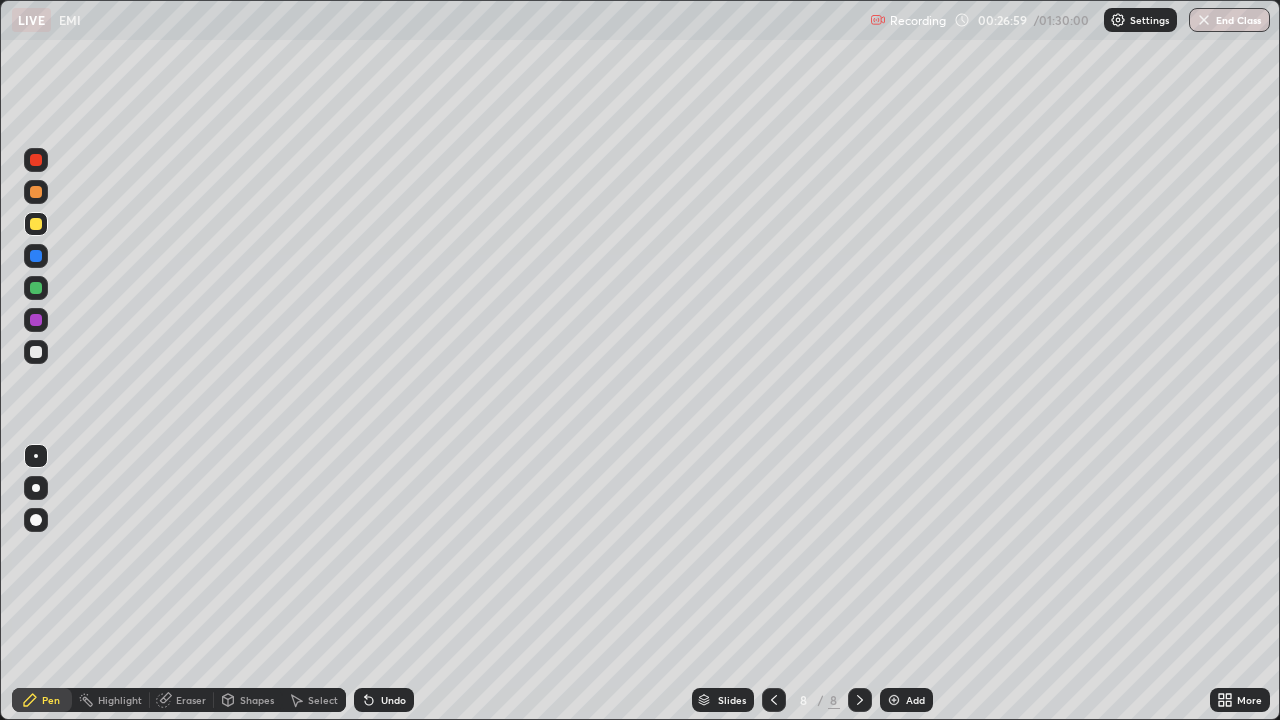click 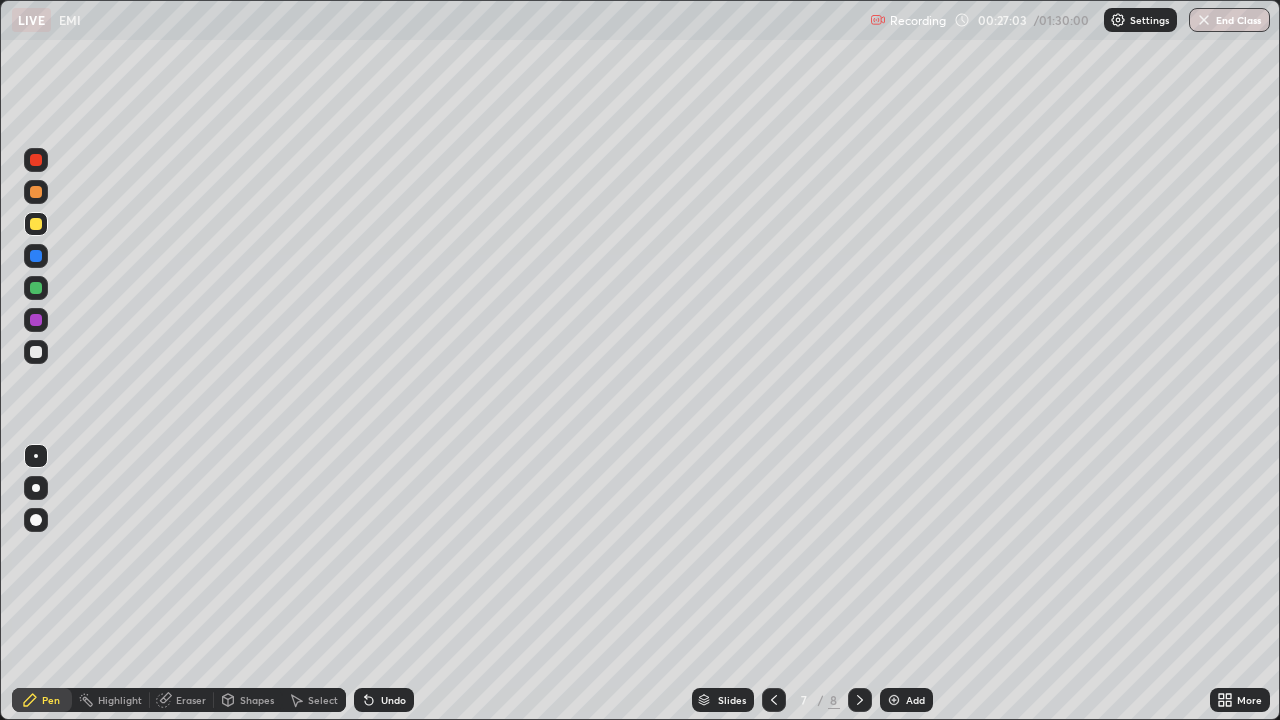 click 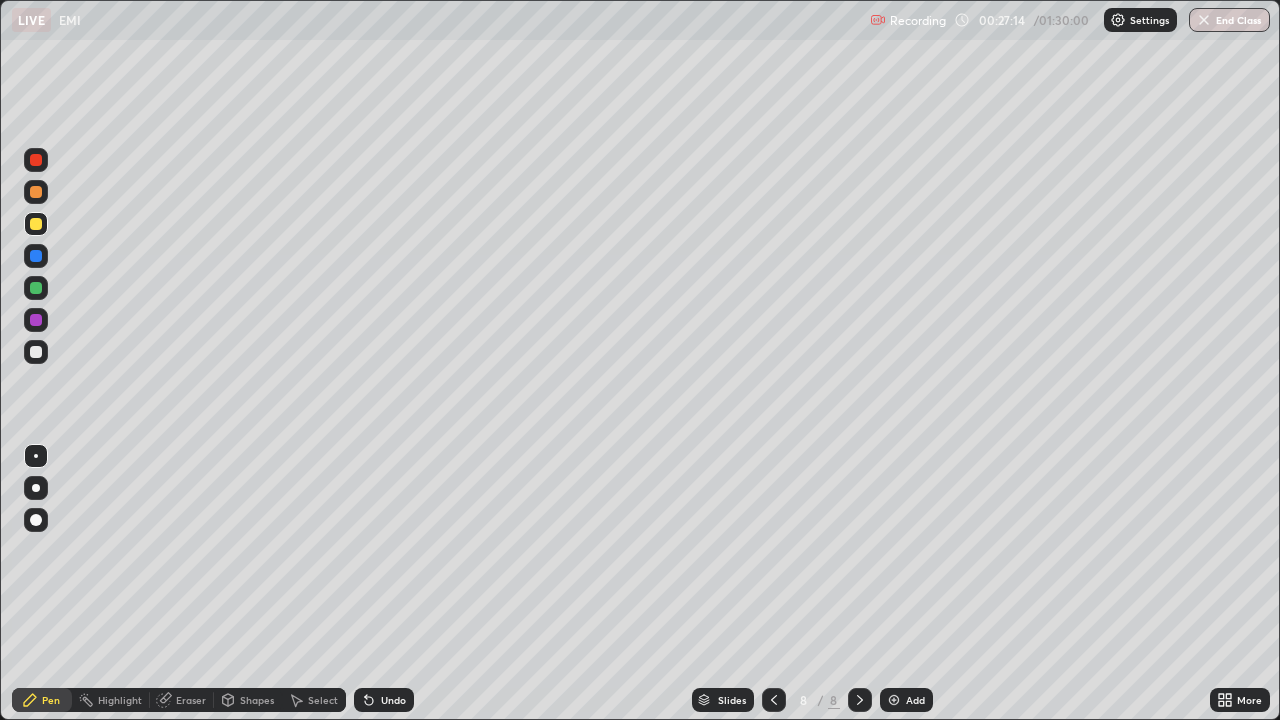 click 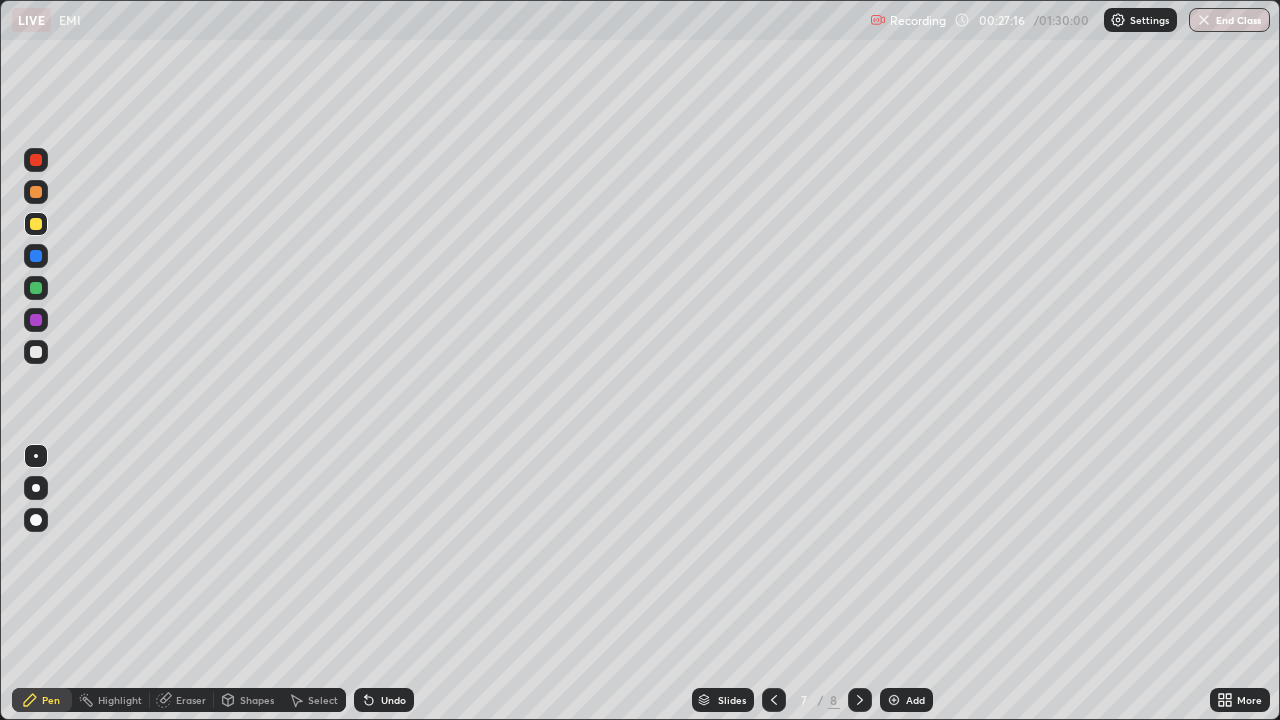 click 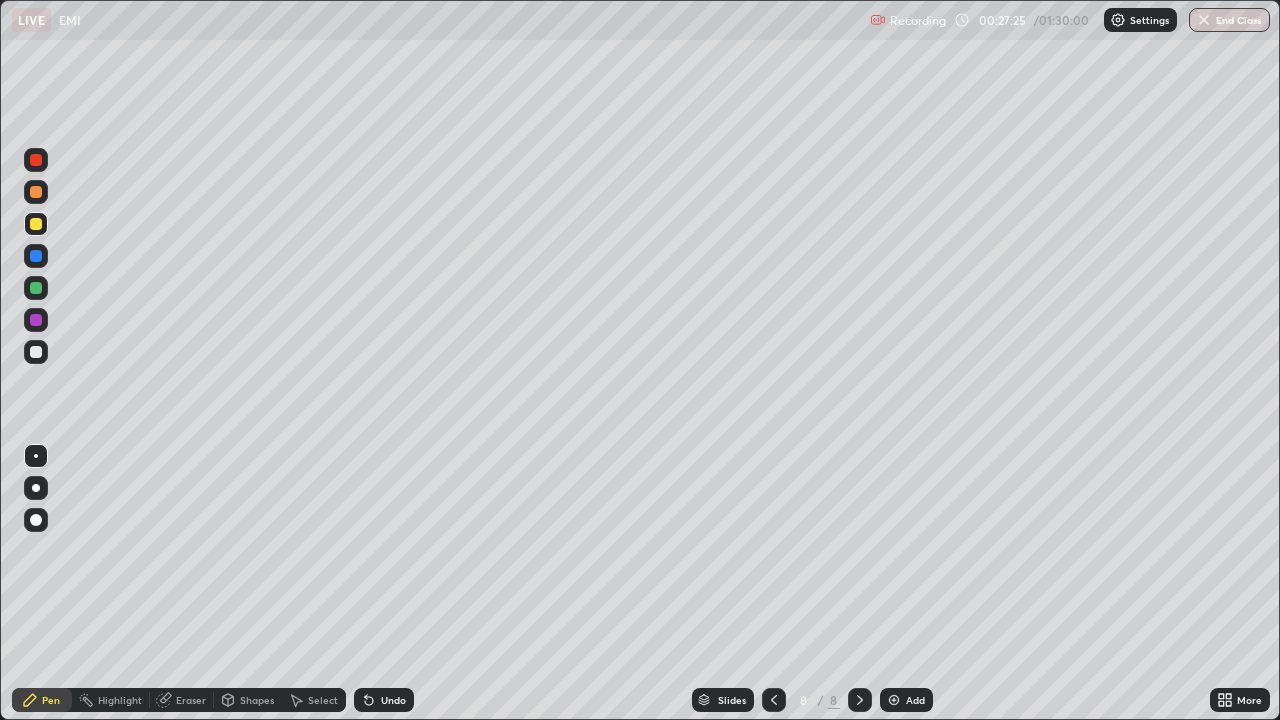 click 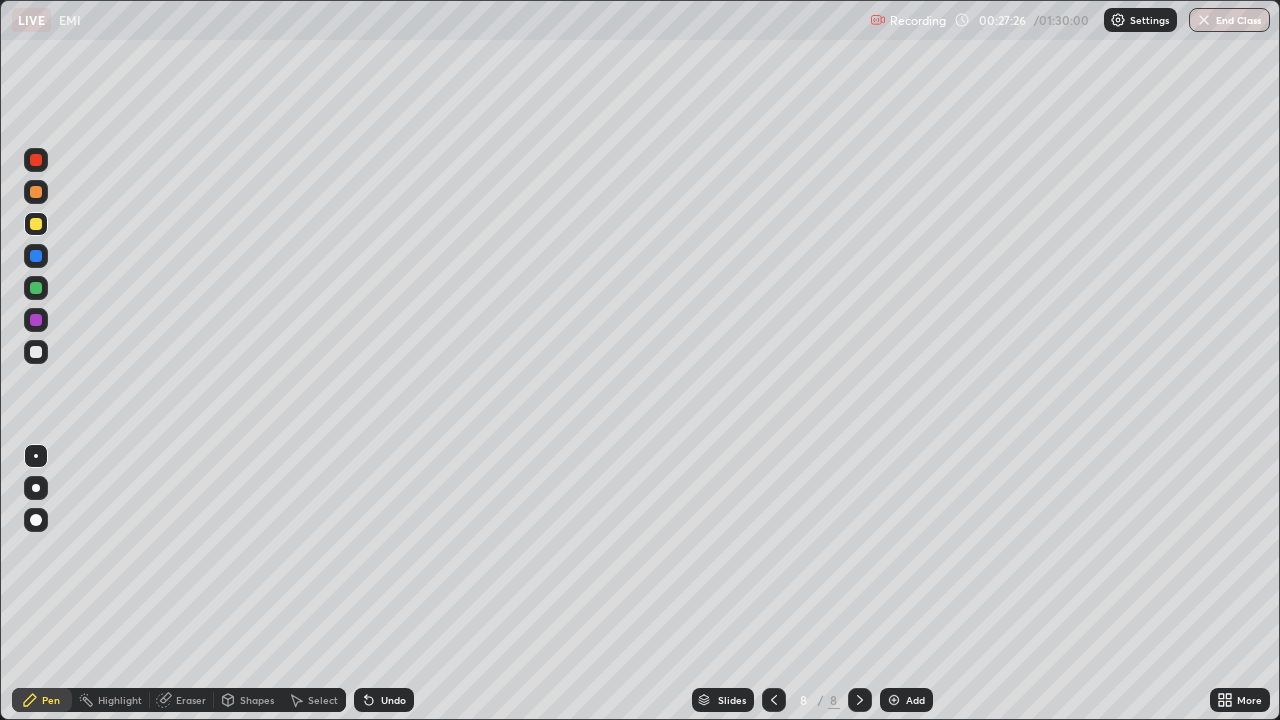 click 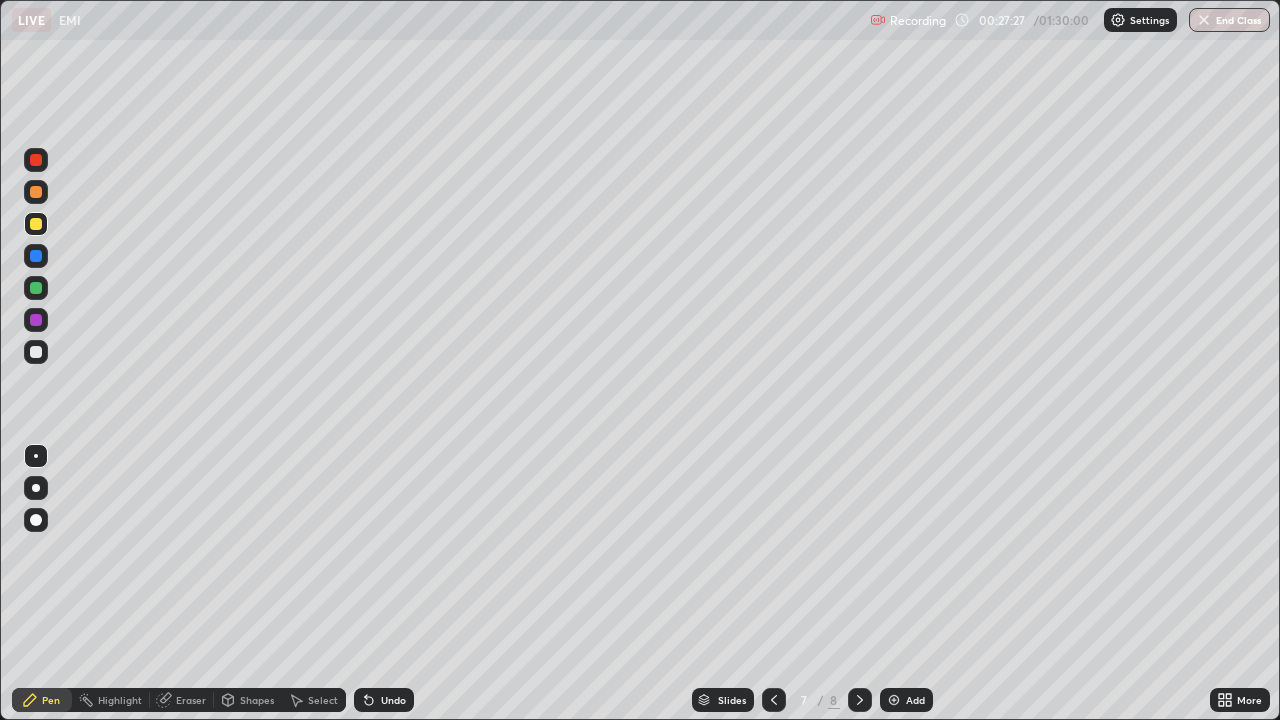 click 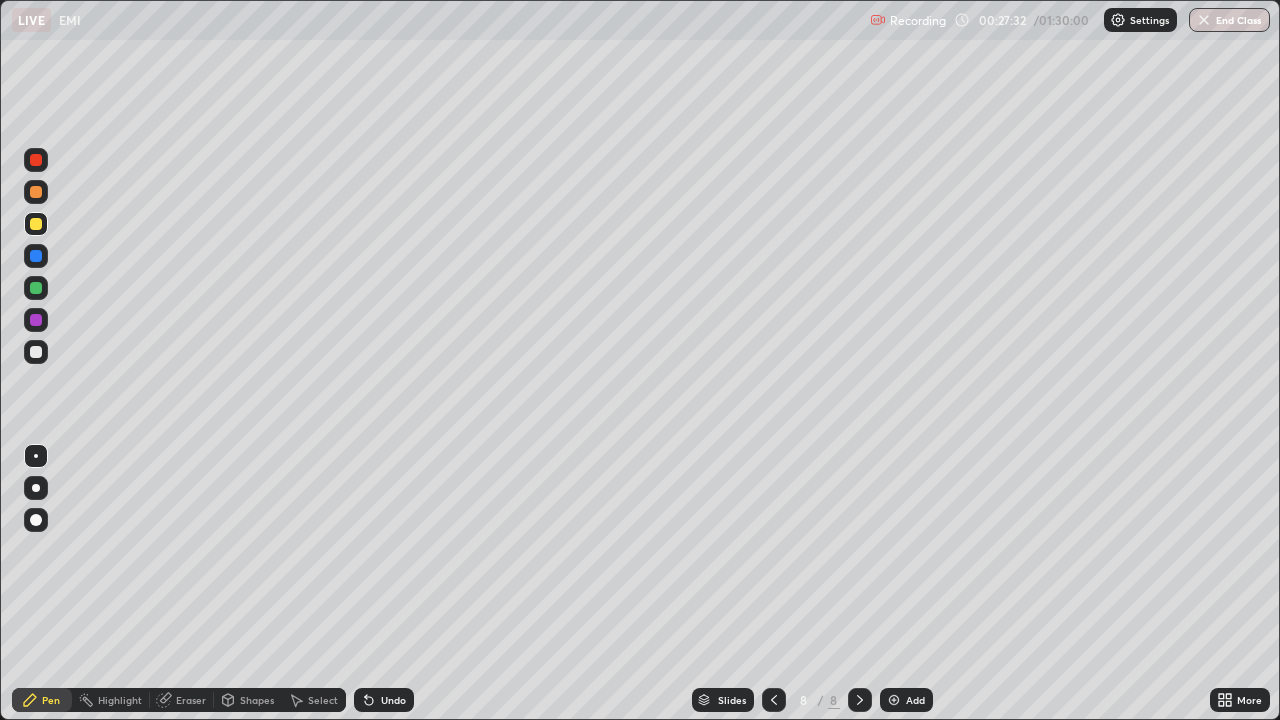 click at bounding box center [36, 352] 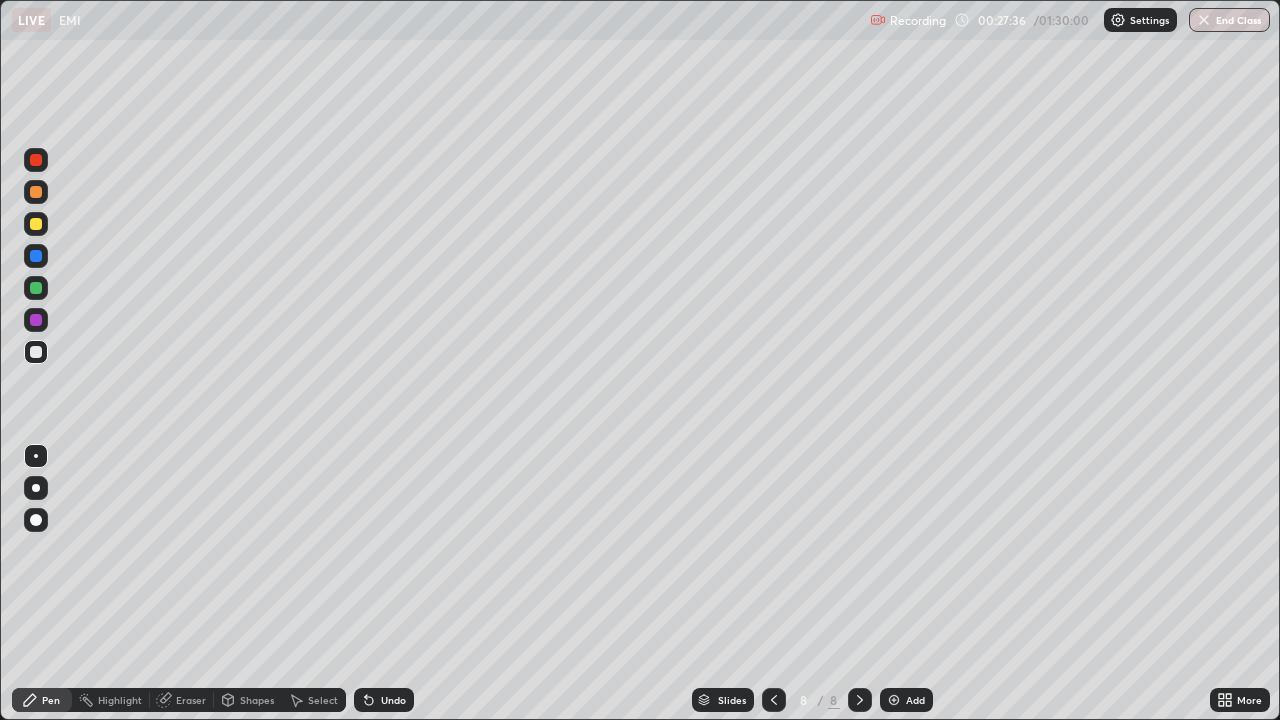 click at bounding box center [36, 352] 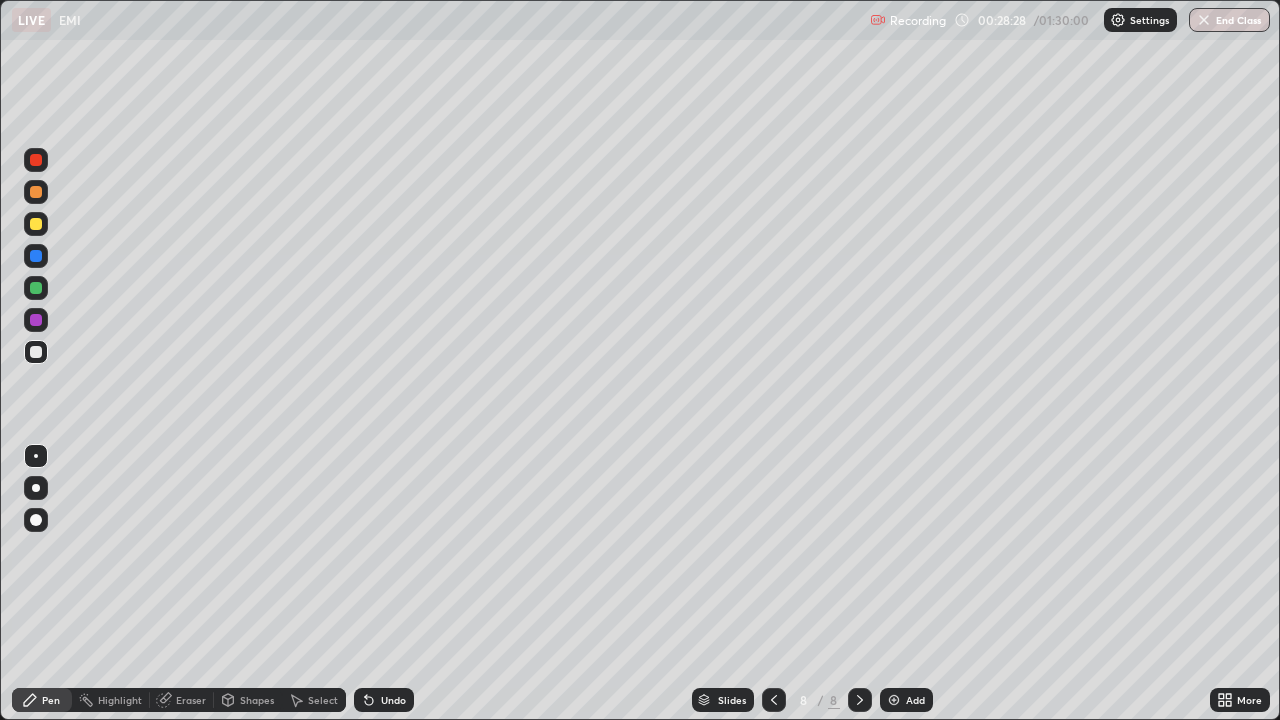 click on "Undo" at bounding box center (384, 700) 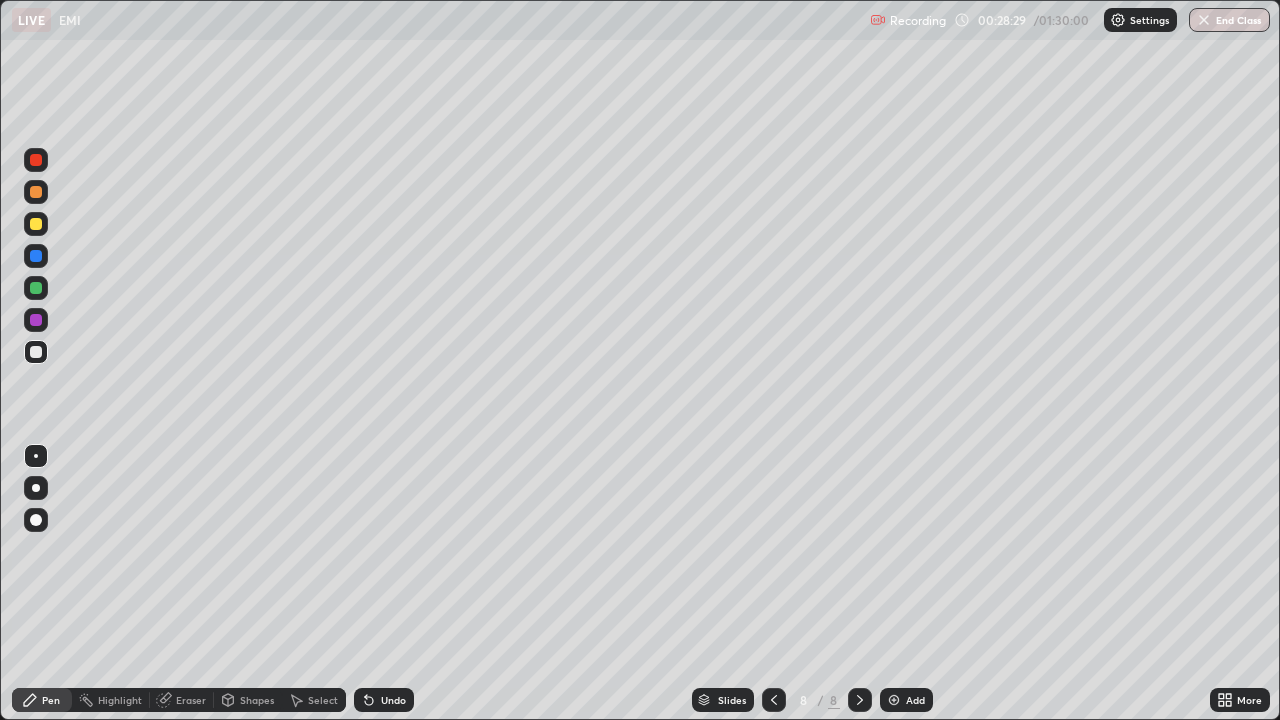click on "Undo" at bounding box center [393, 700] 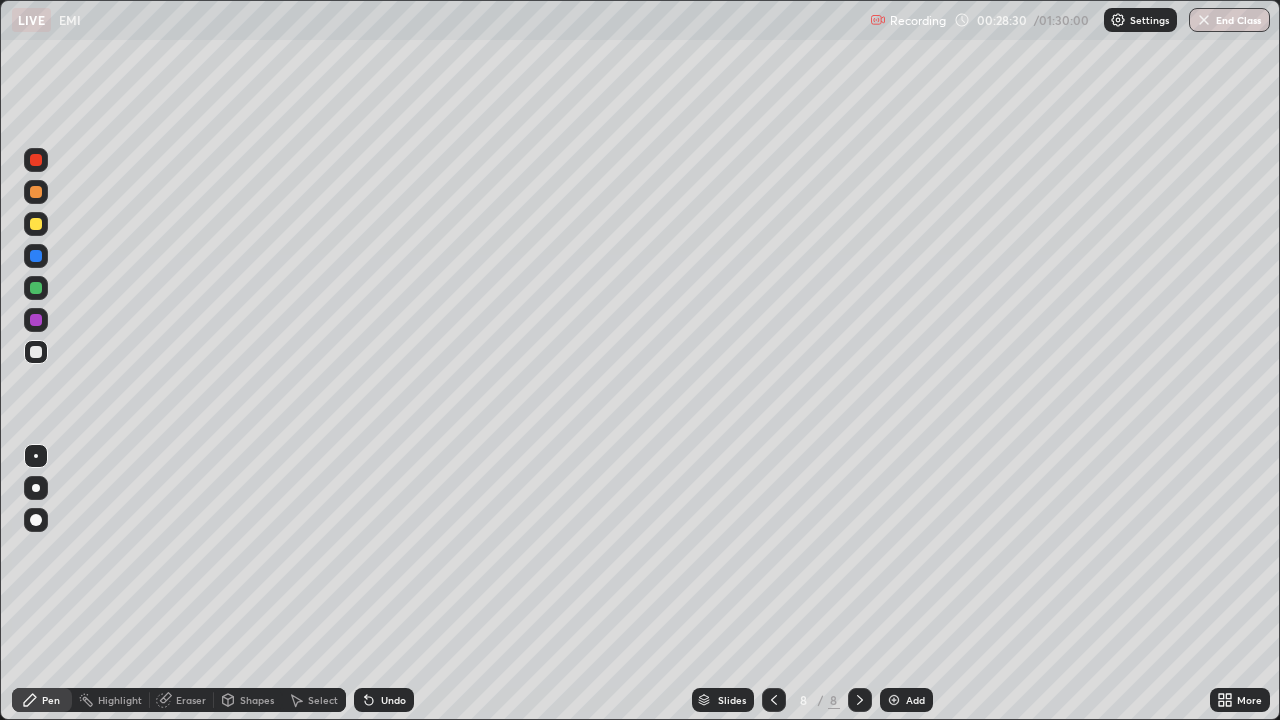 click on "Undo" at bounding box center [393, 700] 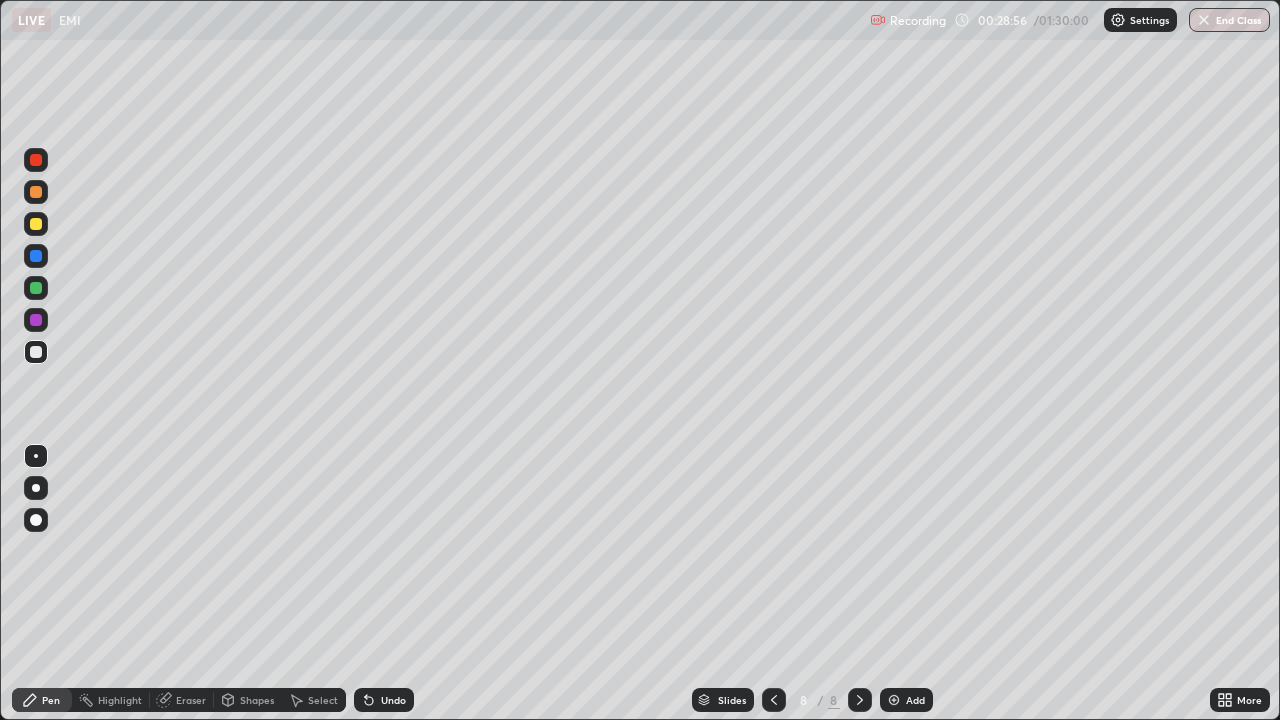 click at bounding box center [36, 288] 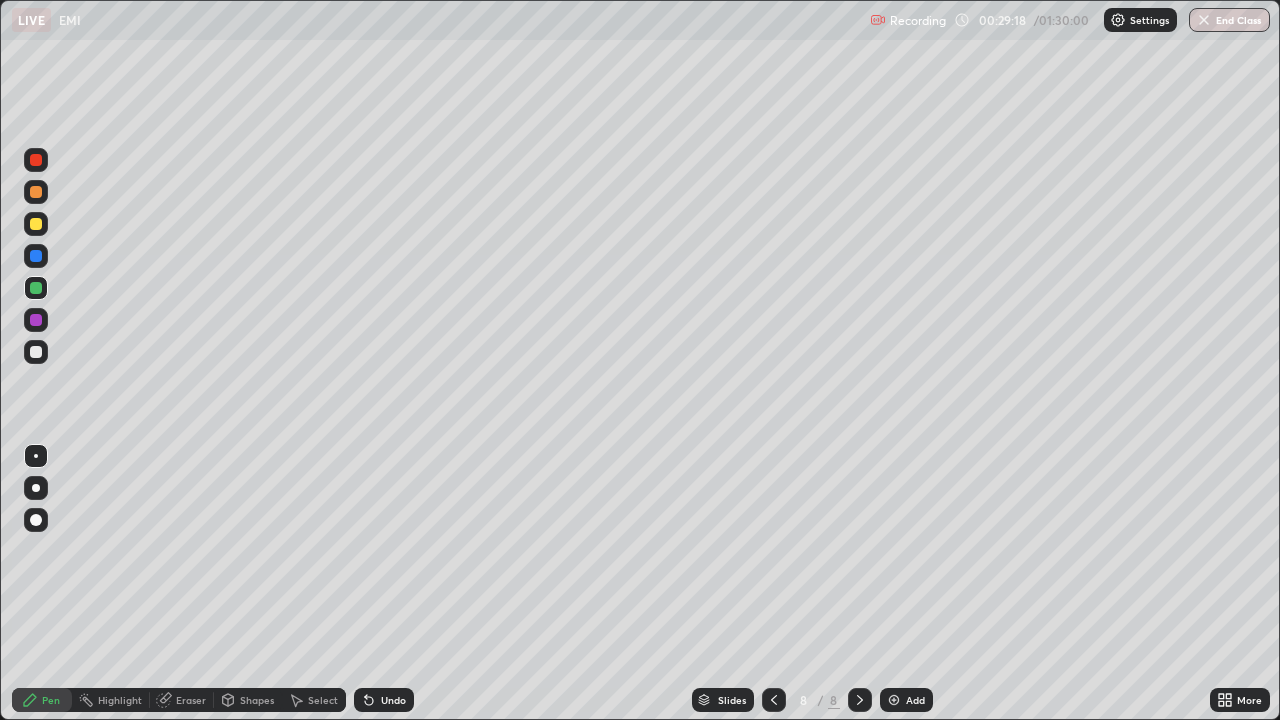 click at bounding box center [36, 352] 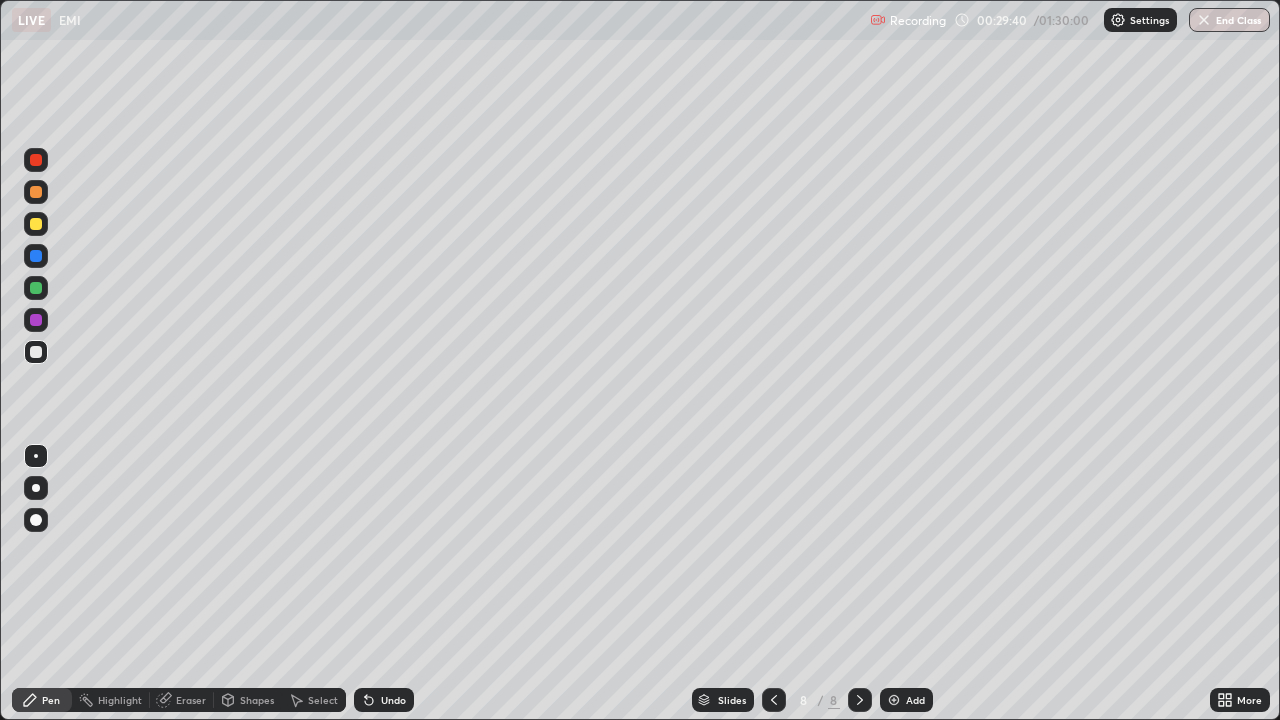 click at bounding box center (36, 352) 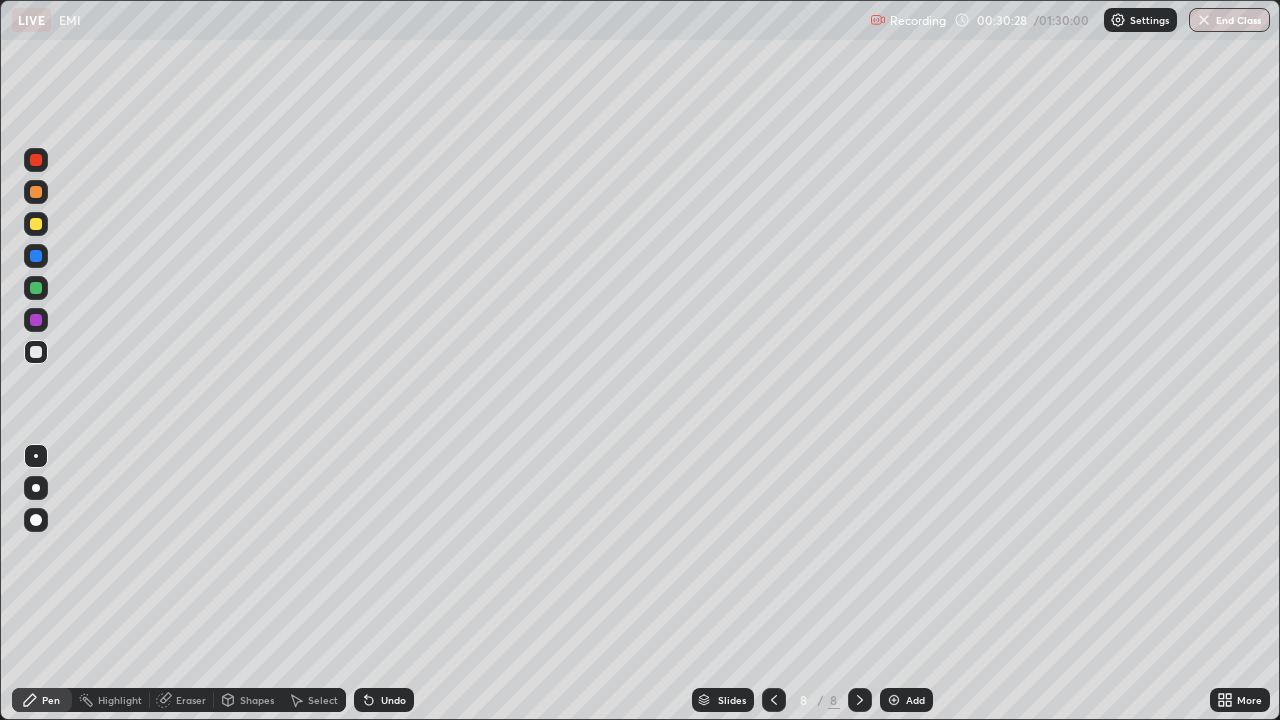 click on "Add" at bounding box center [915, 700] 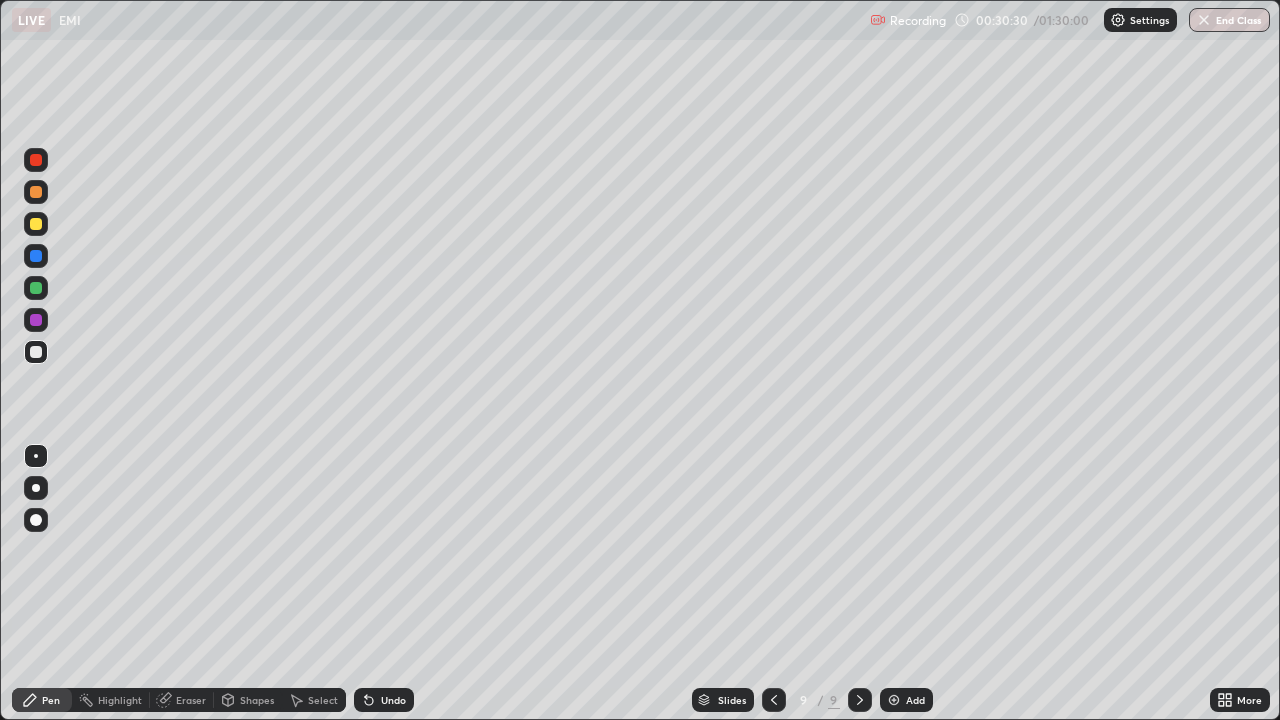 click 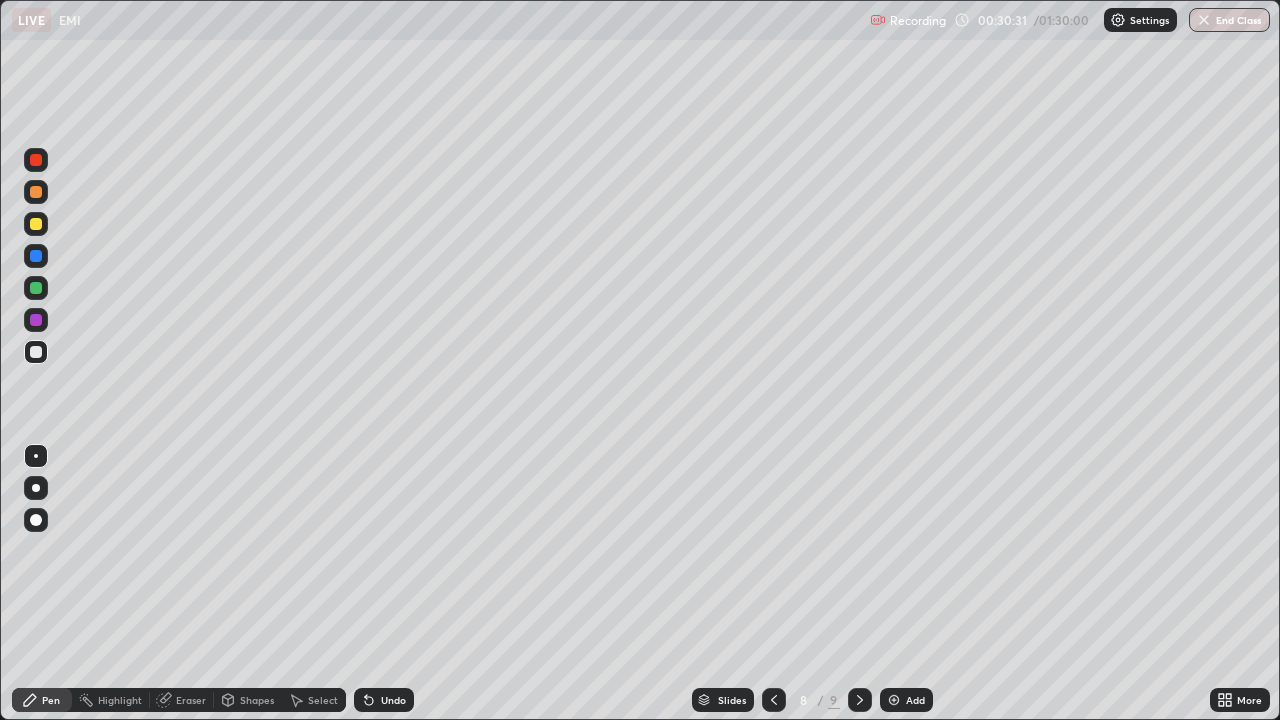 click on "Undo" at bounding box center [393, 700] 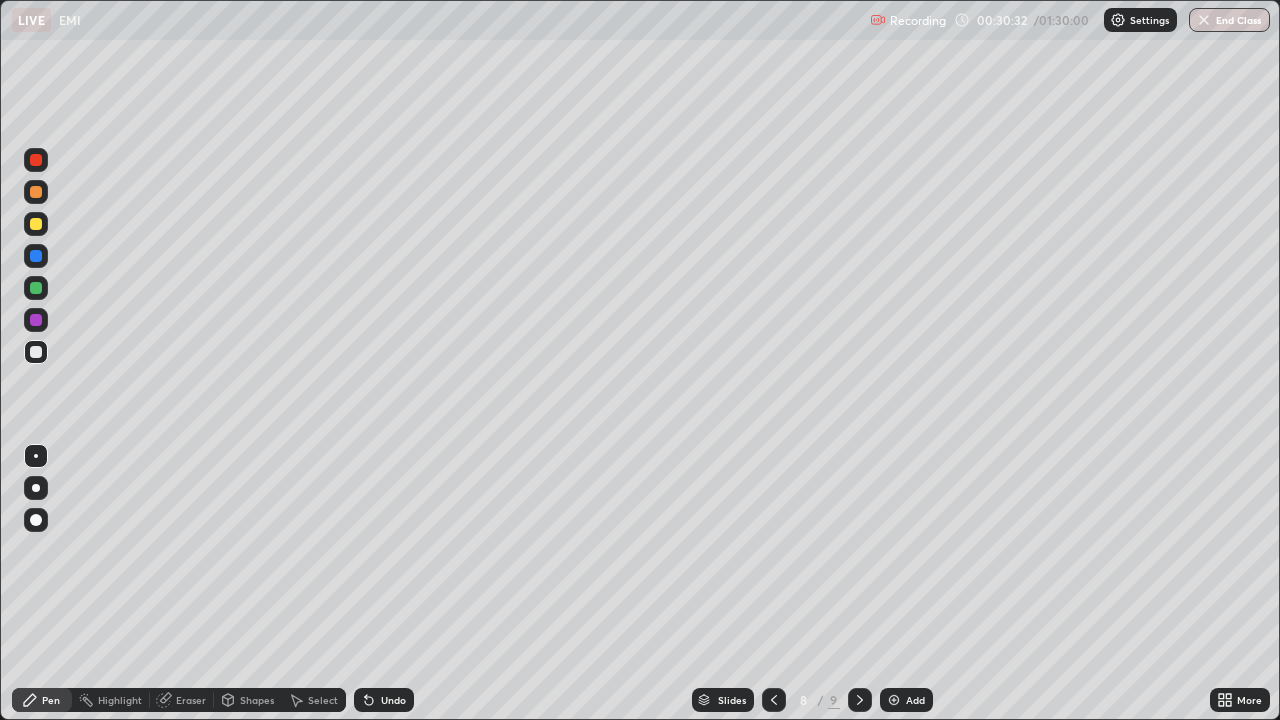 click on "Undo" at bounding box center [384, 700] 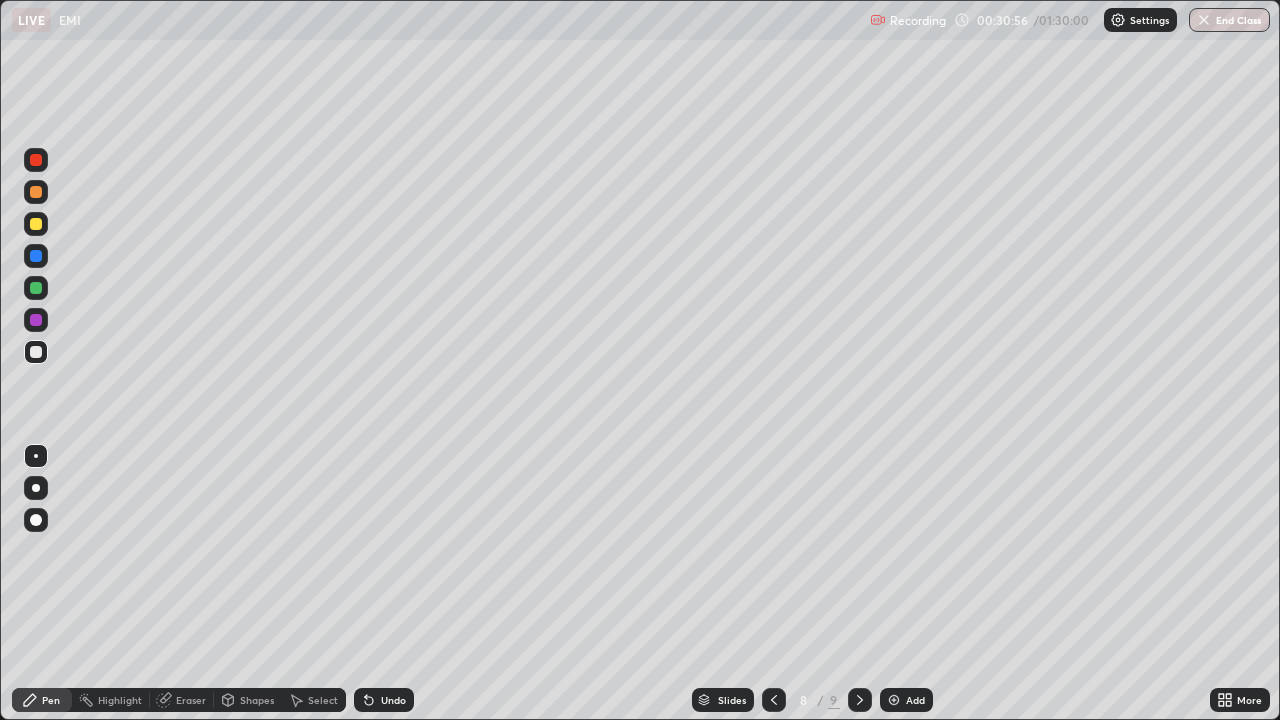 click at bounding box center [36, 256] 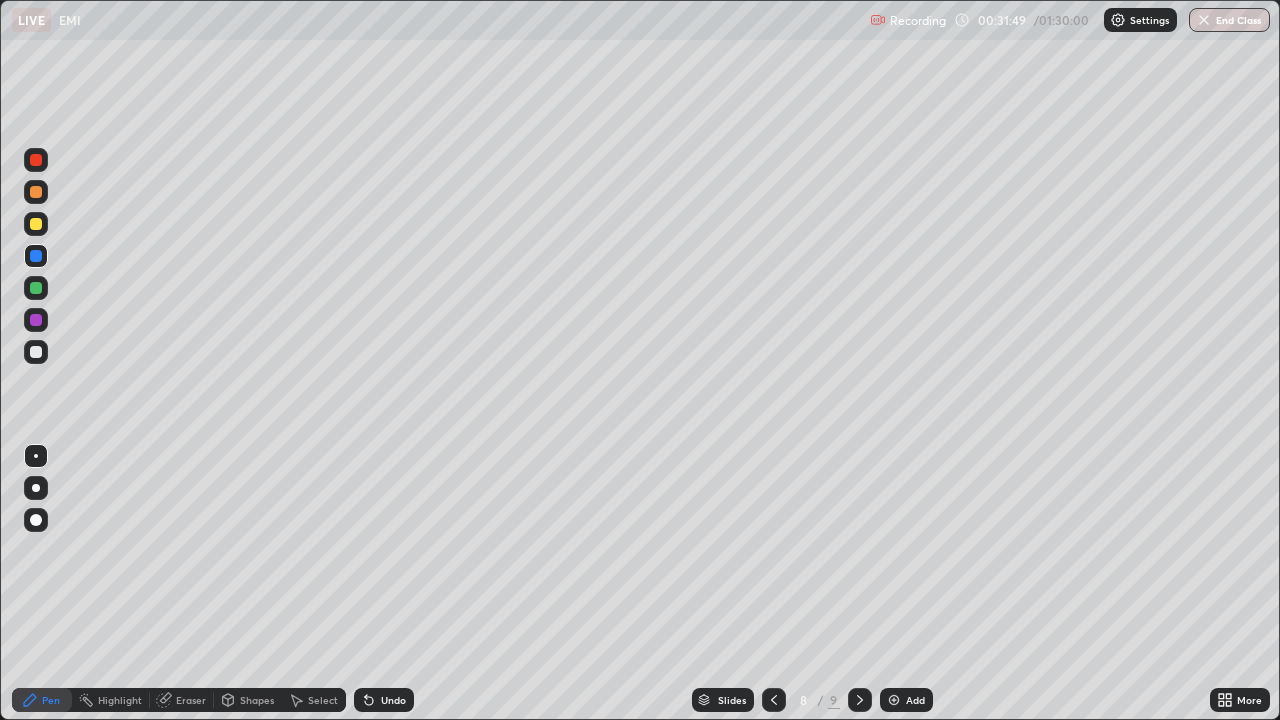 click at bounding box center (36, 288) 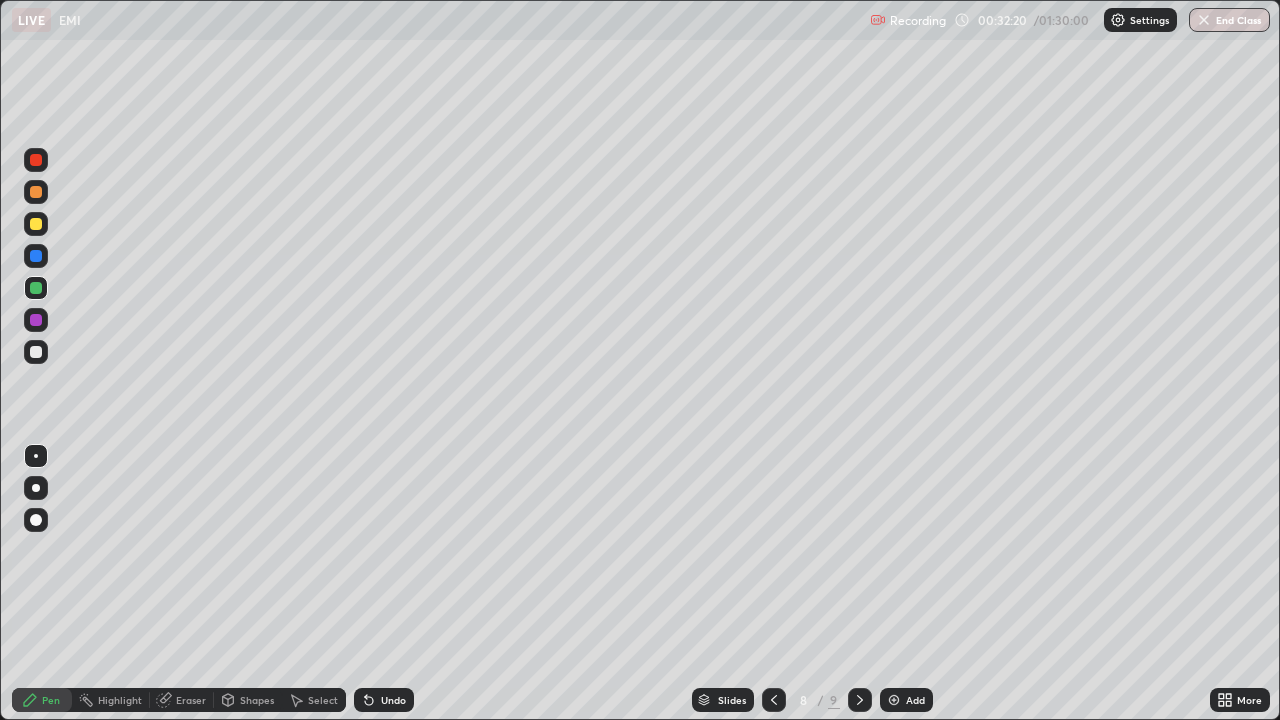 click on "Undo" at bounding box center (393, 700) 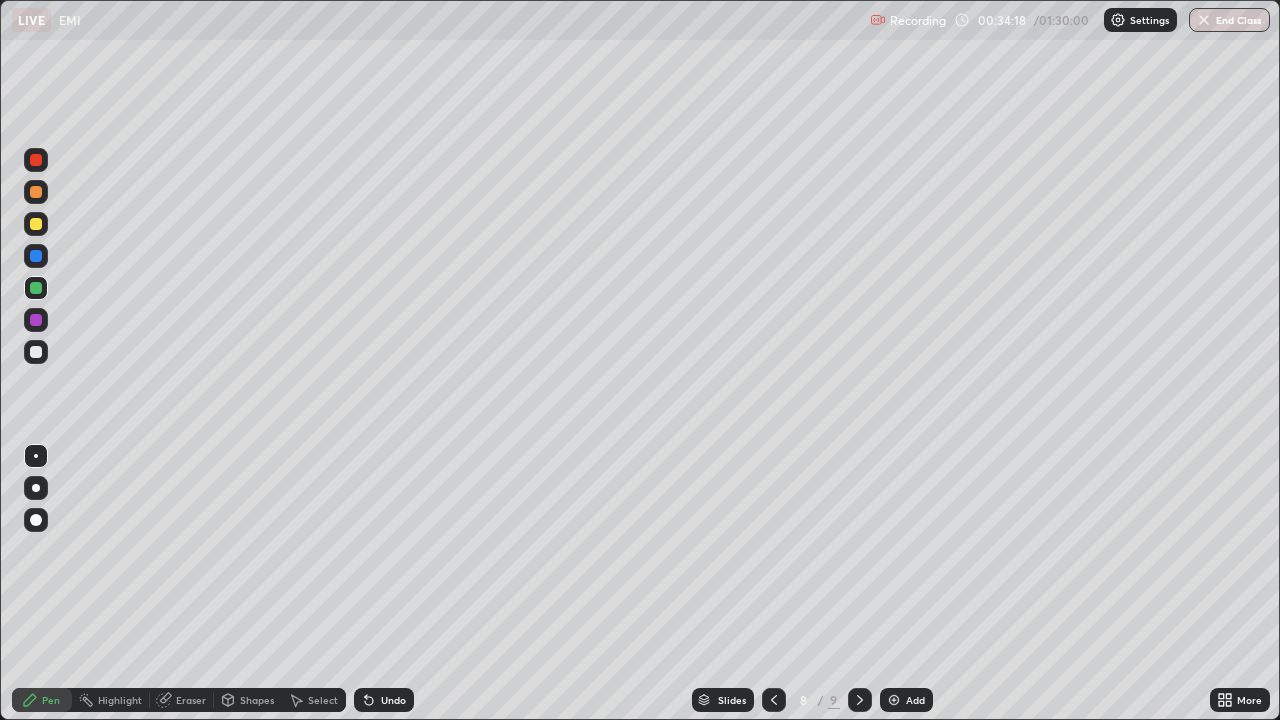 click at bounding box center [36, 488] 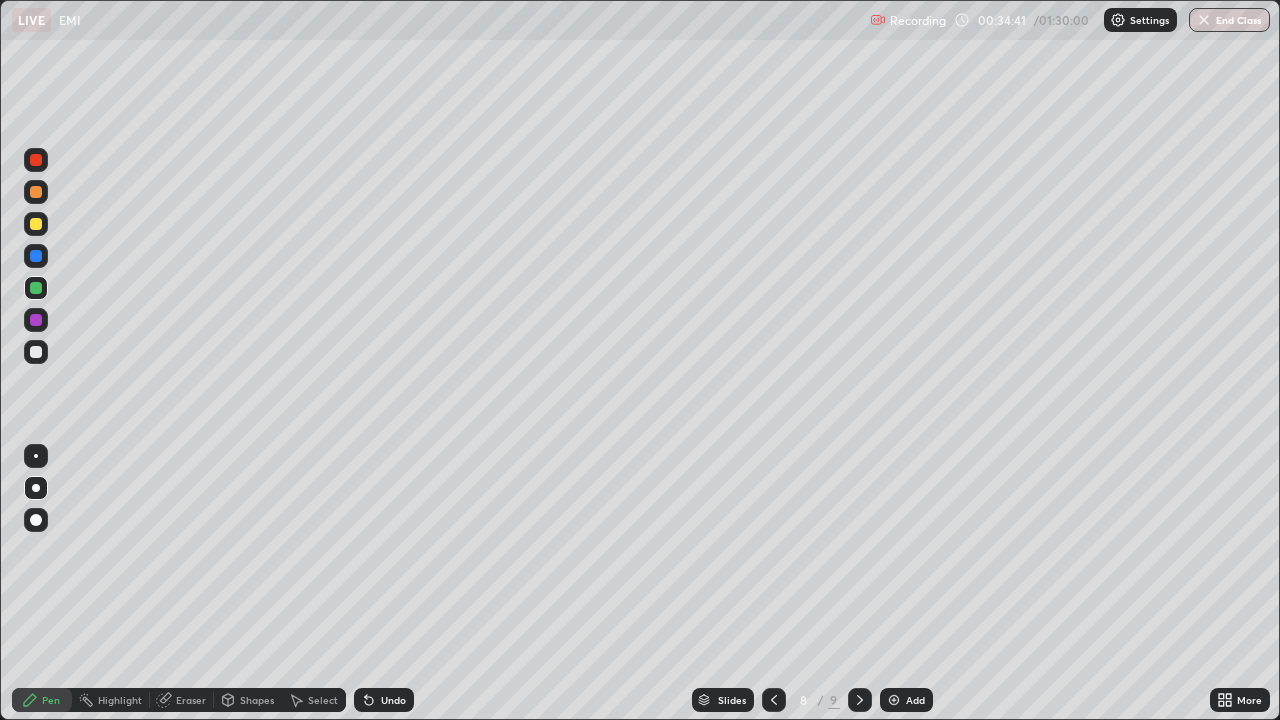click 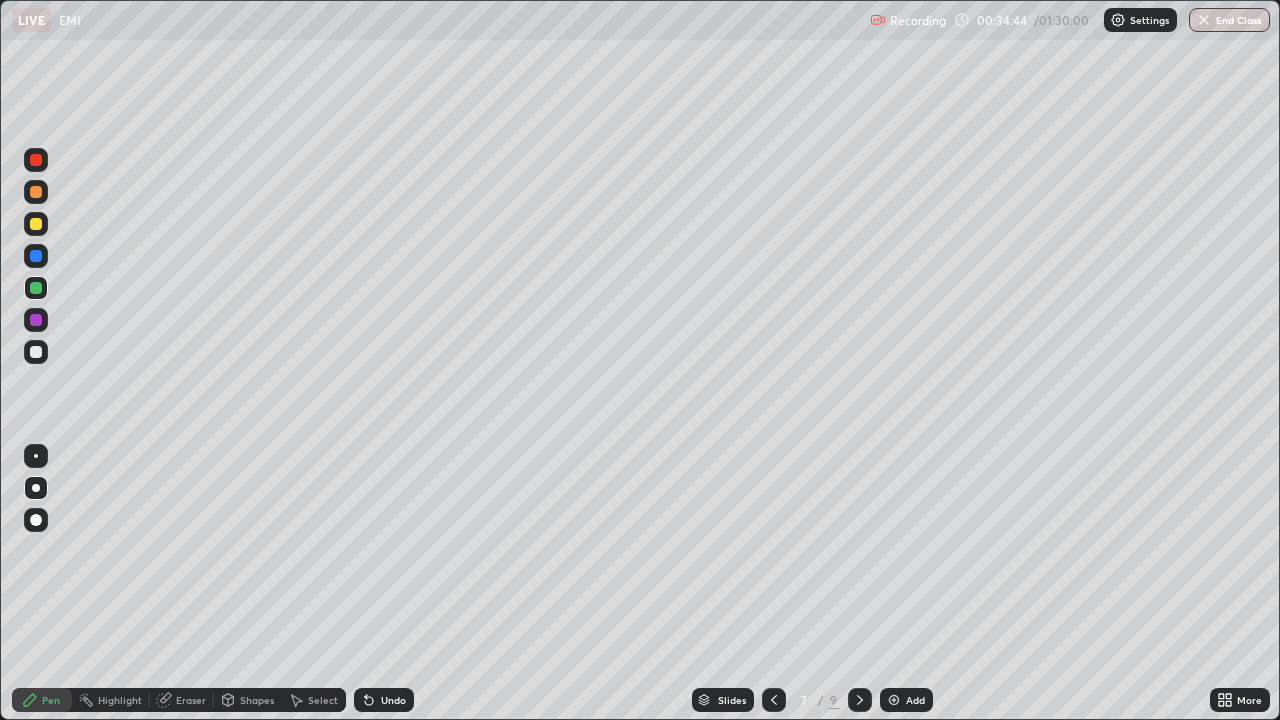 click at bounding box center [860, 700] 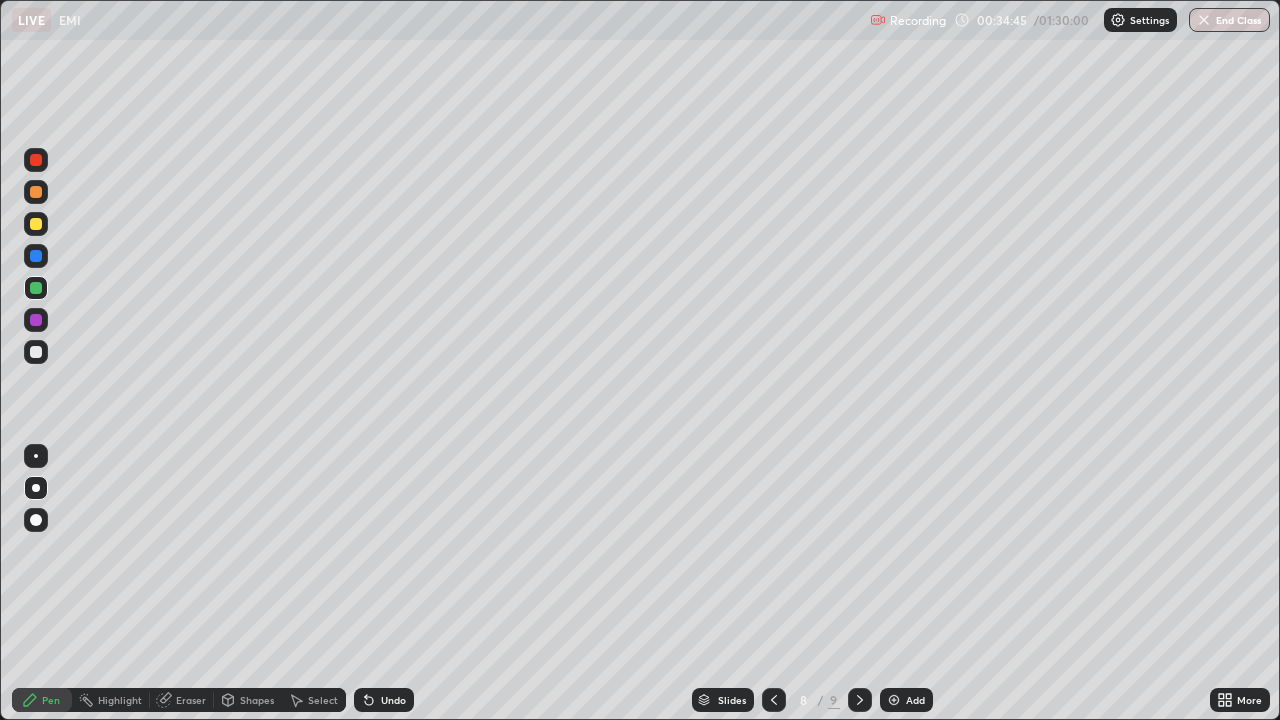 click 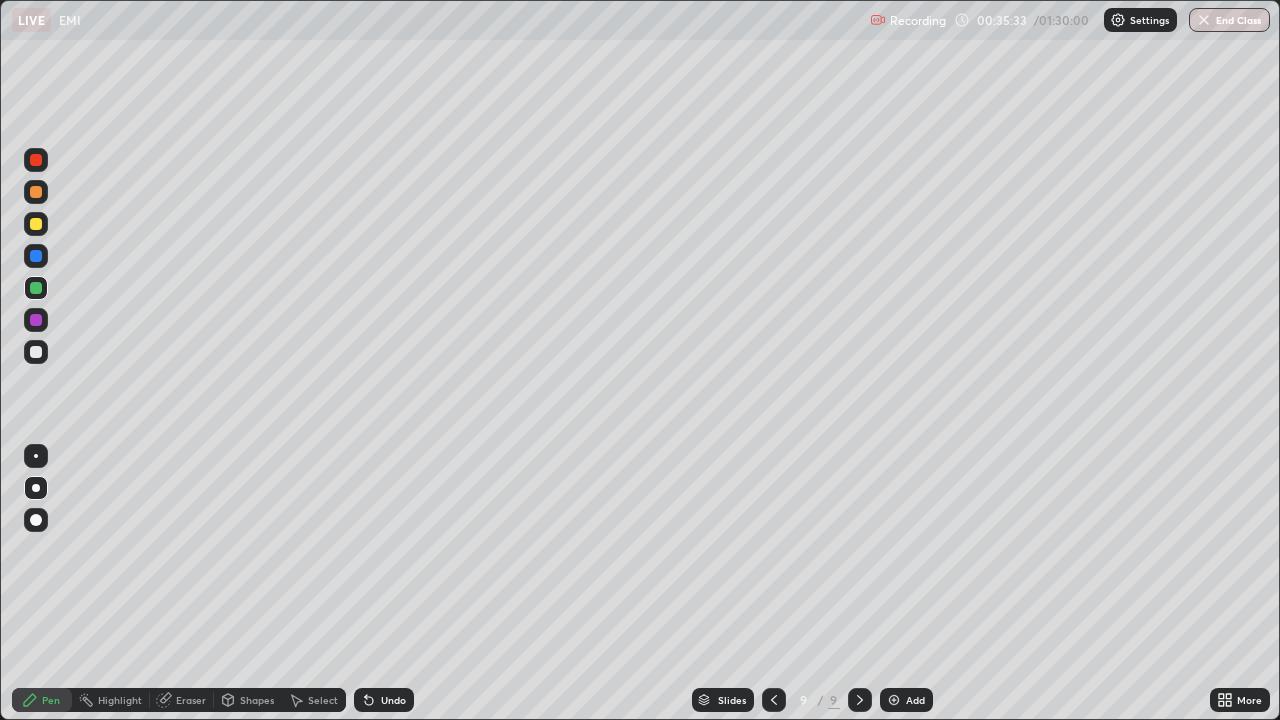 click at bounding box center [36, 352] 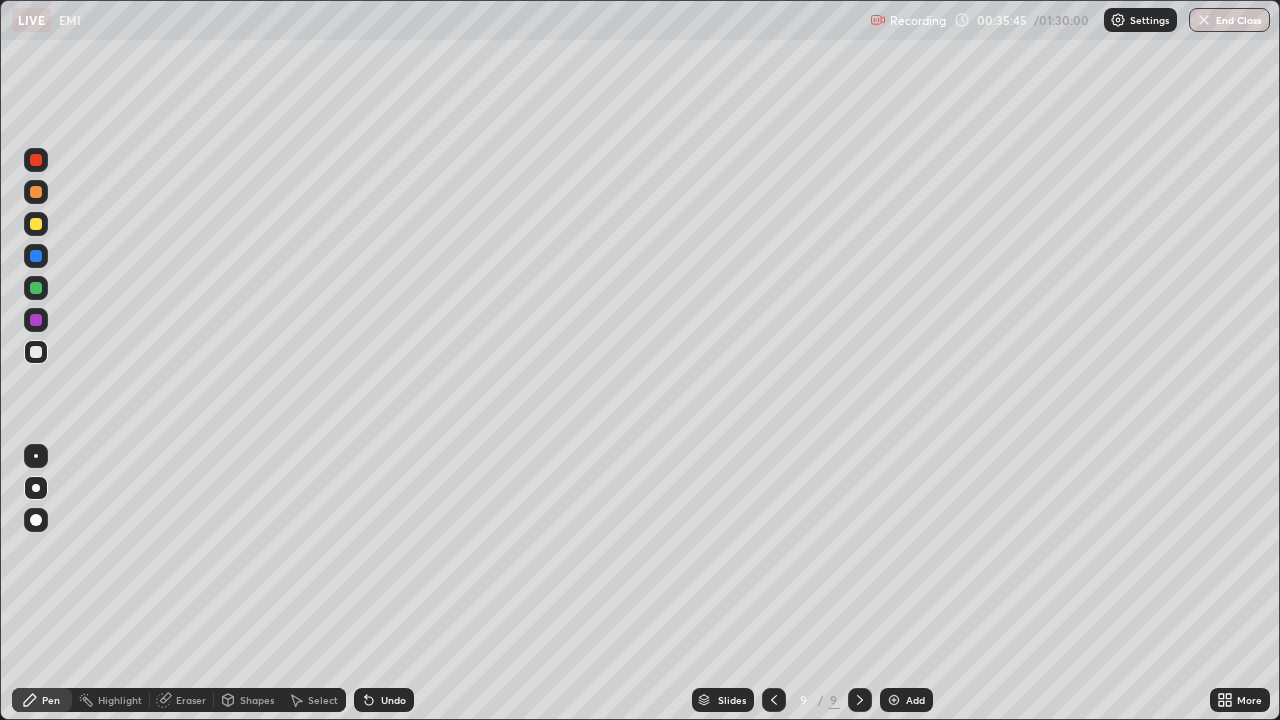 click on "Undo" at bounding box center [393, 700] 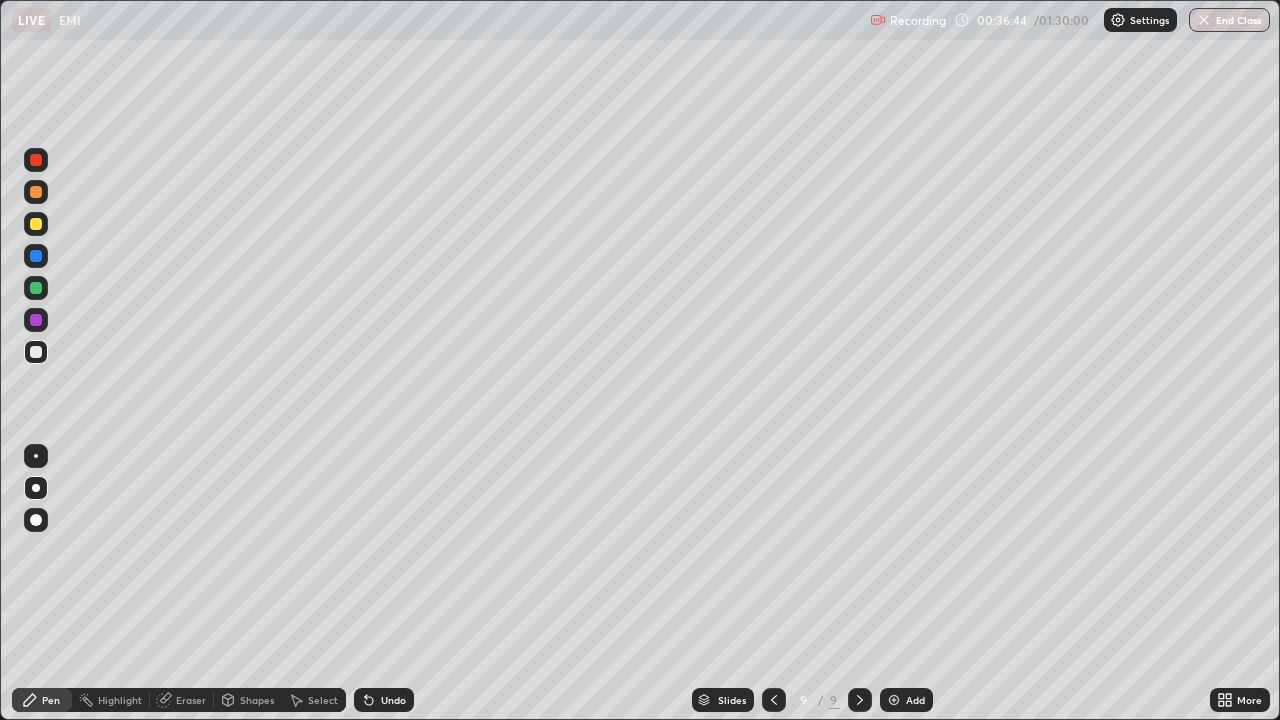click at bounding box center (36, 224) 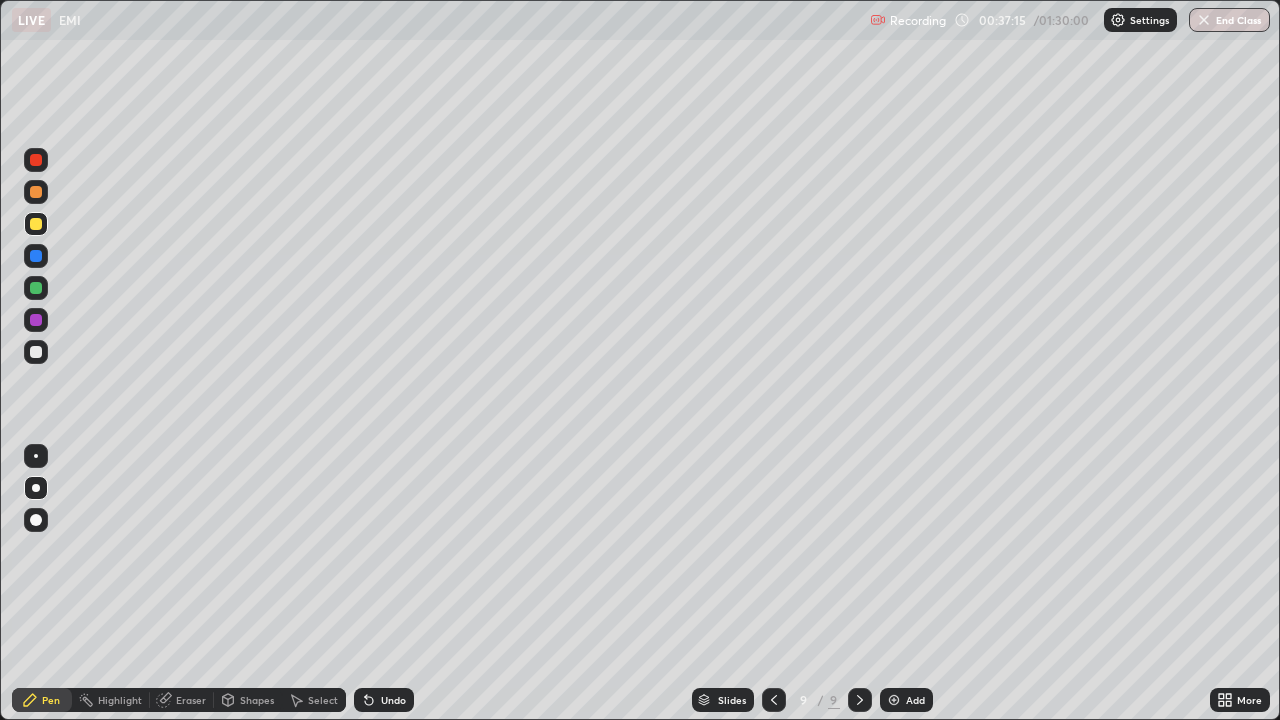 click on "Undo" at bounding box center [384, 700] 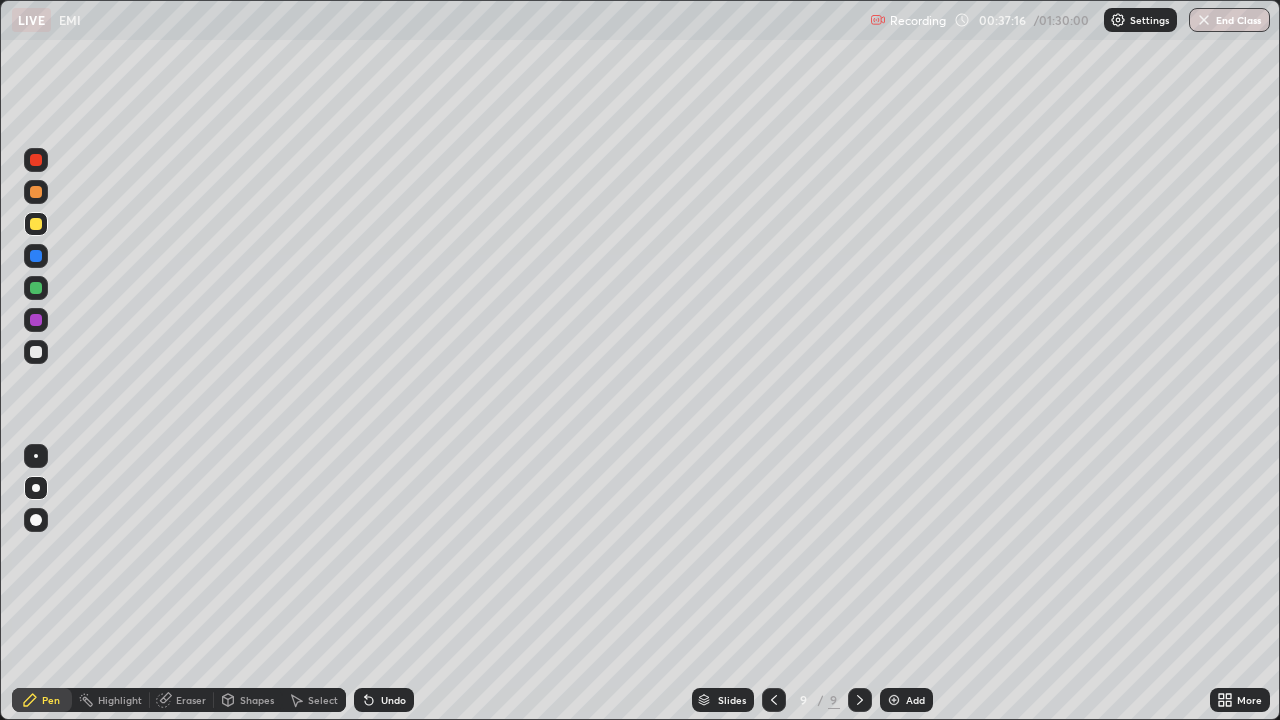 click on "Undo" at bounding box center (384, 700) 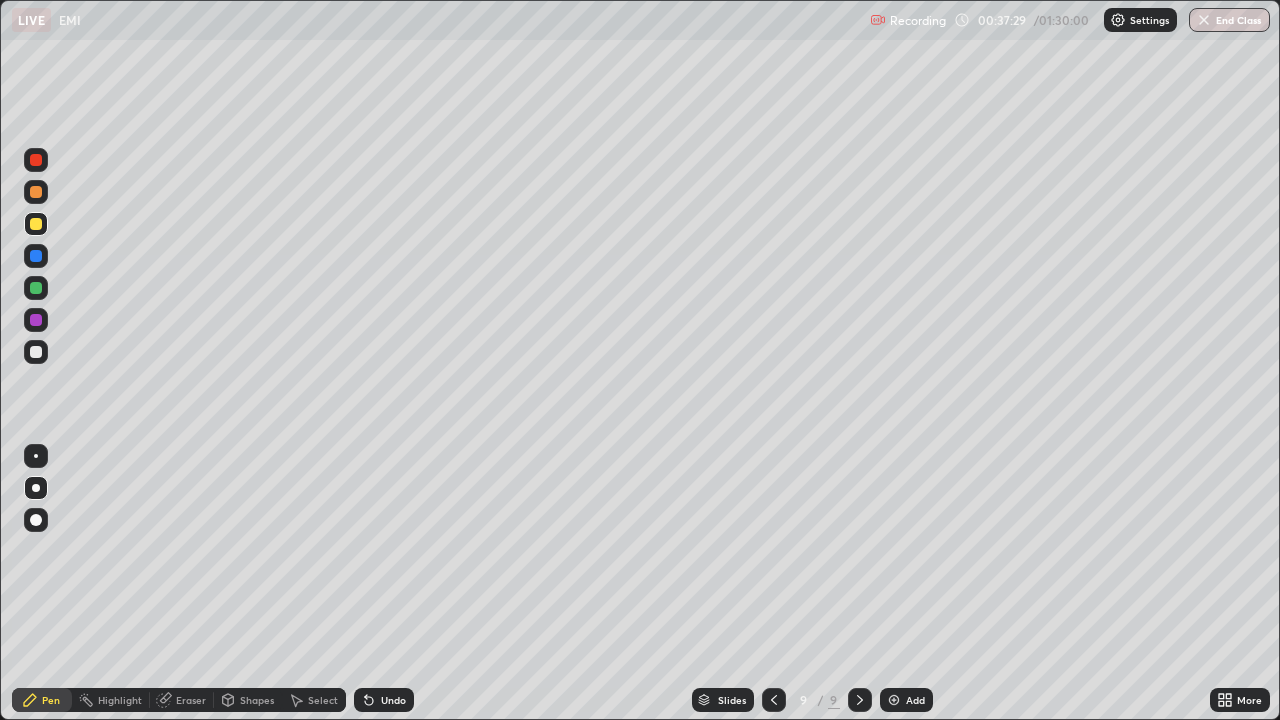 click at bounding box center [36, 256] 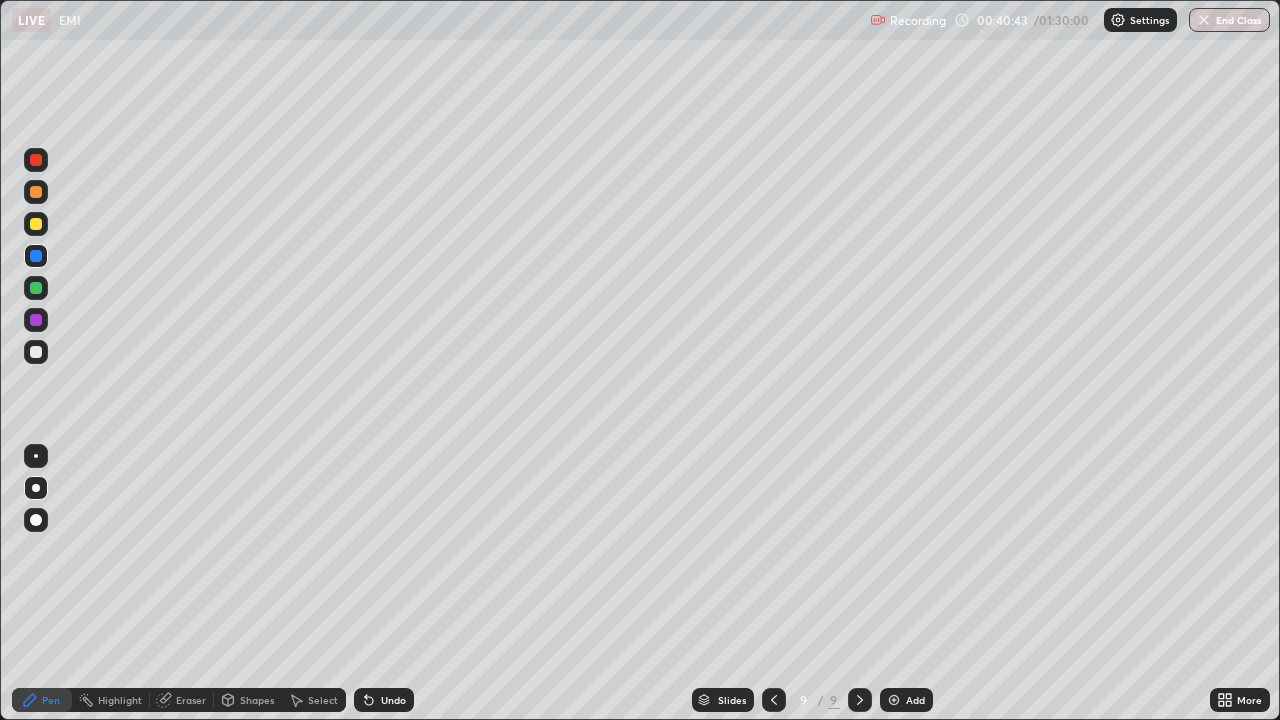 click at bounding box center (36, 320) 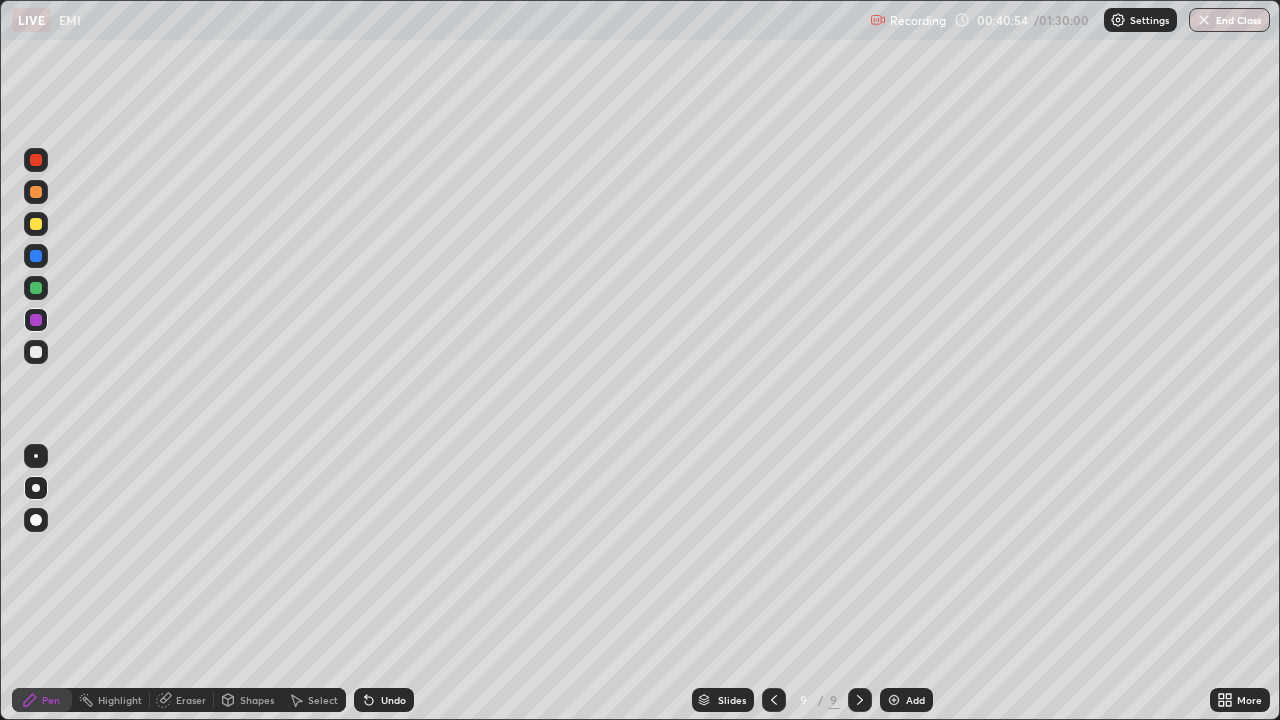 click at bounding box center [36, 288] 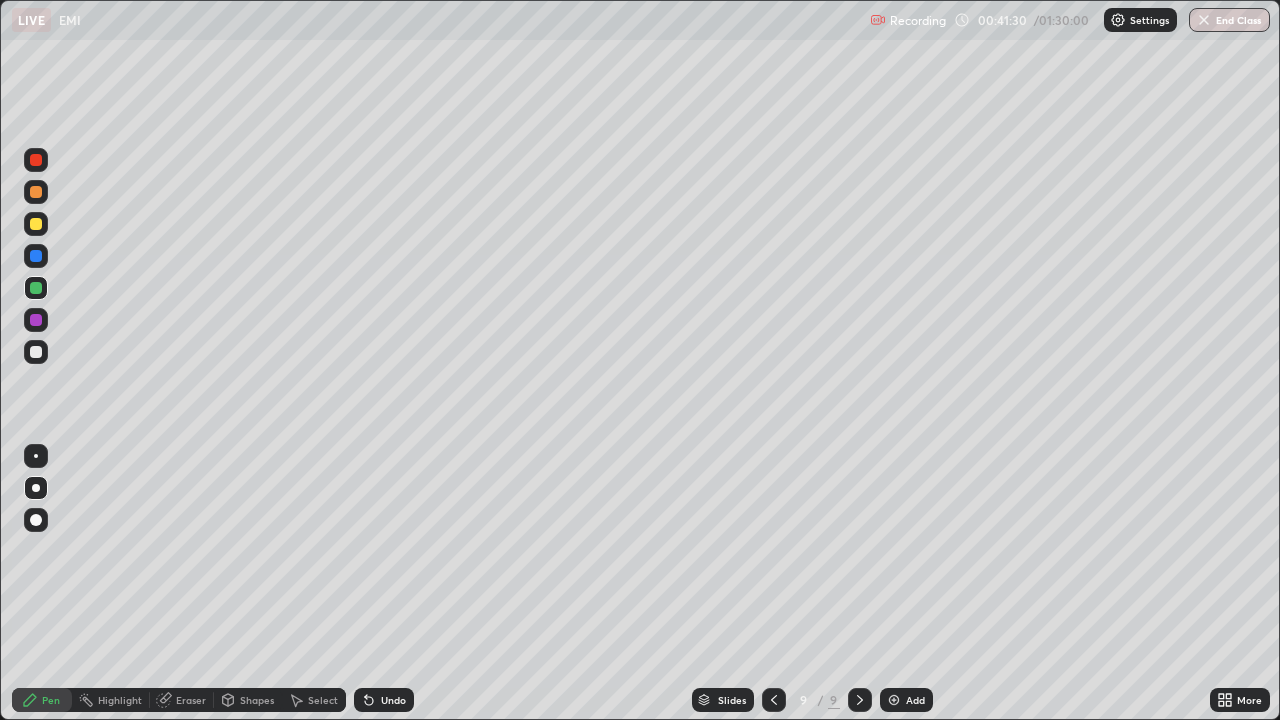 click at bounding box center (36, 256) 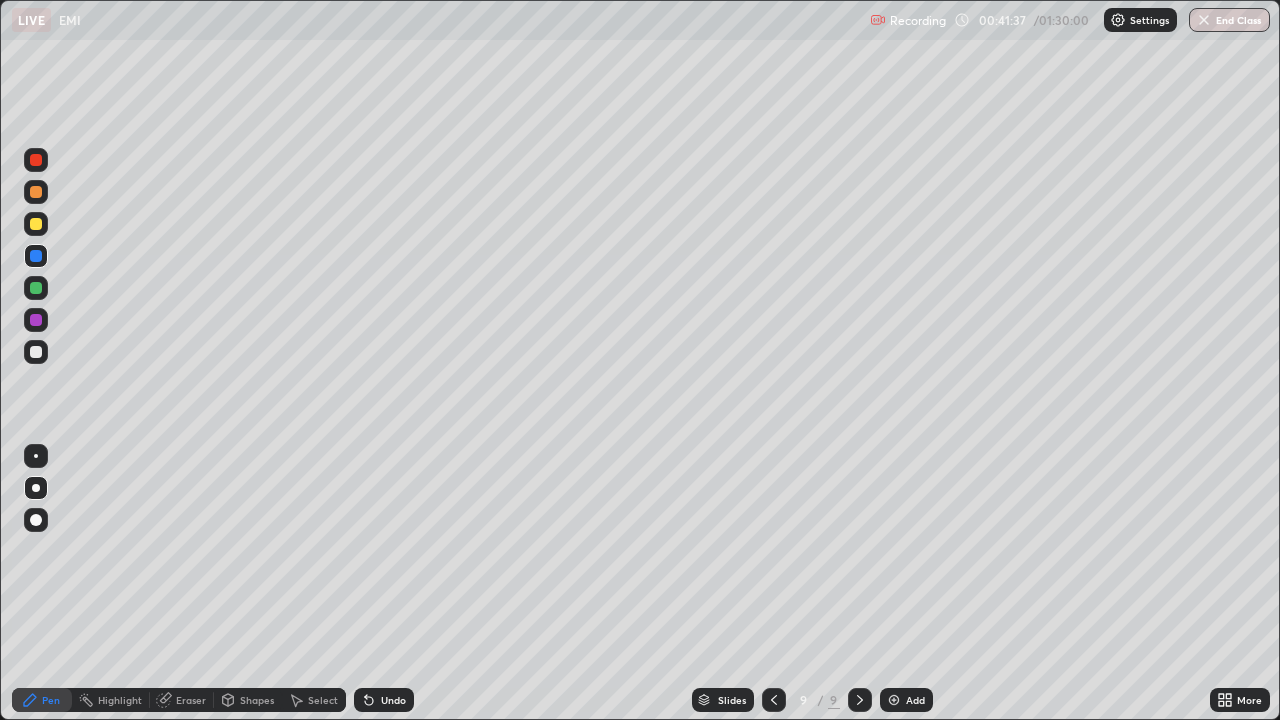 click at bounding box center [36, 288] 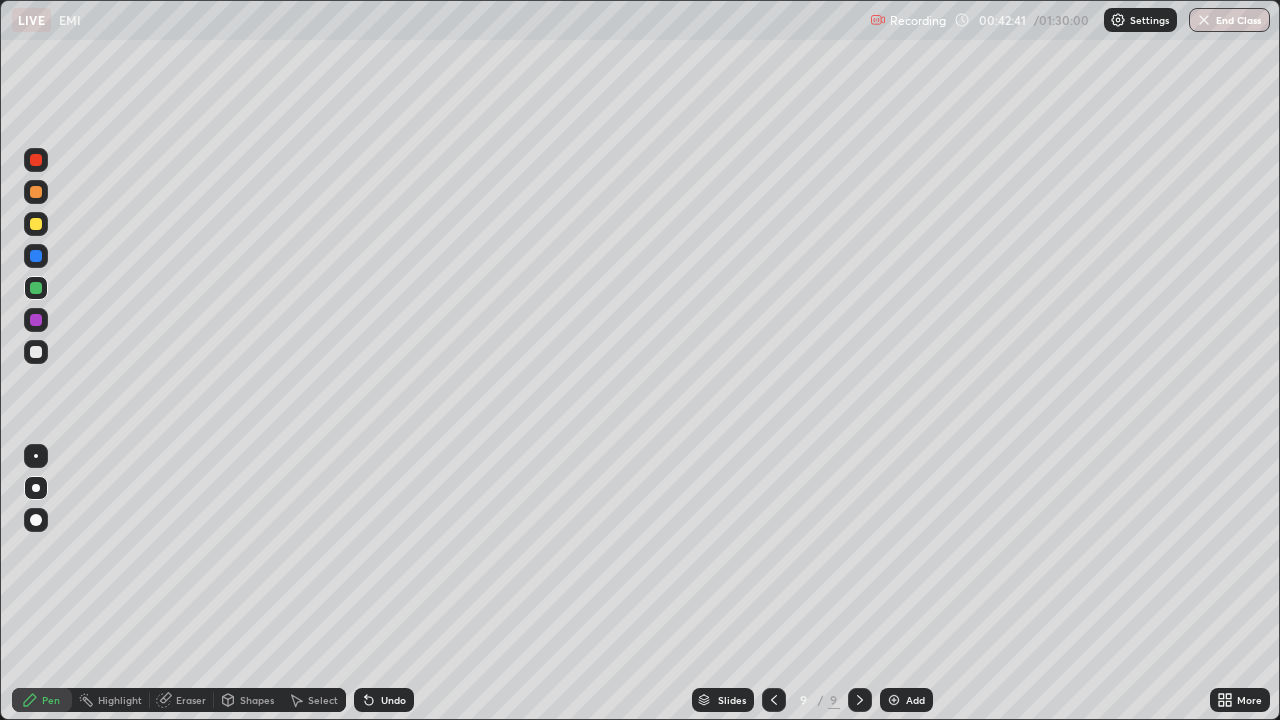click at bounding box center [36, 224] 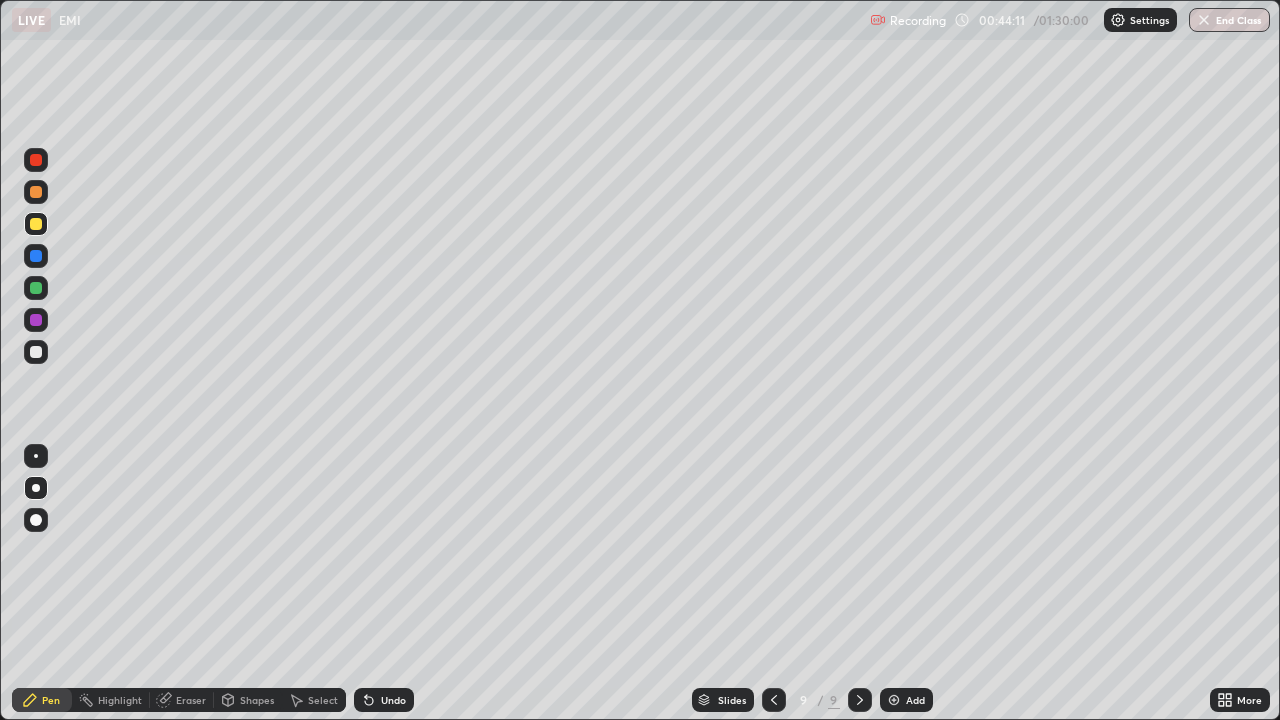 click at bounding box center (36, 256) 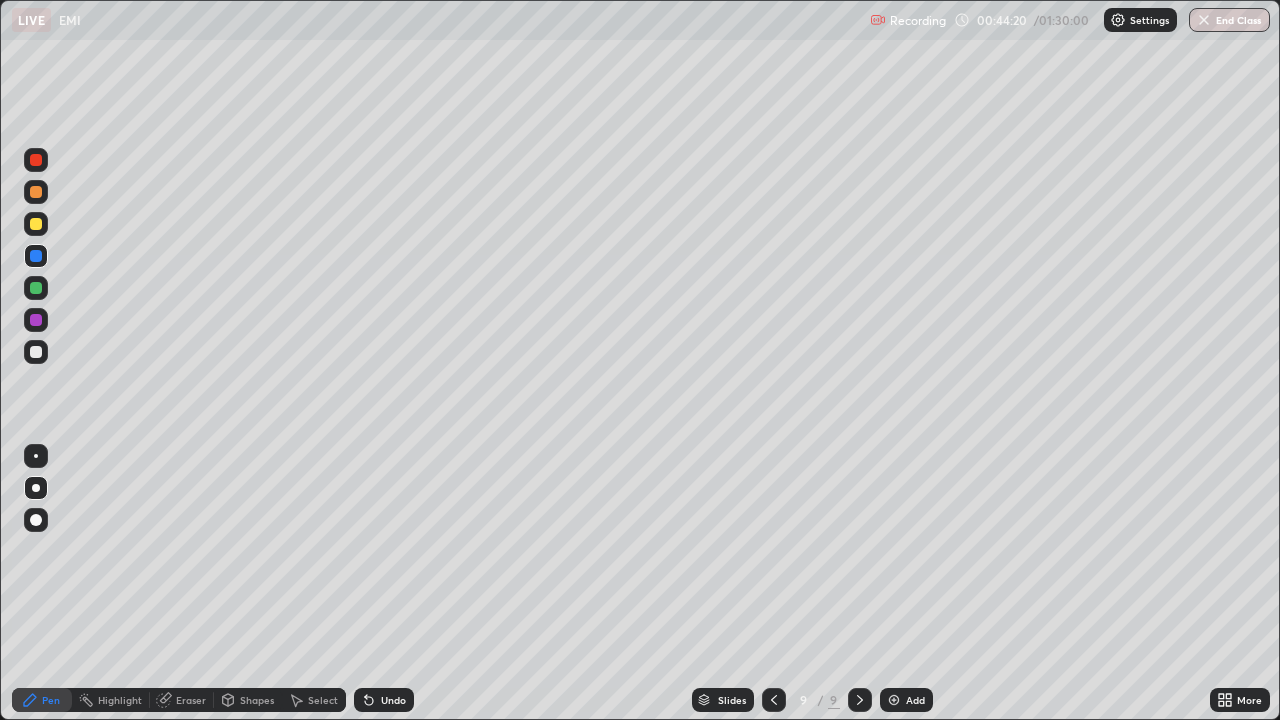 click on "Undo" at bounding box center [393, 700] 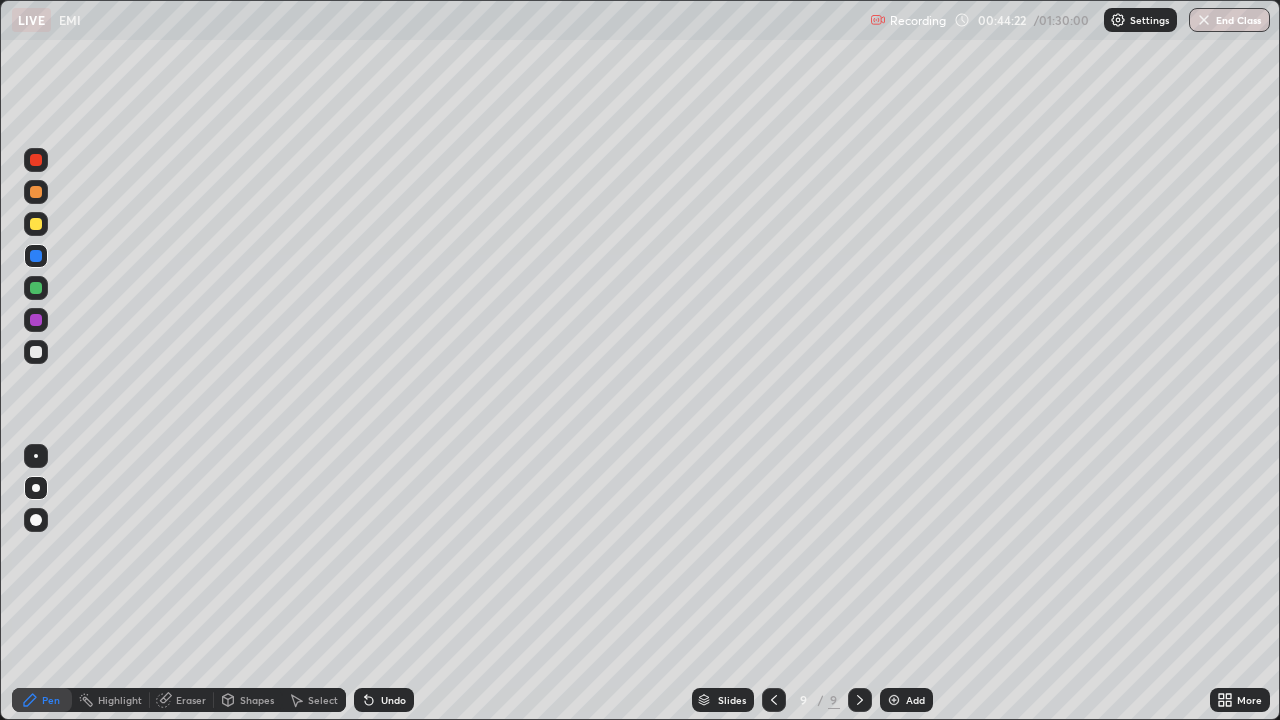 click at bounding box center [36, 224] 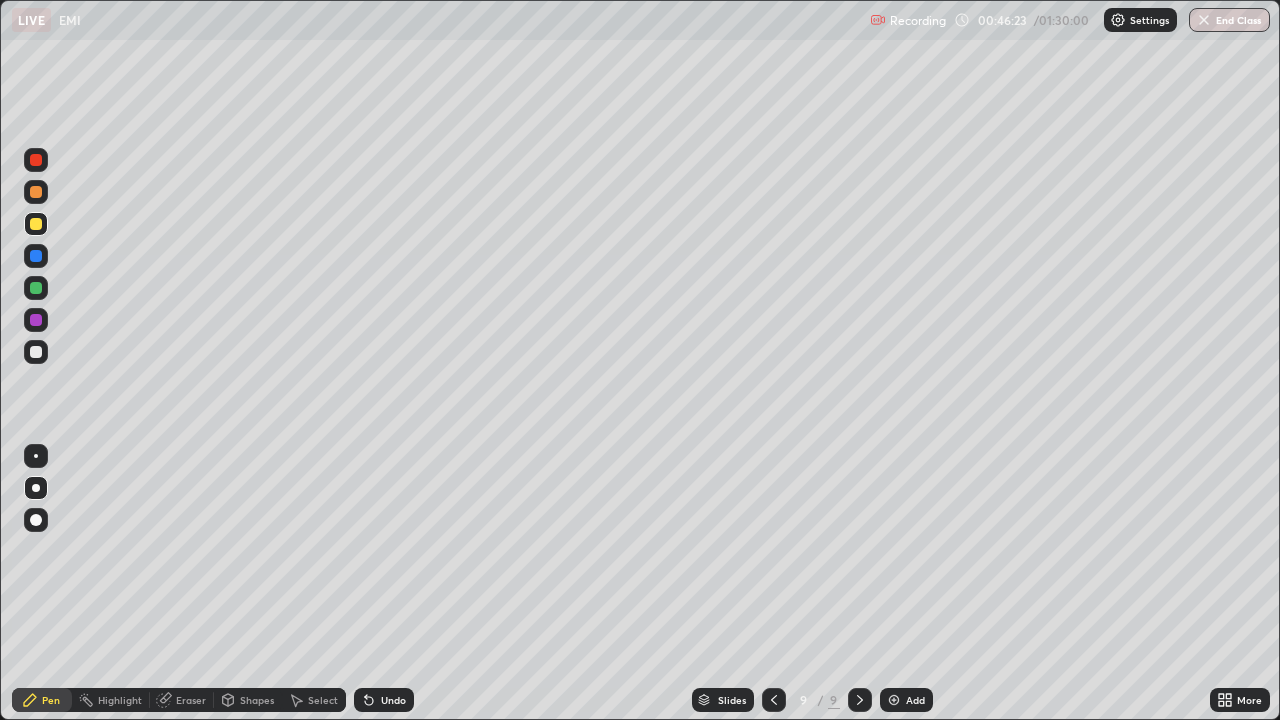 click 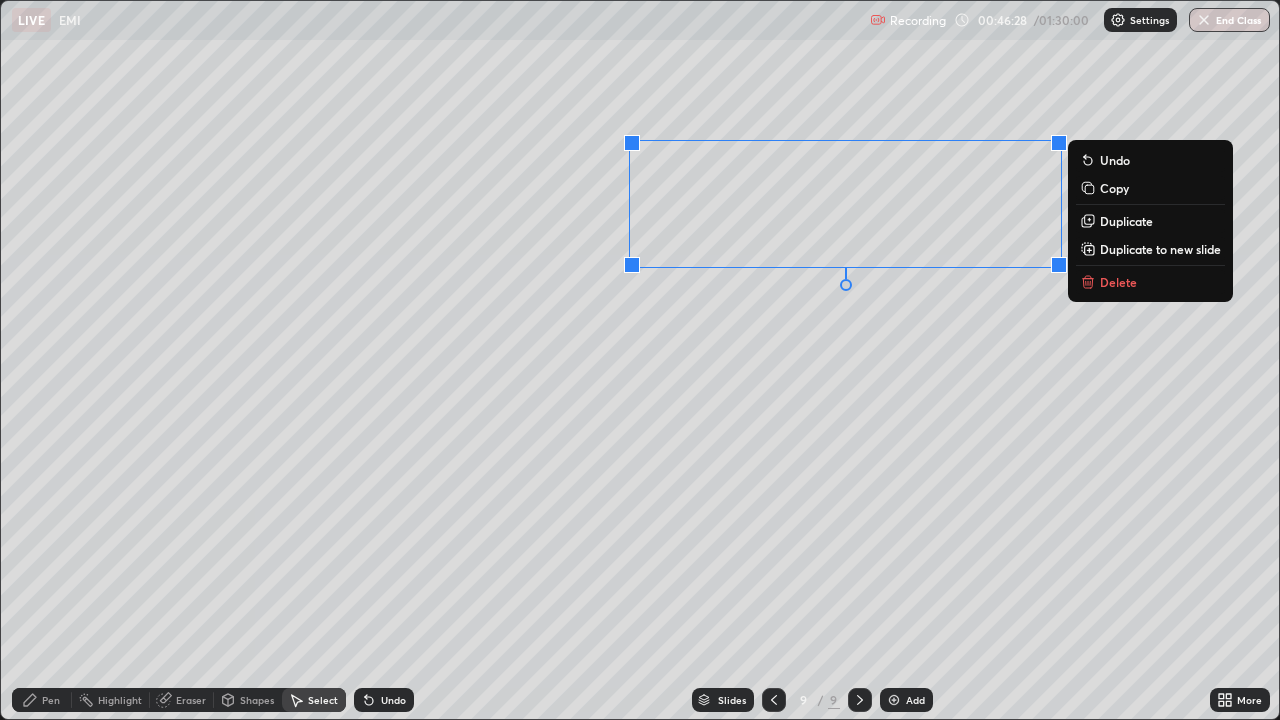 click on "Duplicate to new slide" at bounding box center (1160, 249) 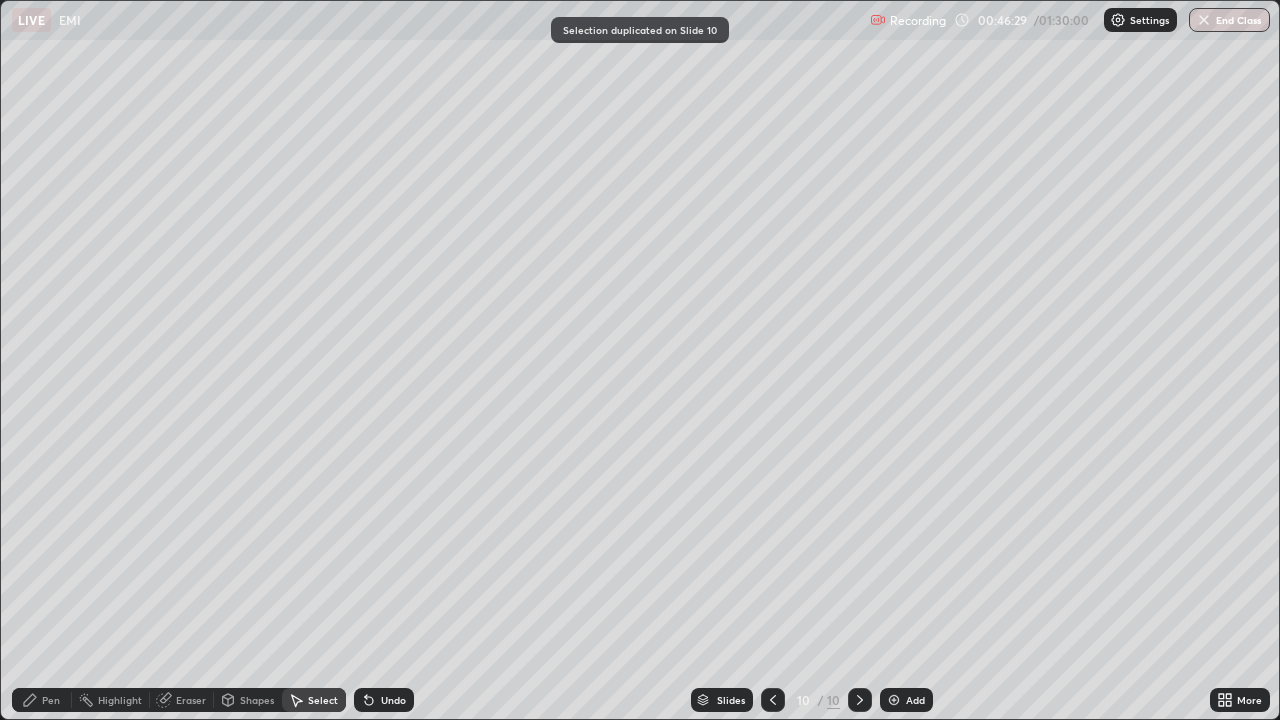 click on "Pen" at bounding box center (42, 700) 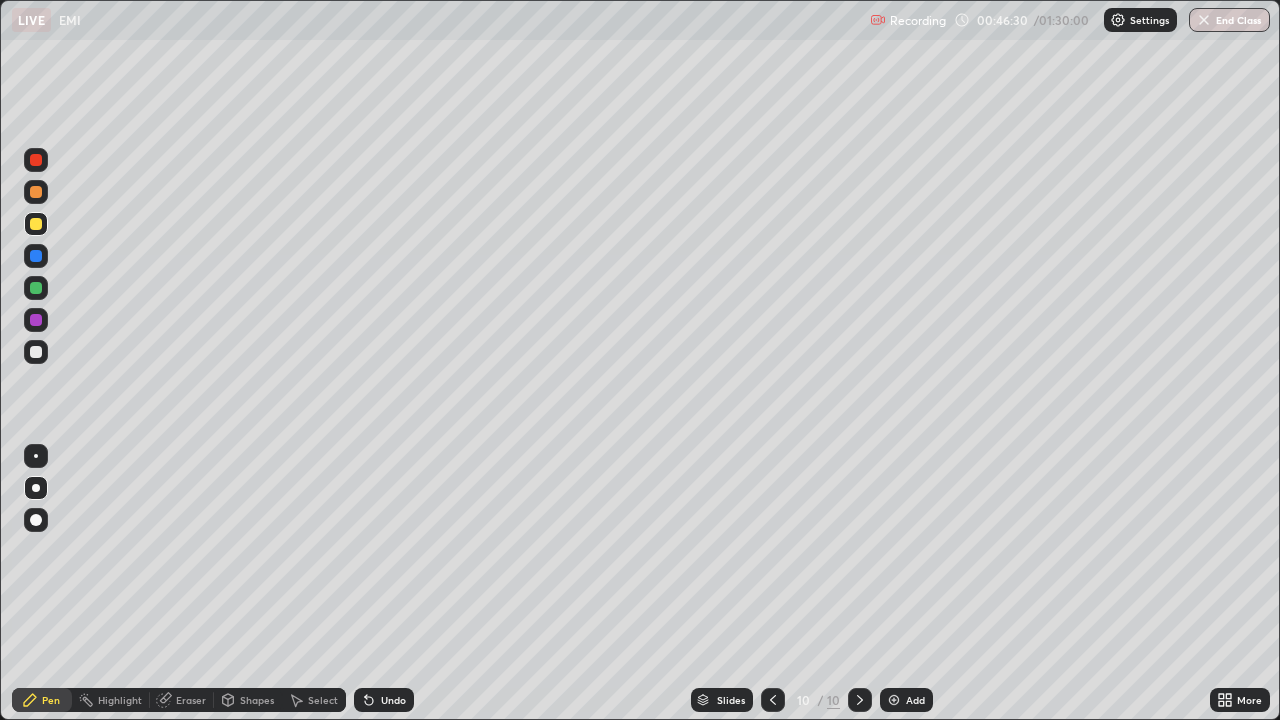 click at bounding box center (36, 352) 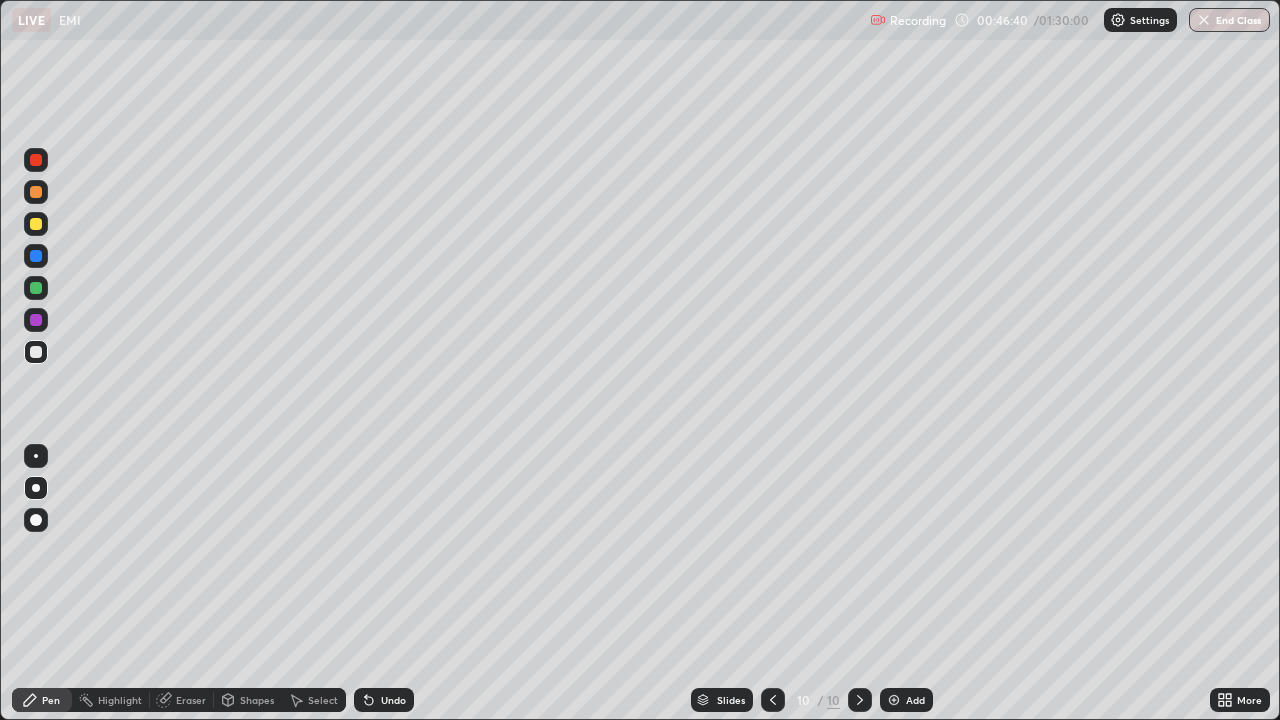 click at bounding box center [36, 224] 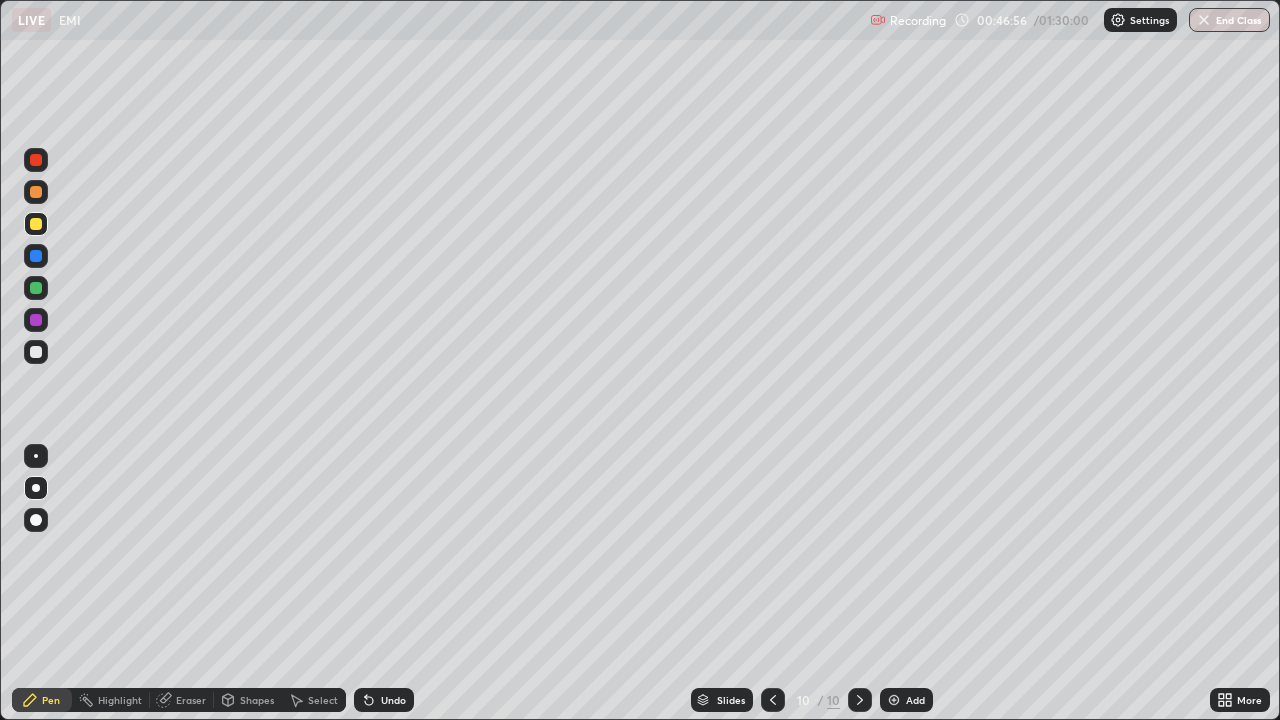 click on "Undo" at bounding box center [393, 700] 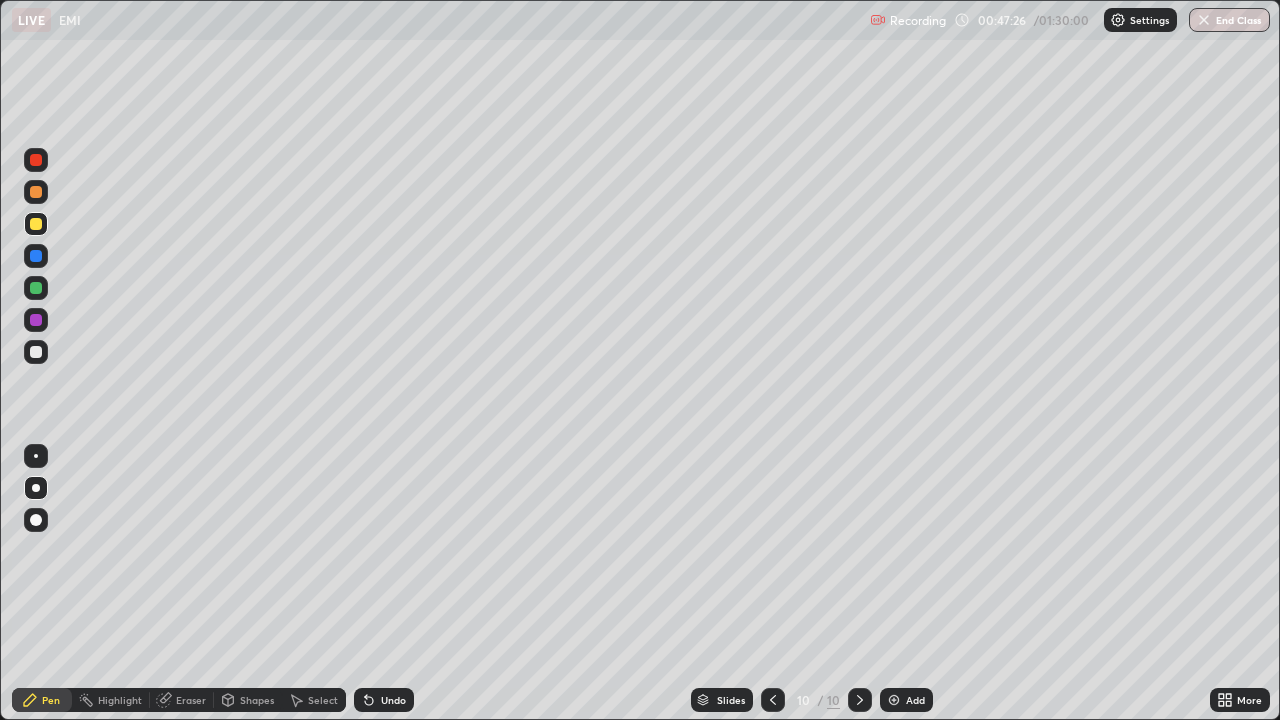 click at bounding box center [36, 320] 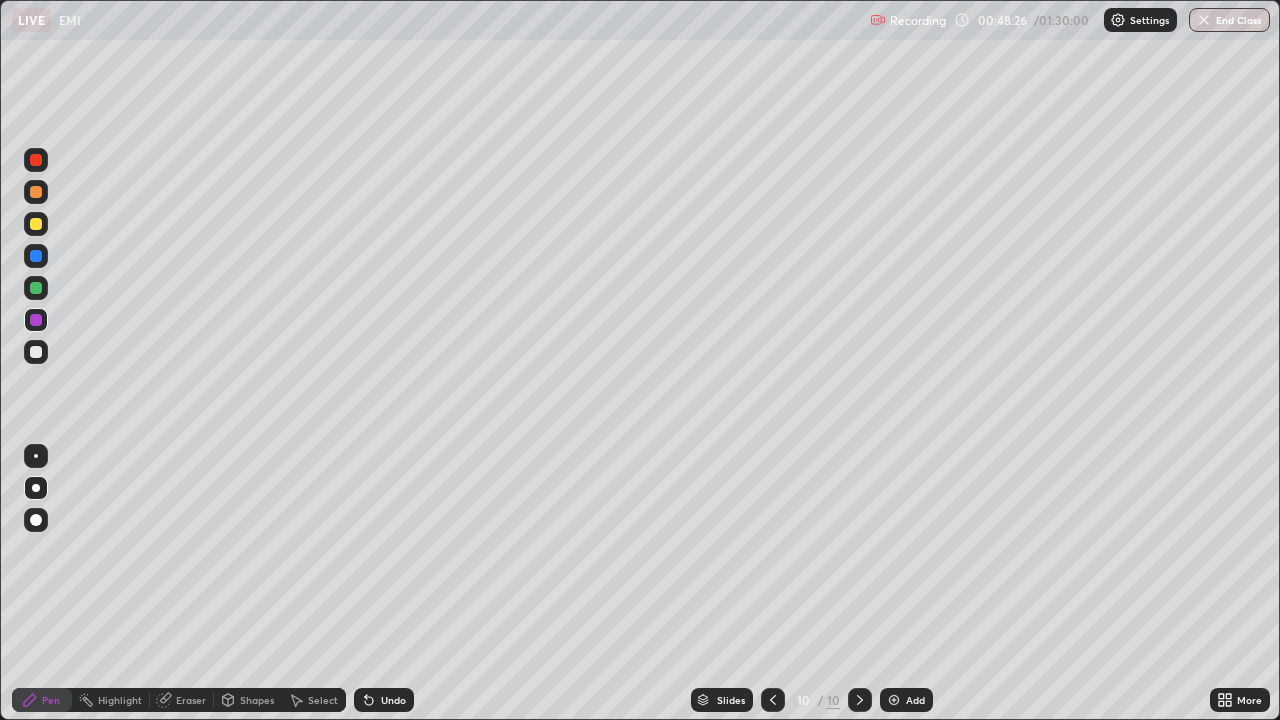 click at bounding box center [36, 256] 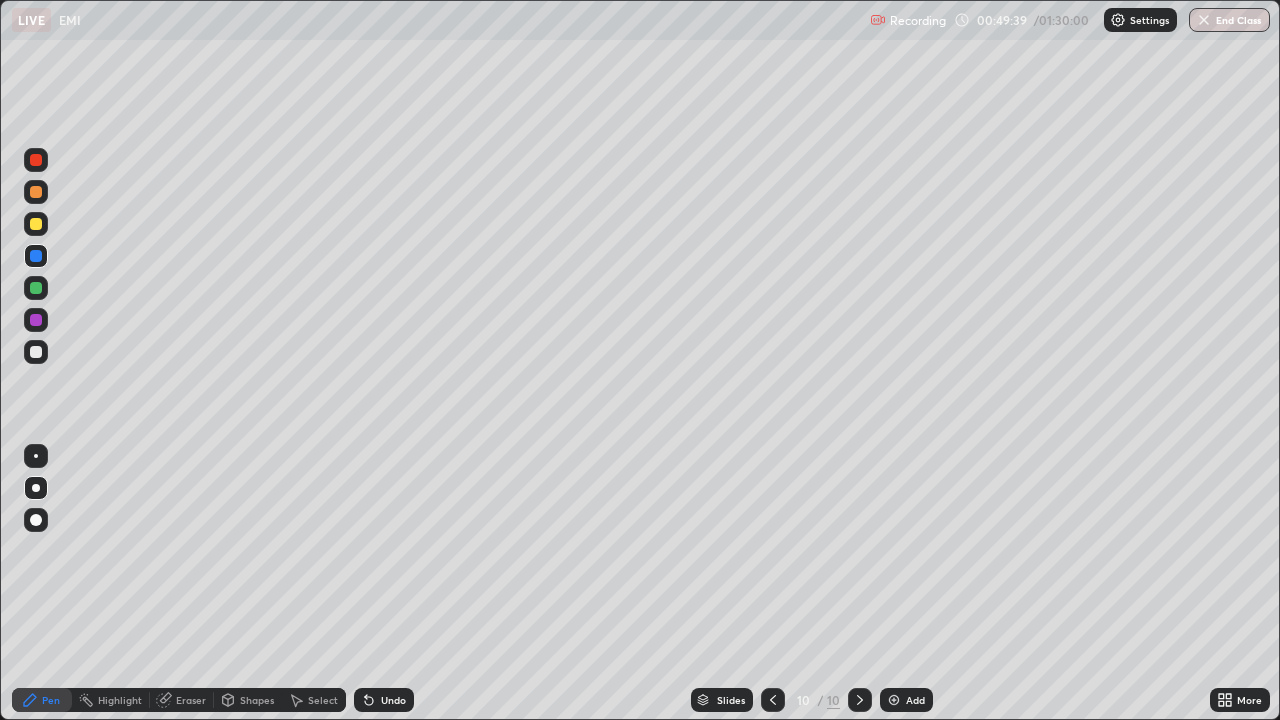 click at bounding box center [36, 352] 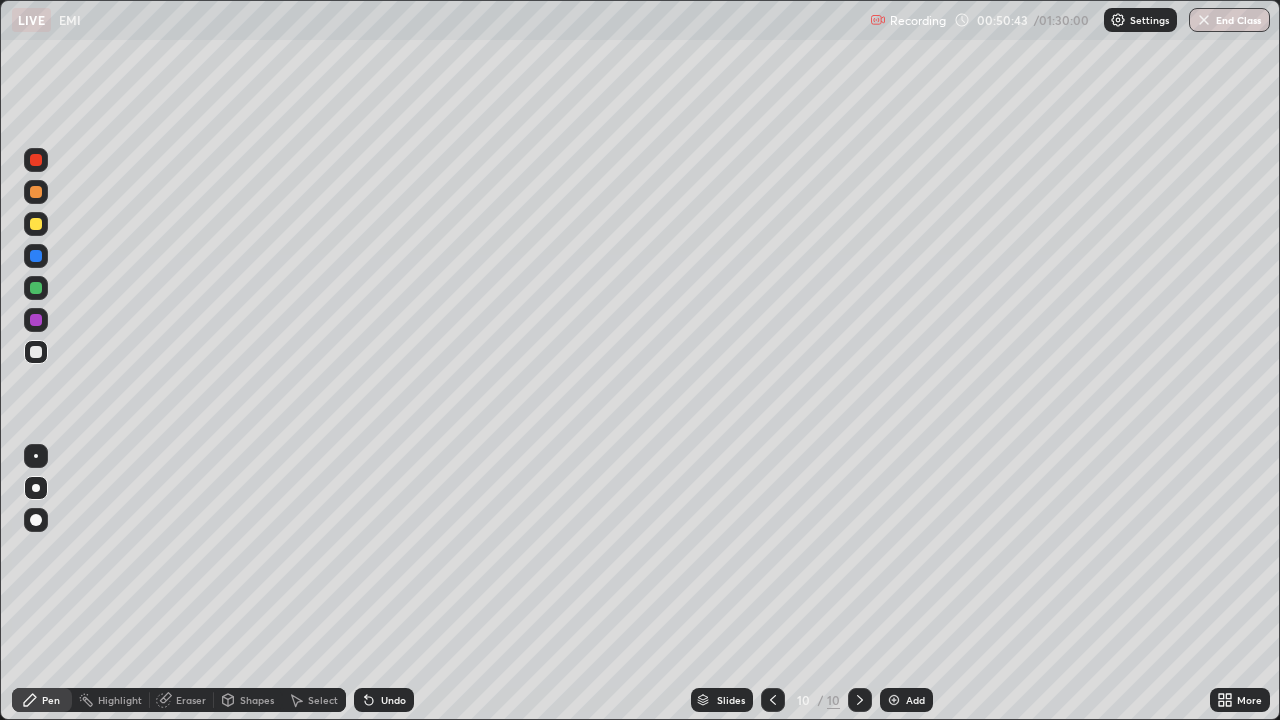 click at bounding box center [36, 192] 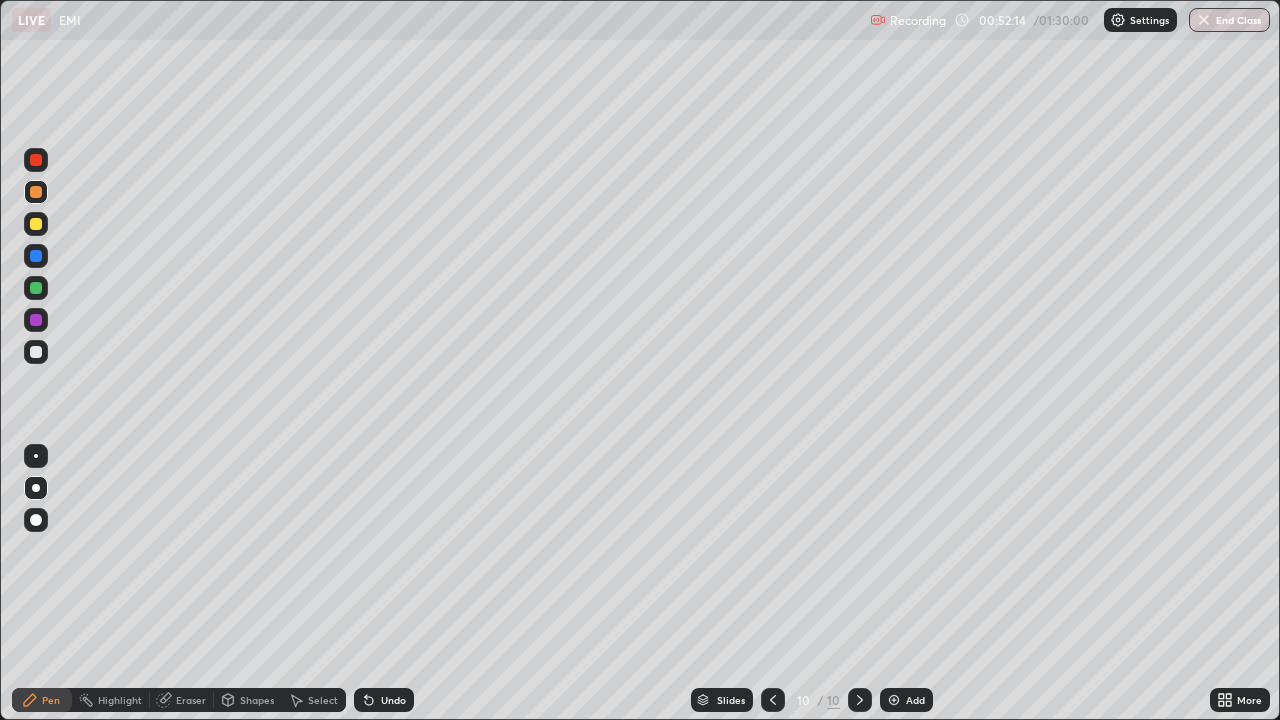 click at bounding box center (36, 256) 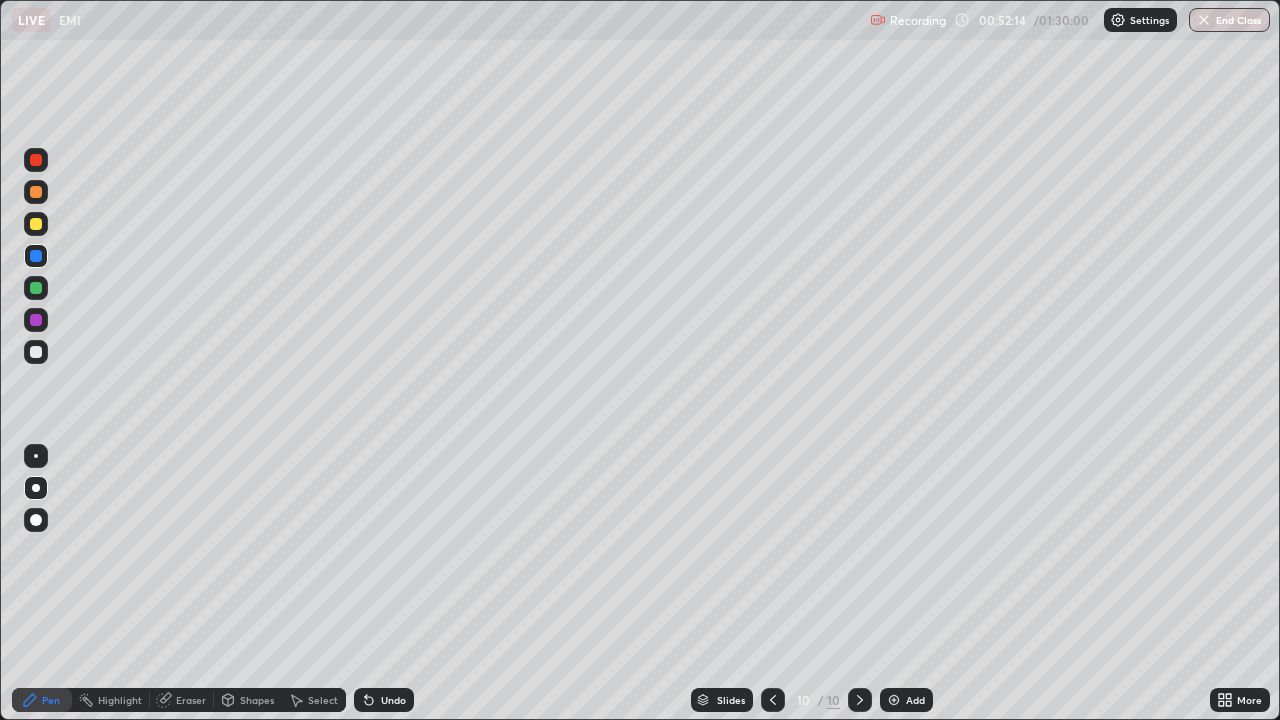 click at bounding box center [36, 224] 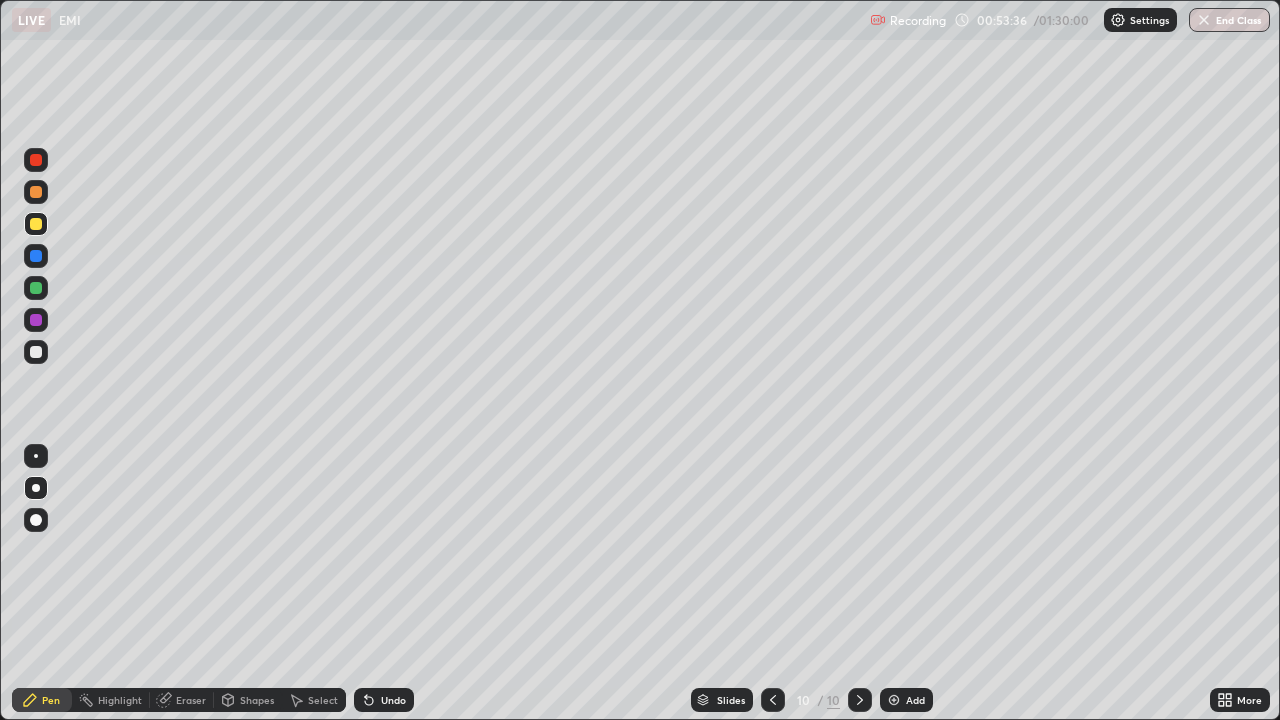 click at bounding box center [36, 192] 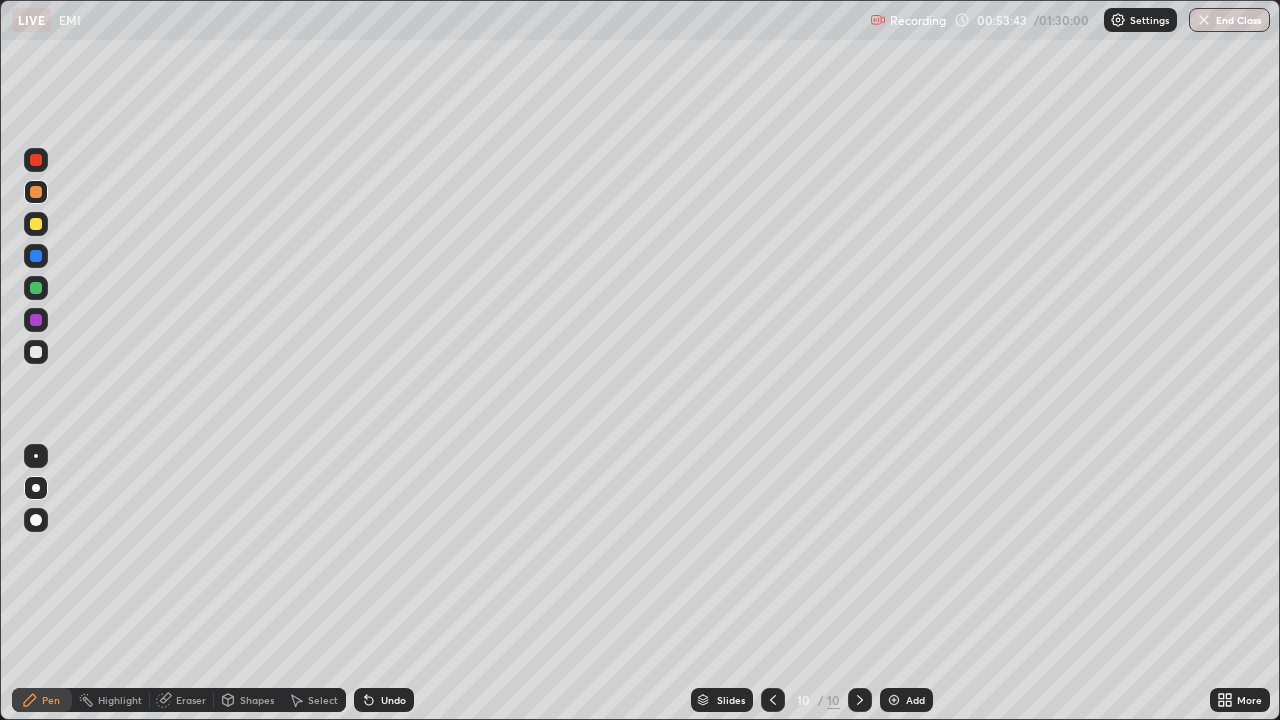 click 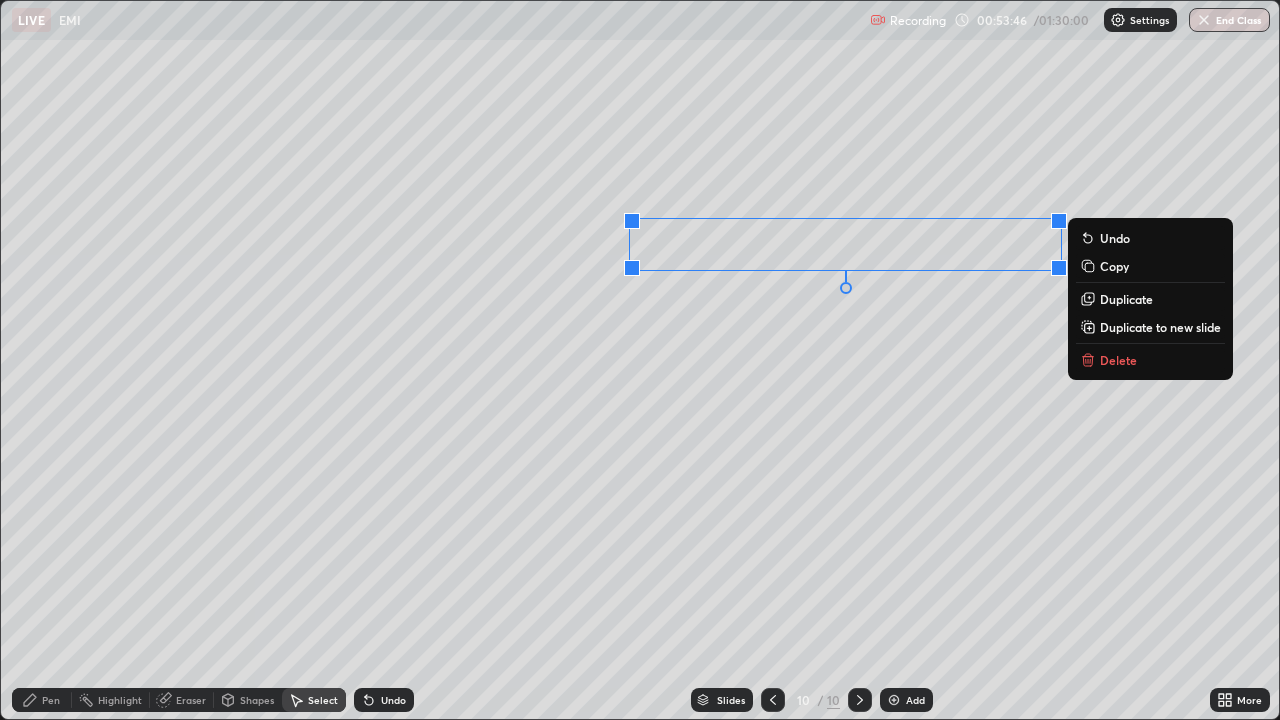 click on "Duplicate to new slide" at bounding box center (1160, 327) 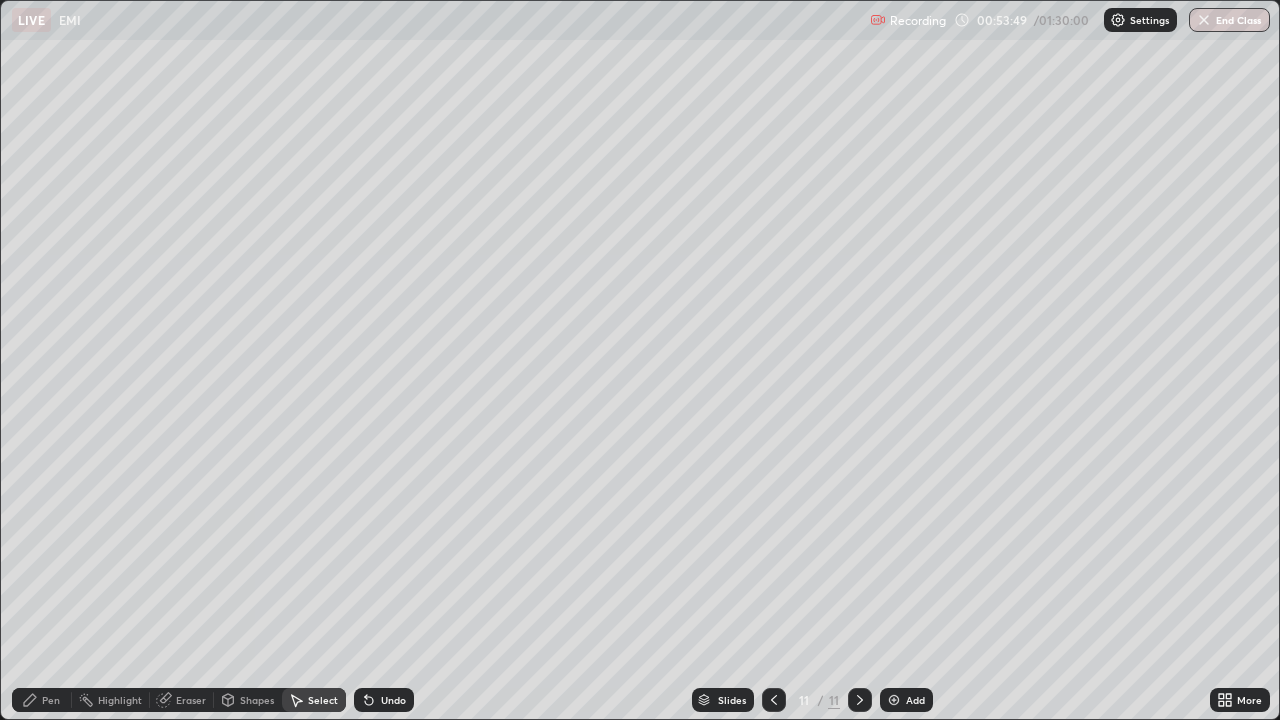 click on "Pen" at bounding box center [51, 700] 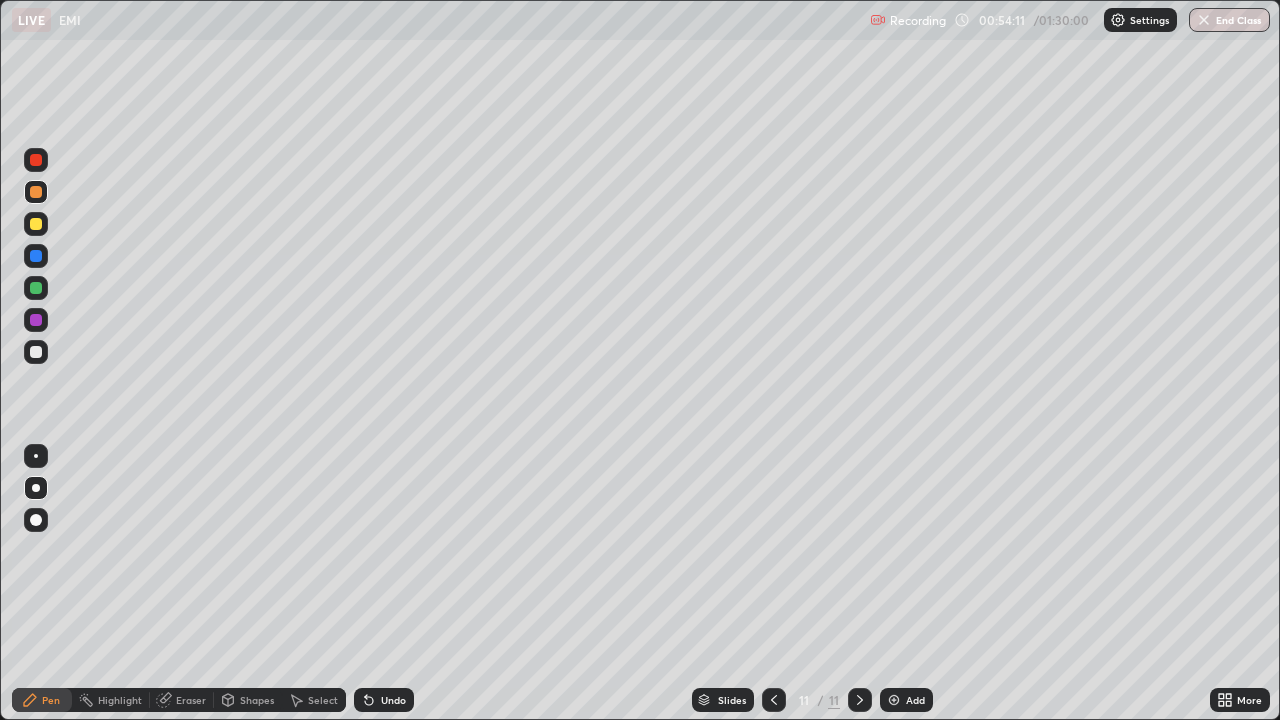 click on "Undo" at bounding box center (393, 700) 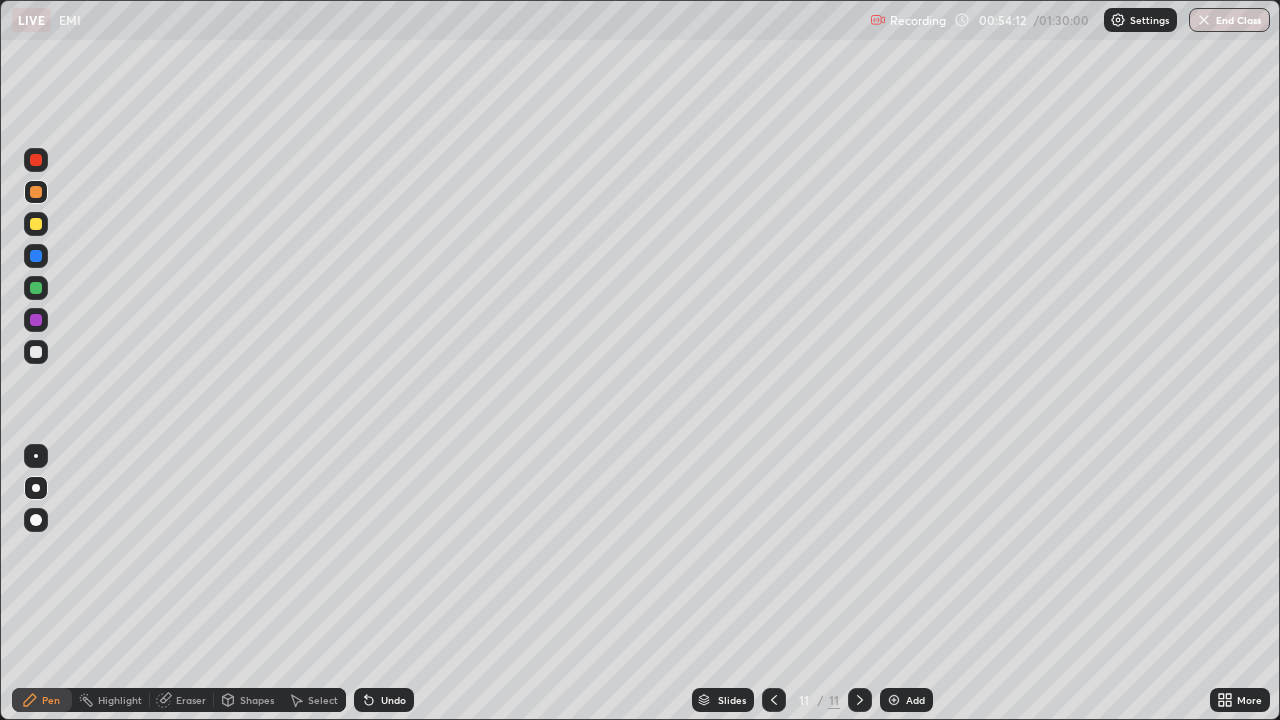 click on "Undo" at bounding box center (384, 700) 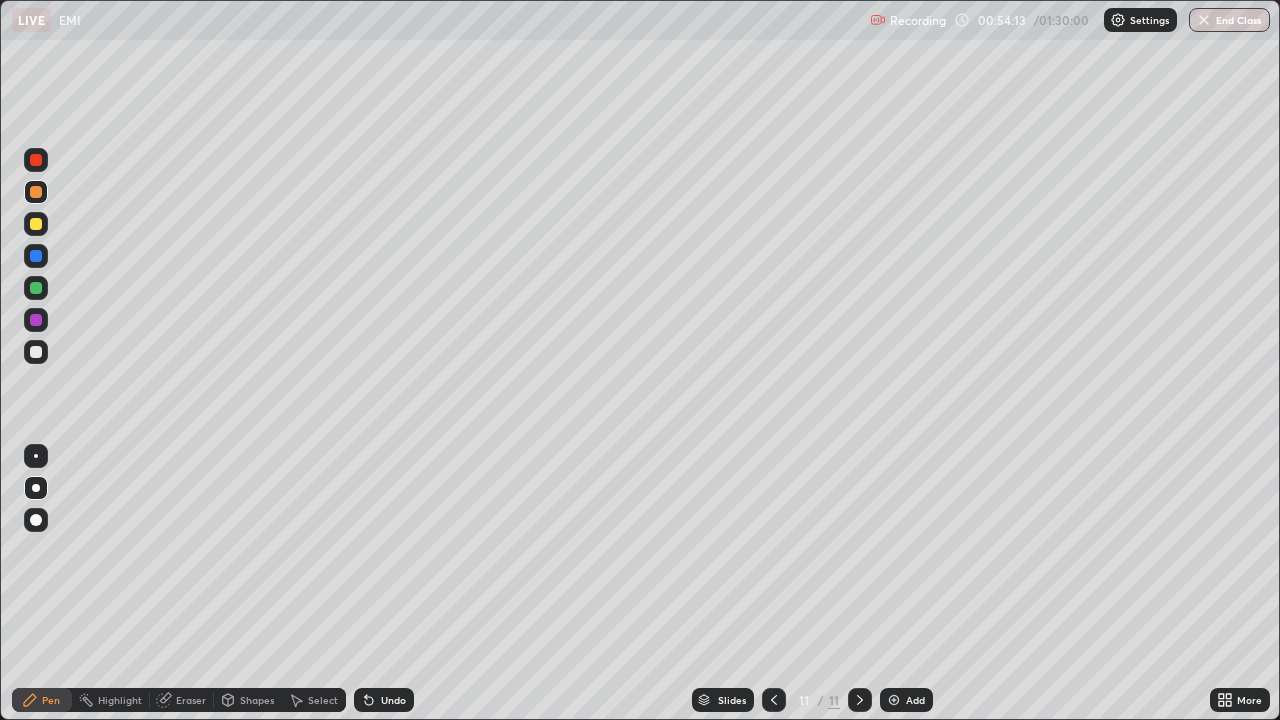 click on "Undo" at bounding box center (393, 700) 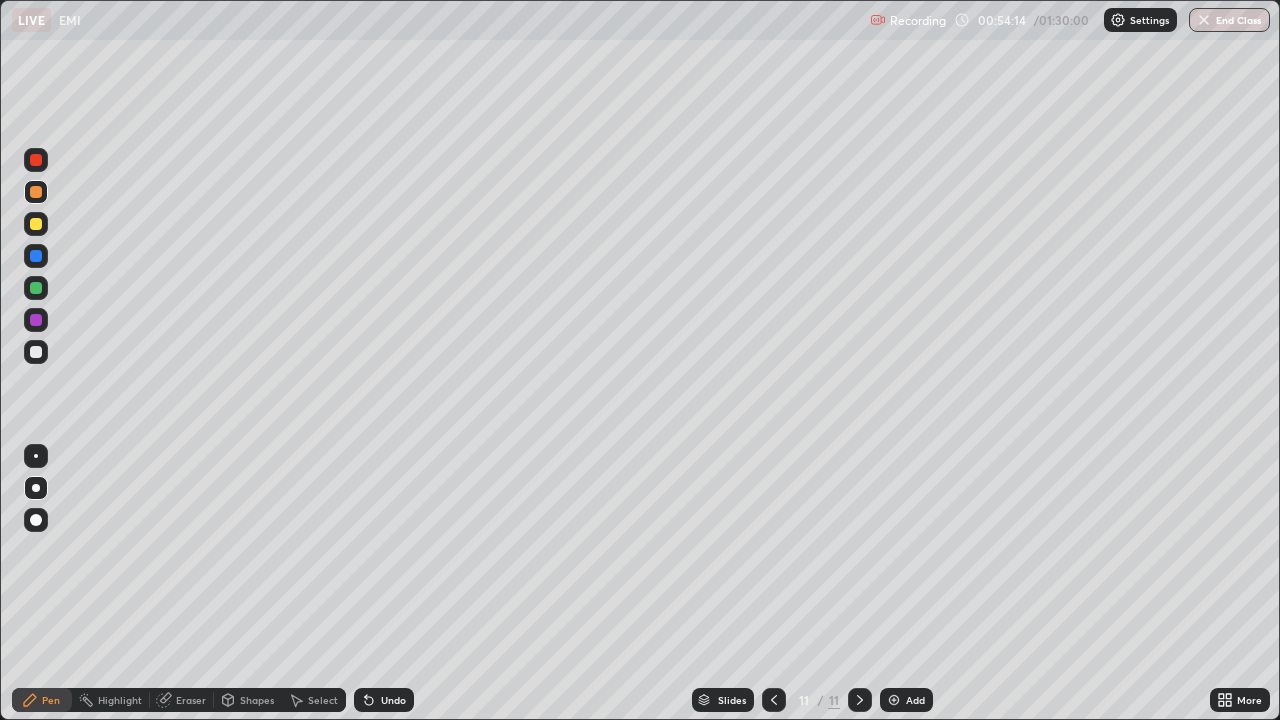 click on "Undo" at bounding box center [384, 700] 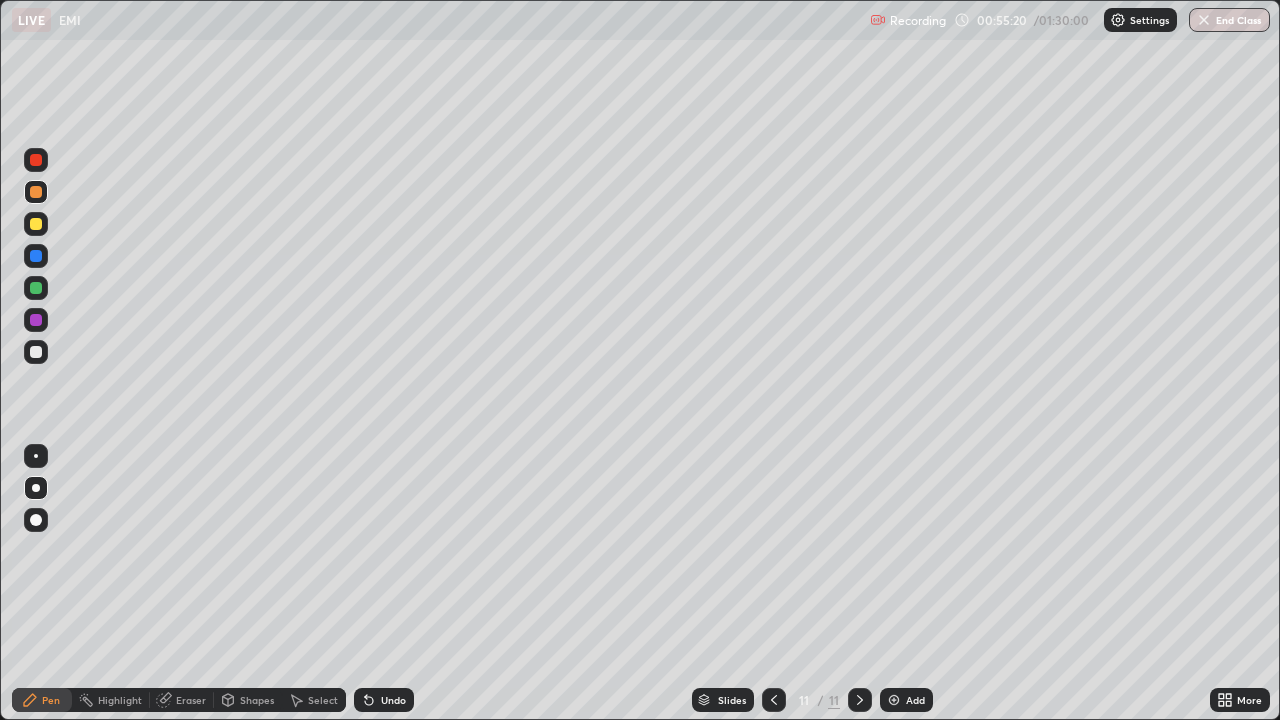 click at bounding box center [774, 700] 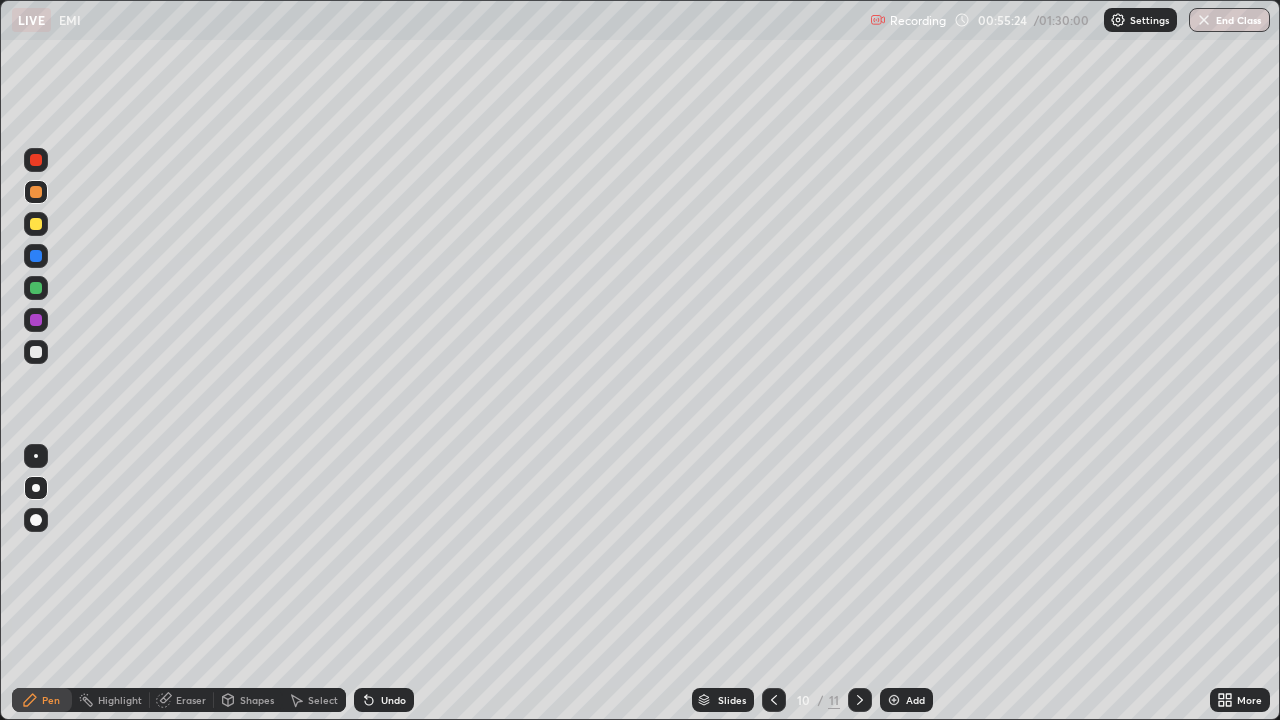 click 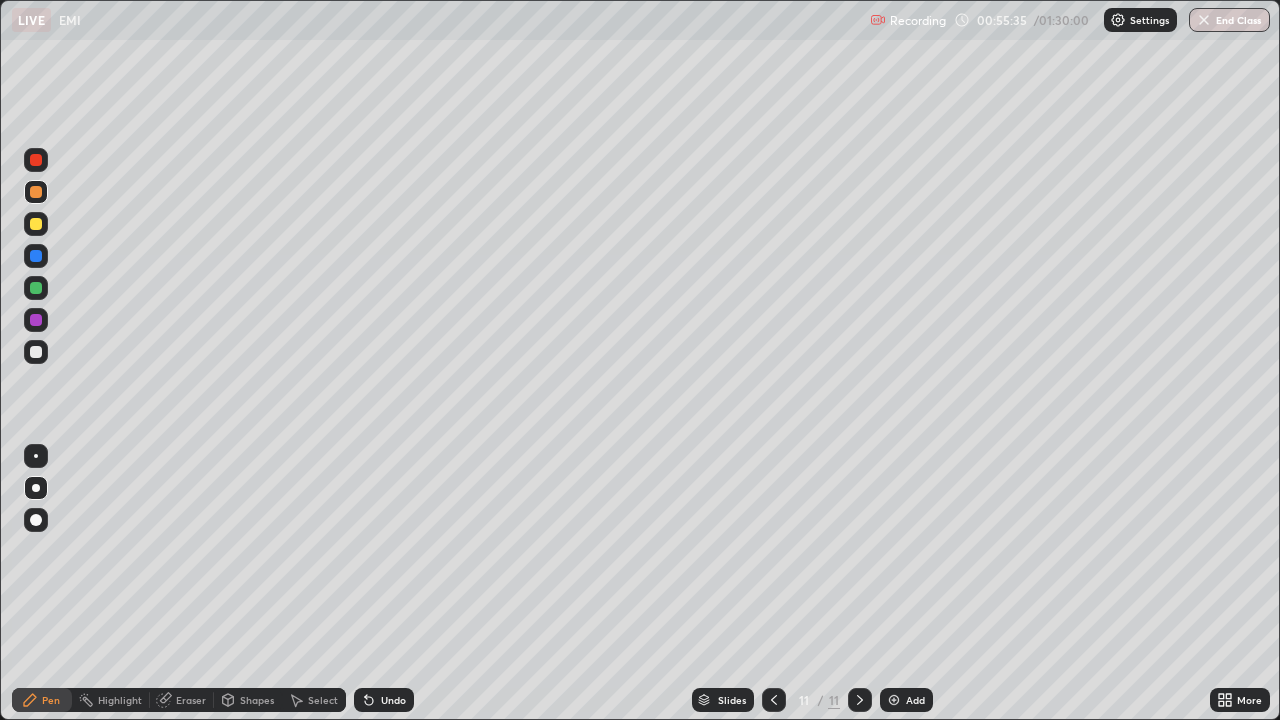 click on "Shapes" at bounding box center [257, 700] 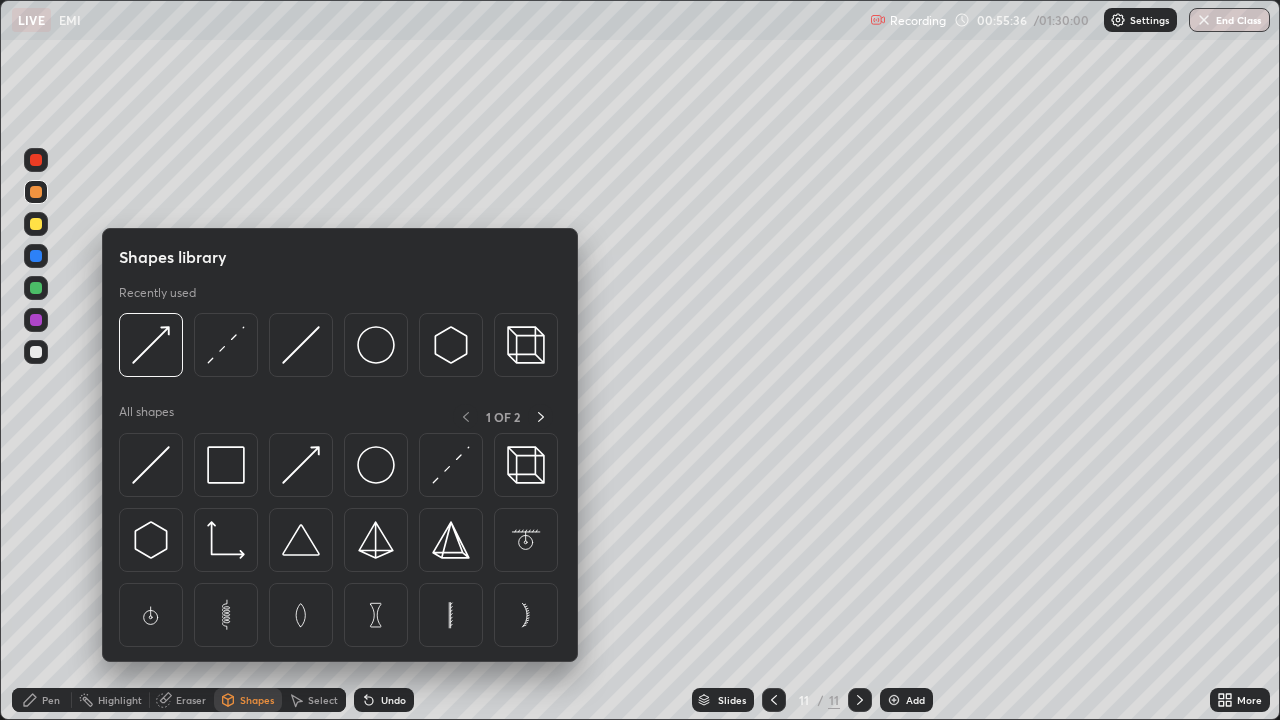 click on "Eraser" at bounding box center [191, 700] 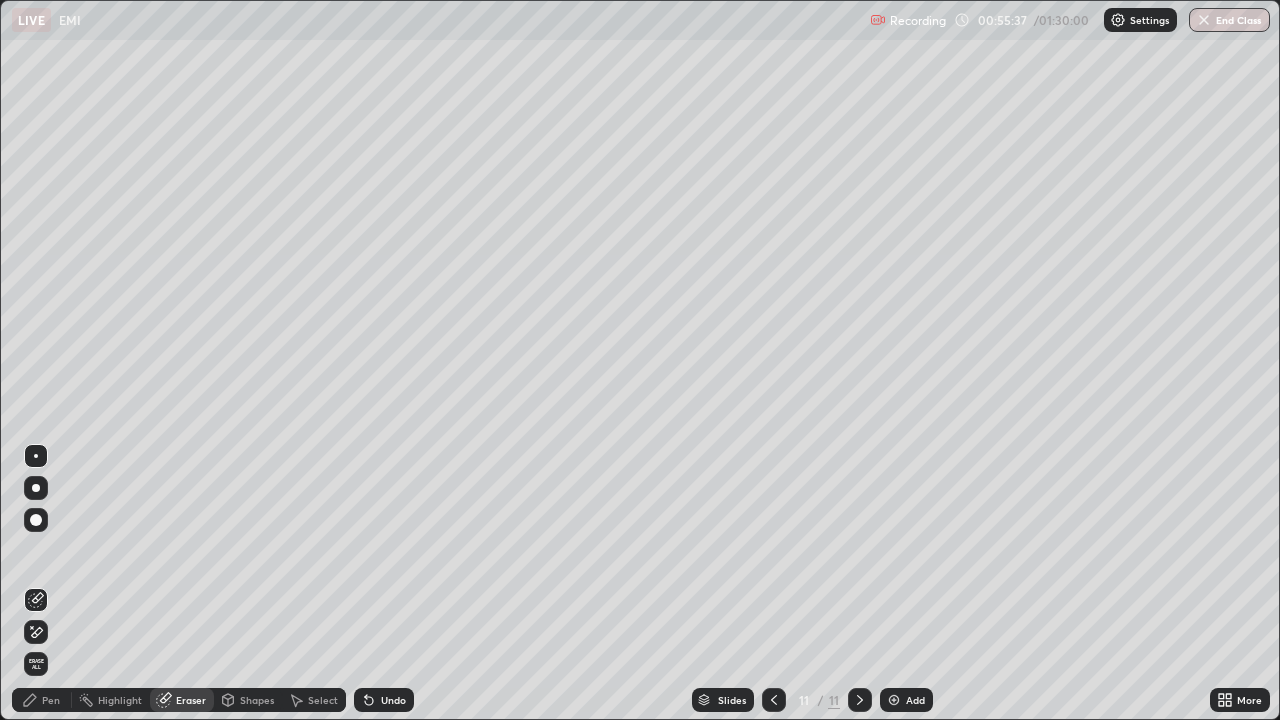click on "Pen" at bounding box center [51, 700] 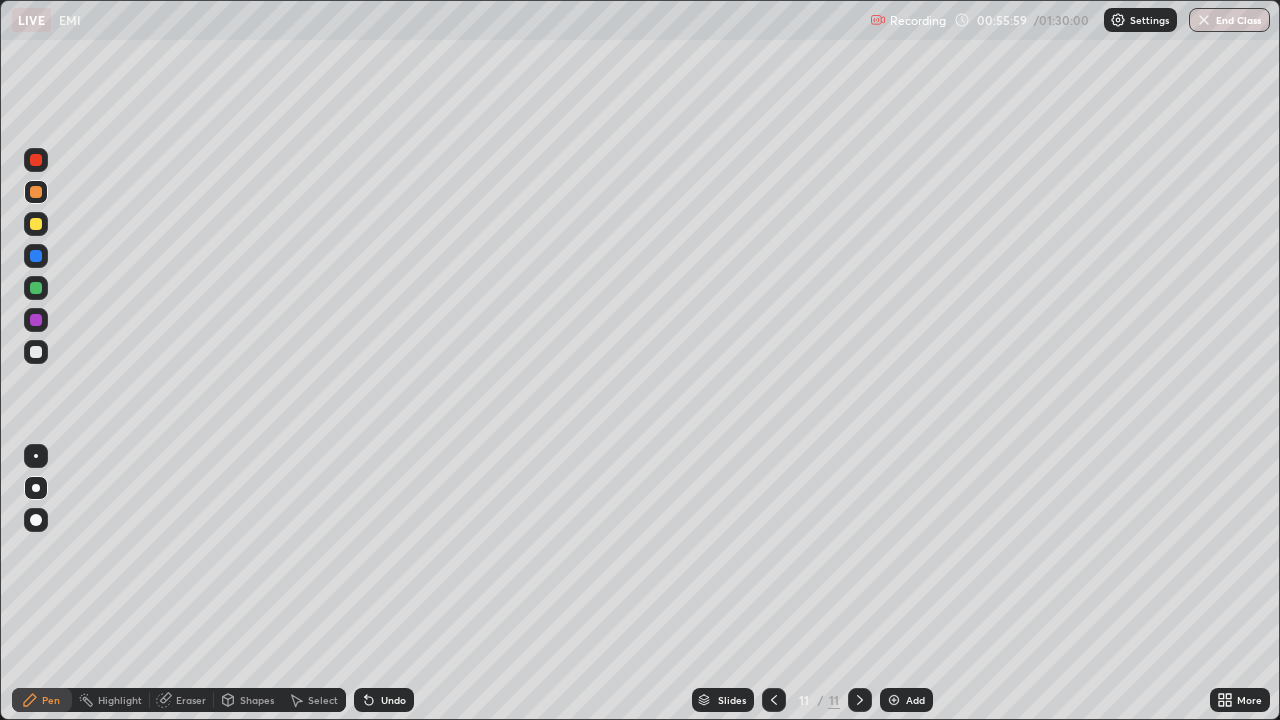 click at bounding box center [36, 352] 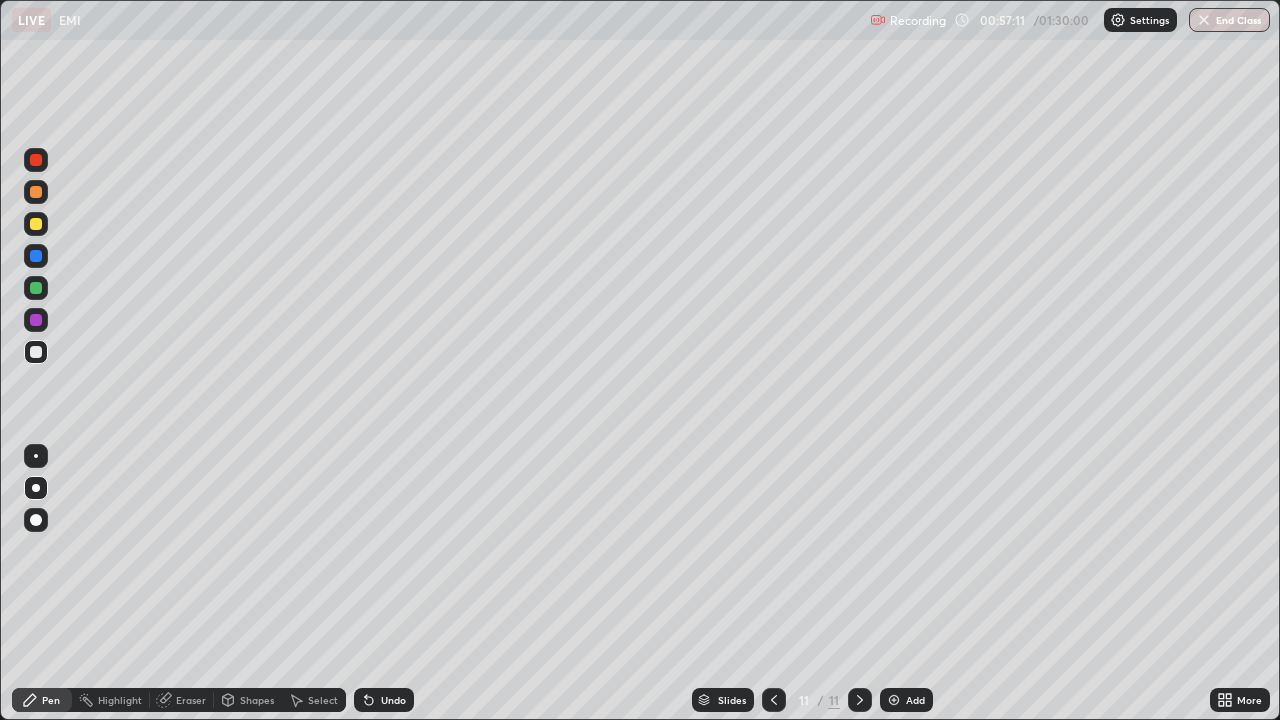click at bounding box center [36, 192] 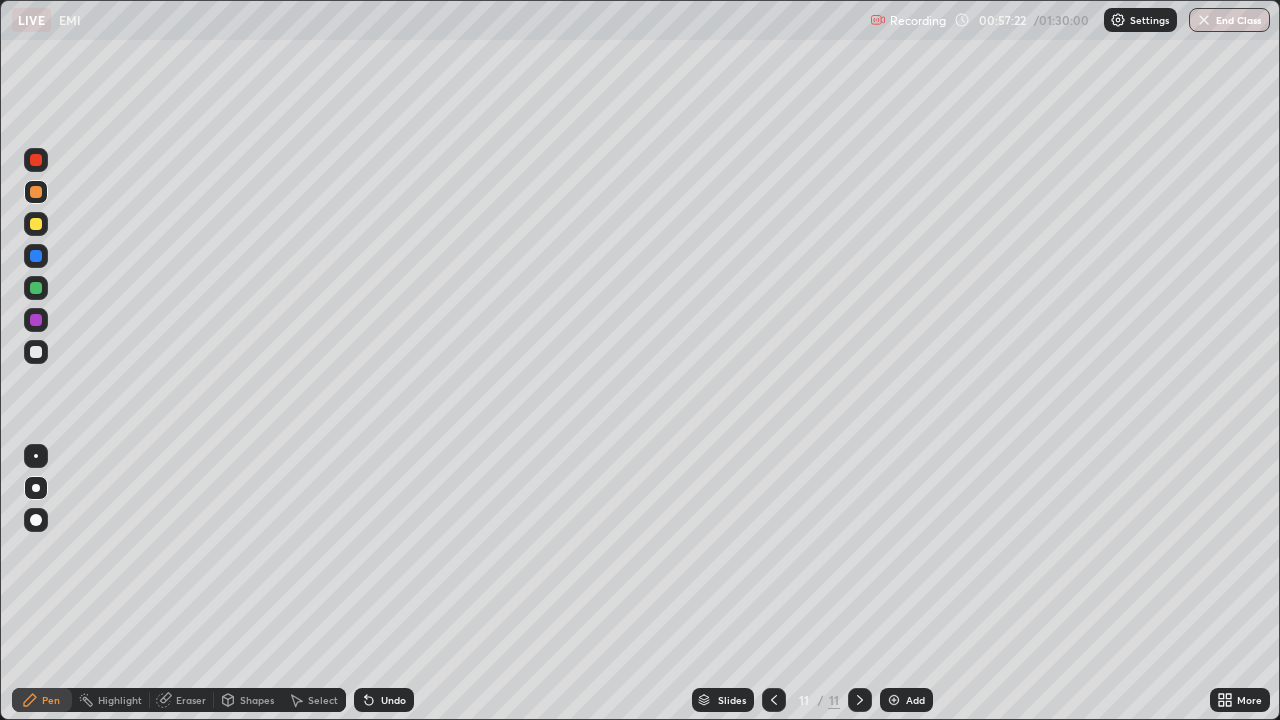 click on "Add" at bounding box center [915, 700] 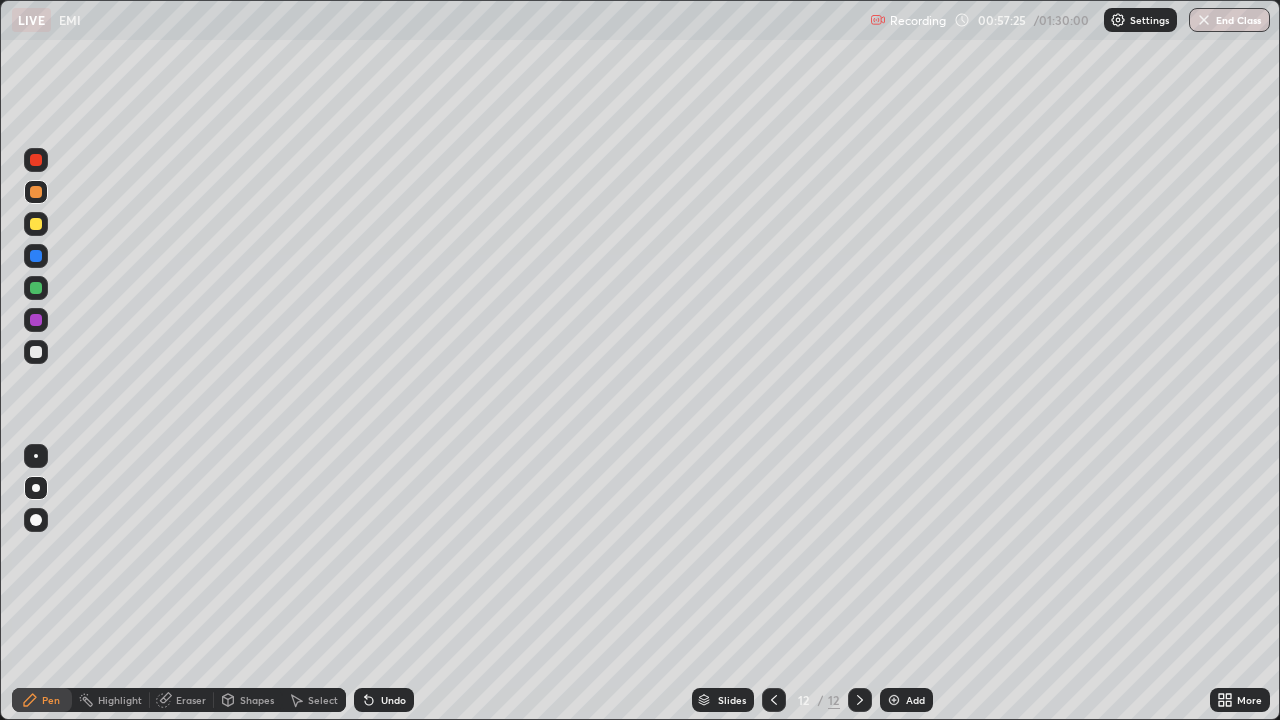 click at bounding box center [36, 352] 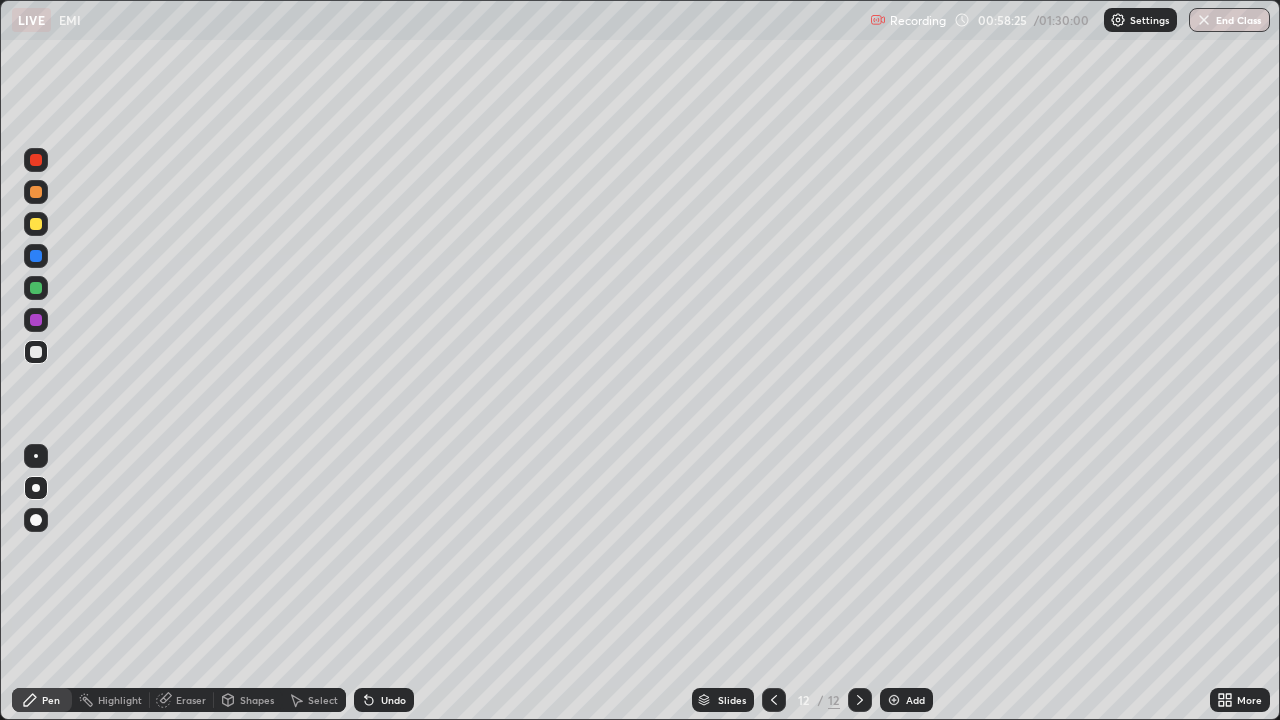 click at bounding box center [36, 288] 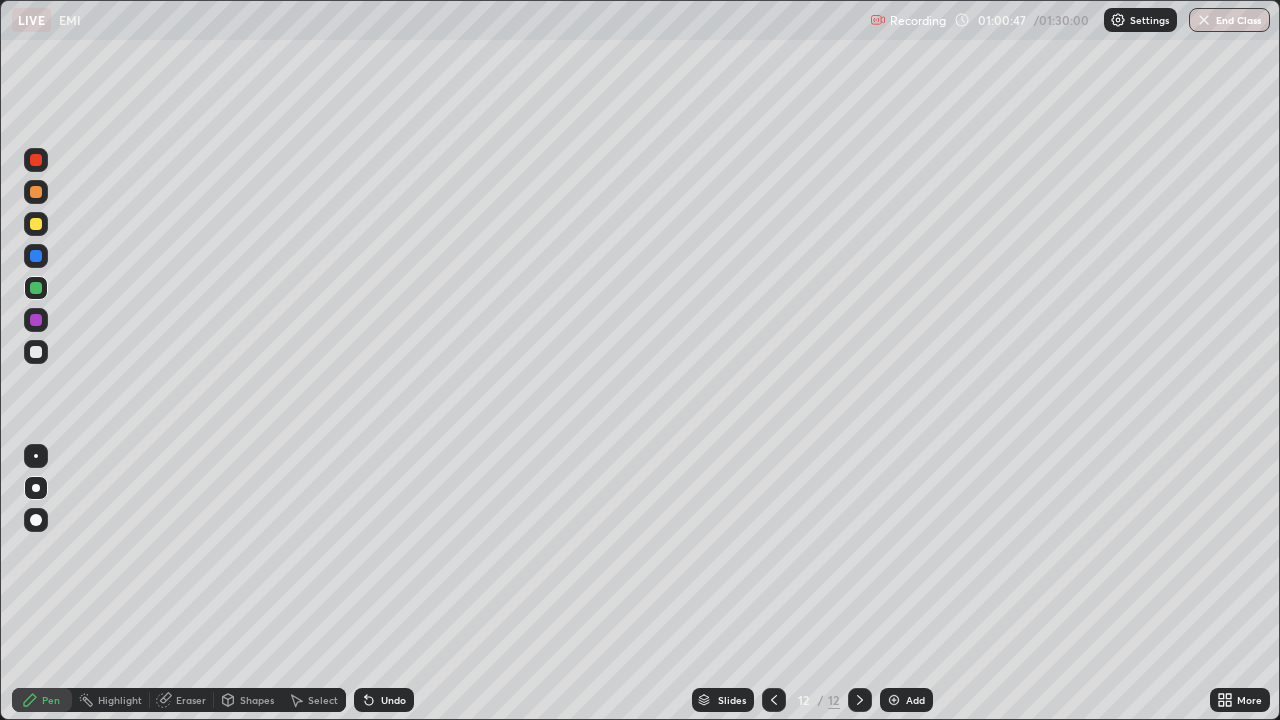 click 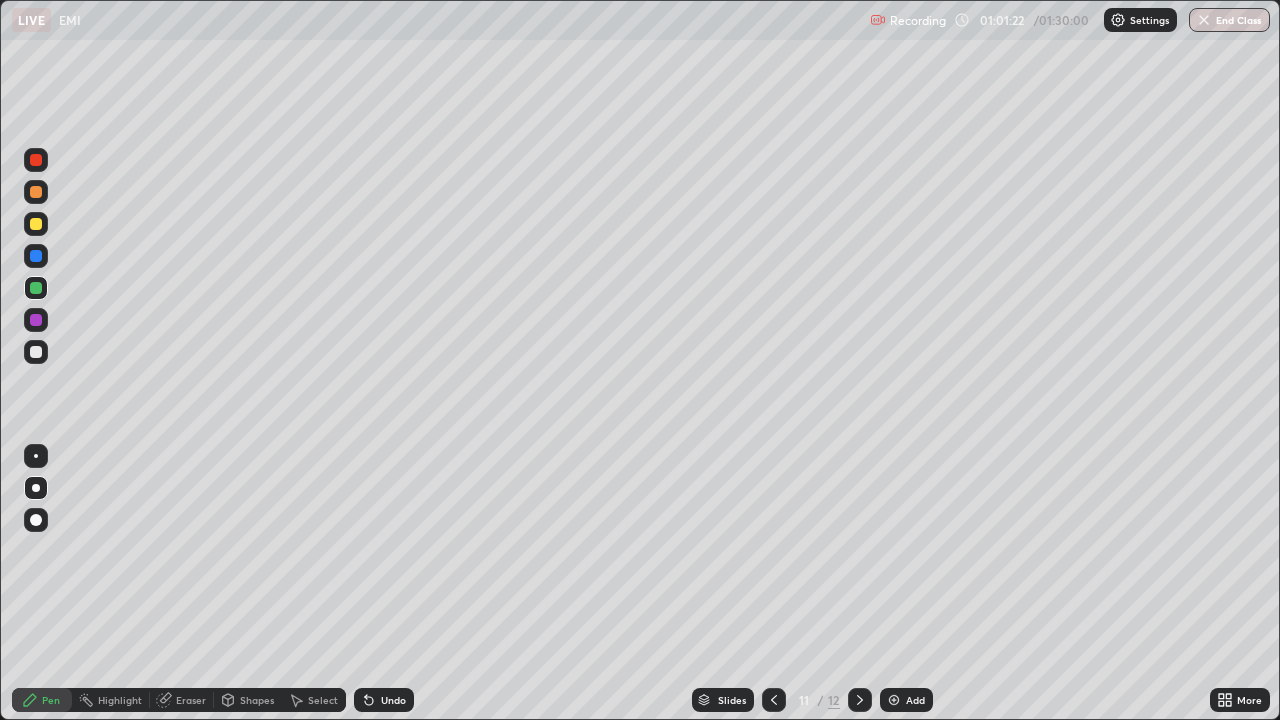 click 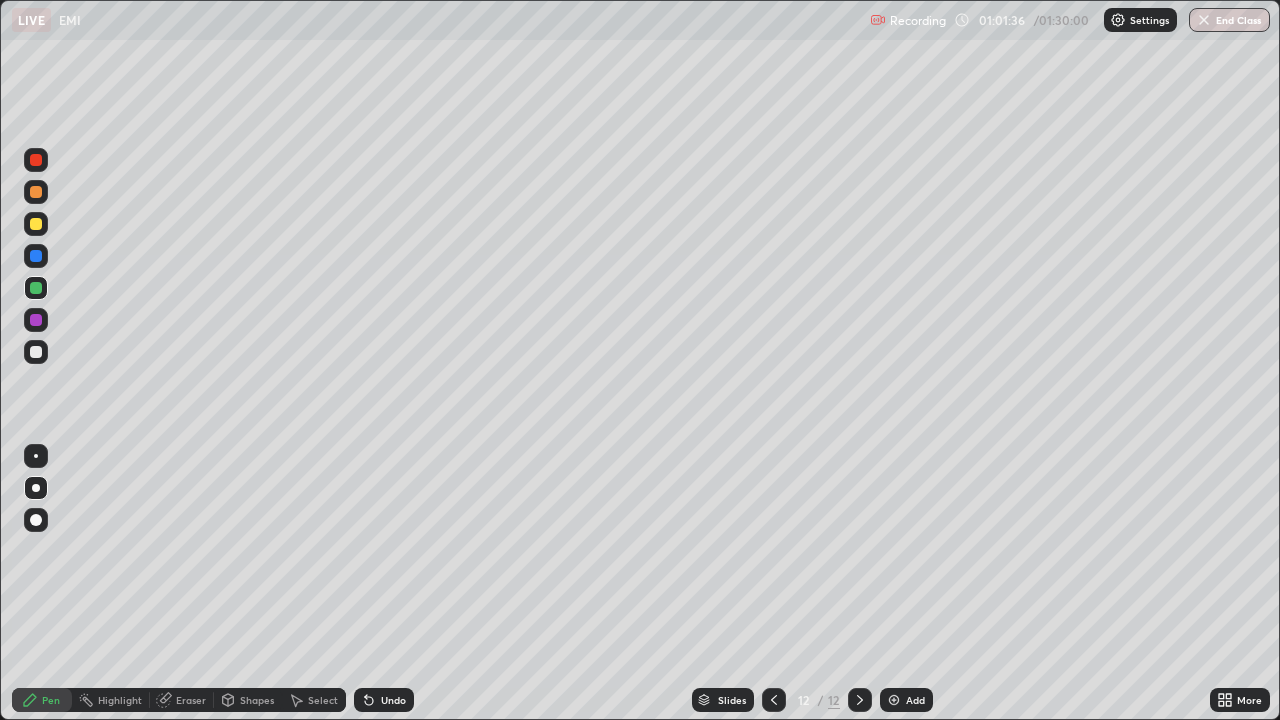 click on "Undo" at bounding box center (393, 700) 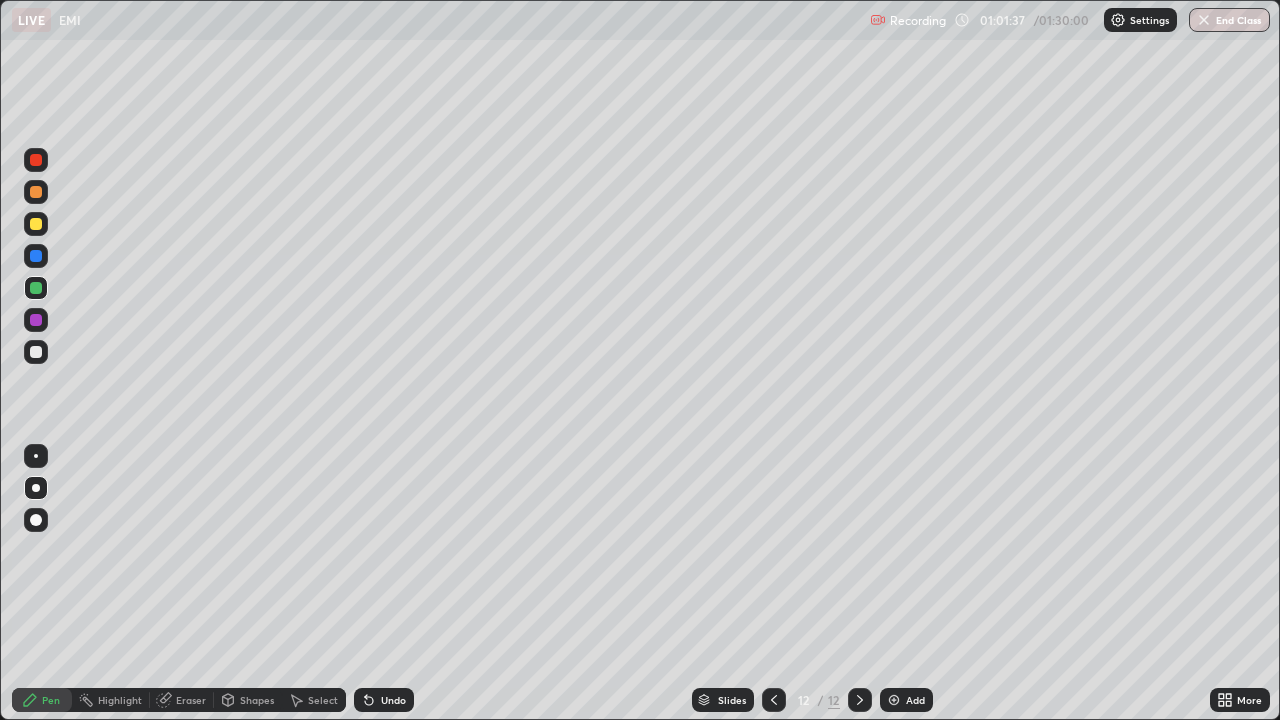 click on "Undo" at bounding box center (384, 700) 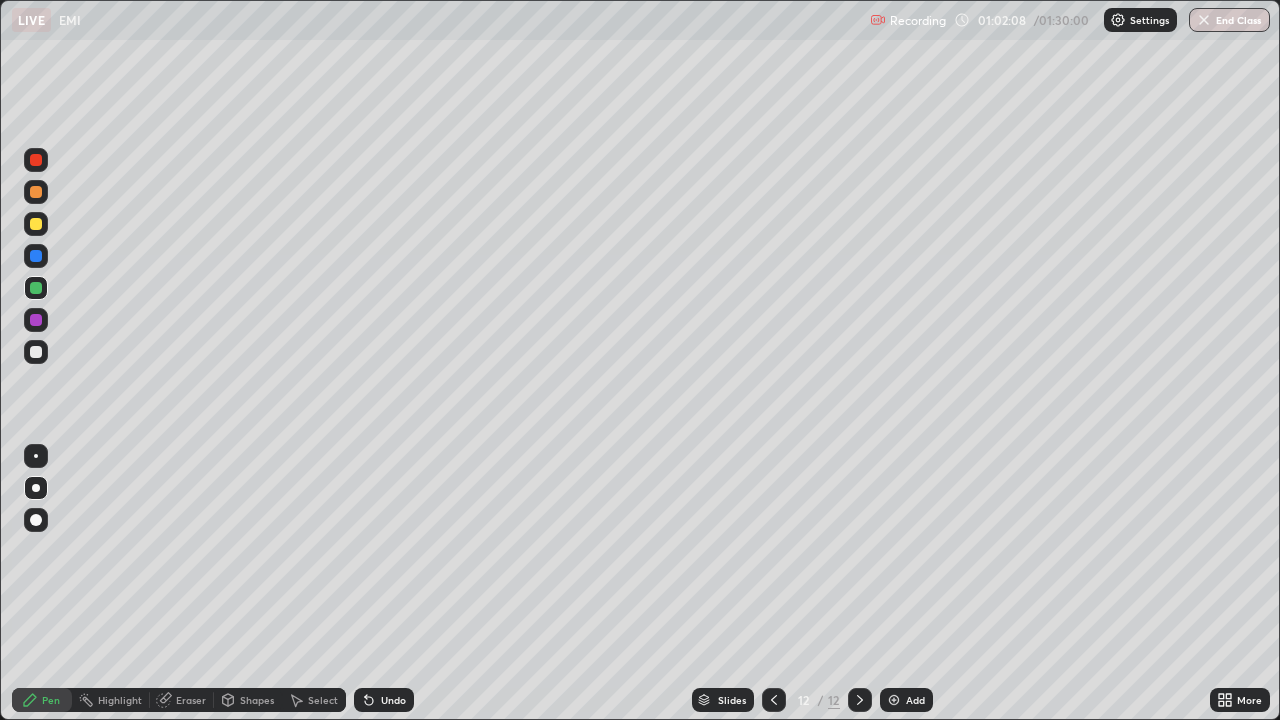 click on "Shapes" at bounding box center (257, 700) 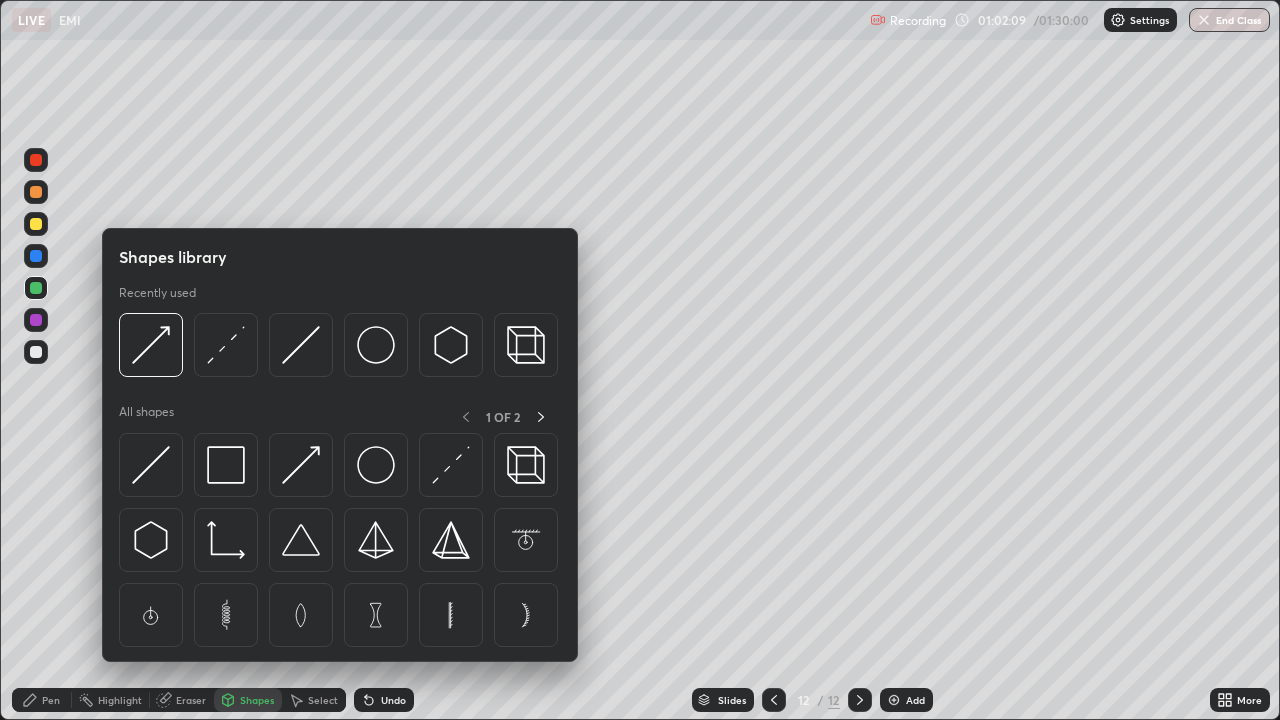 click on "Eraser" at bounding box center (182, 700) 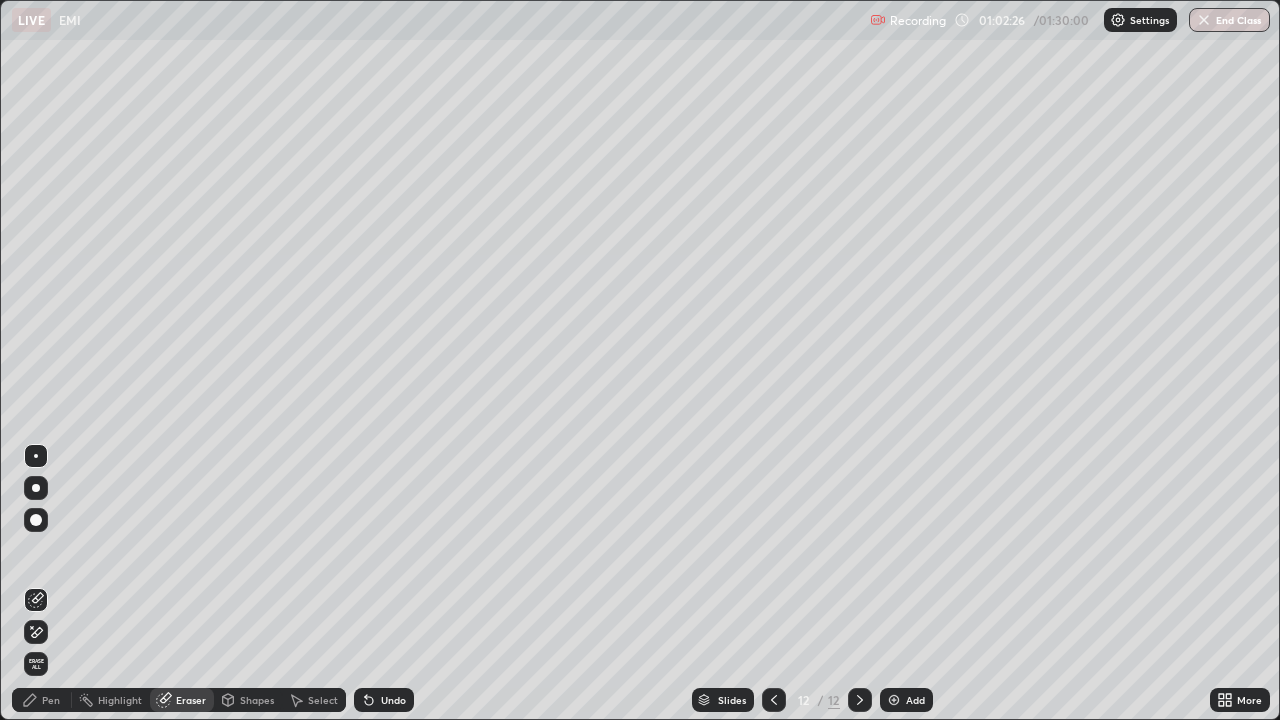 click on "Pen" at bounding box center (51, 700) 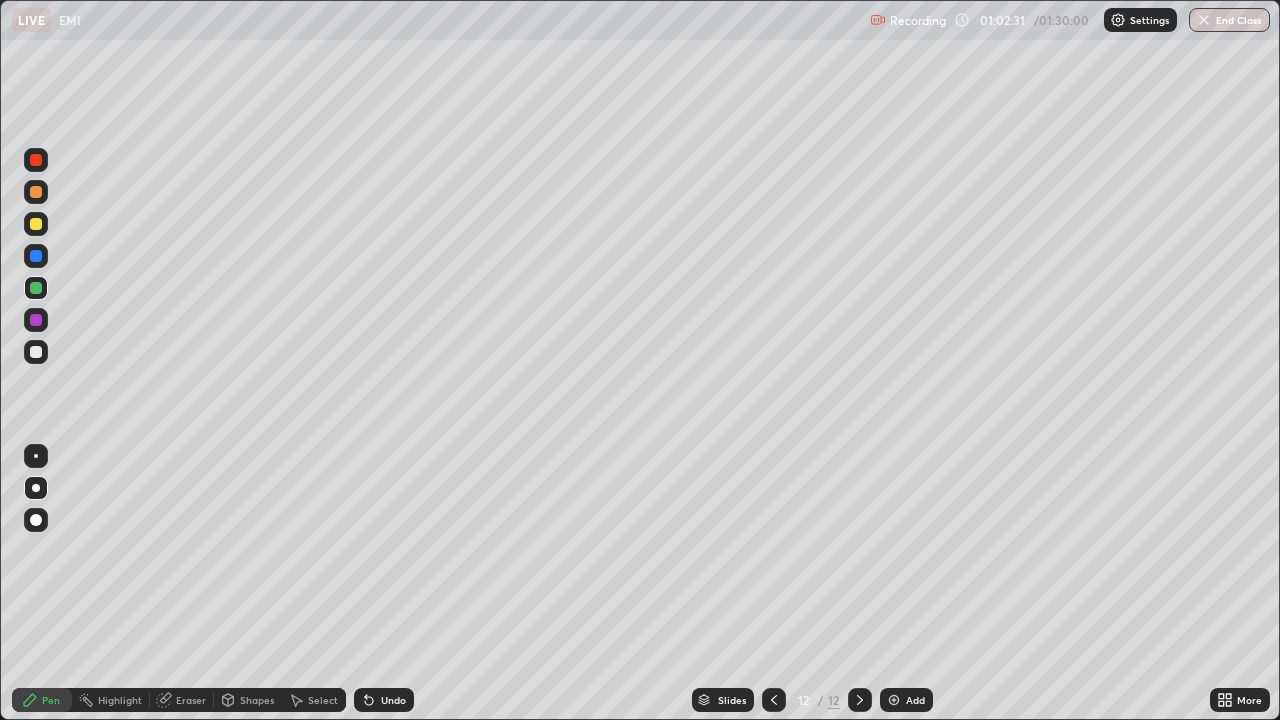click at bounding box center (36, 320) 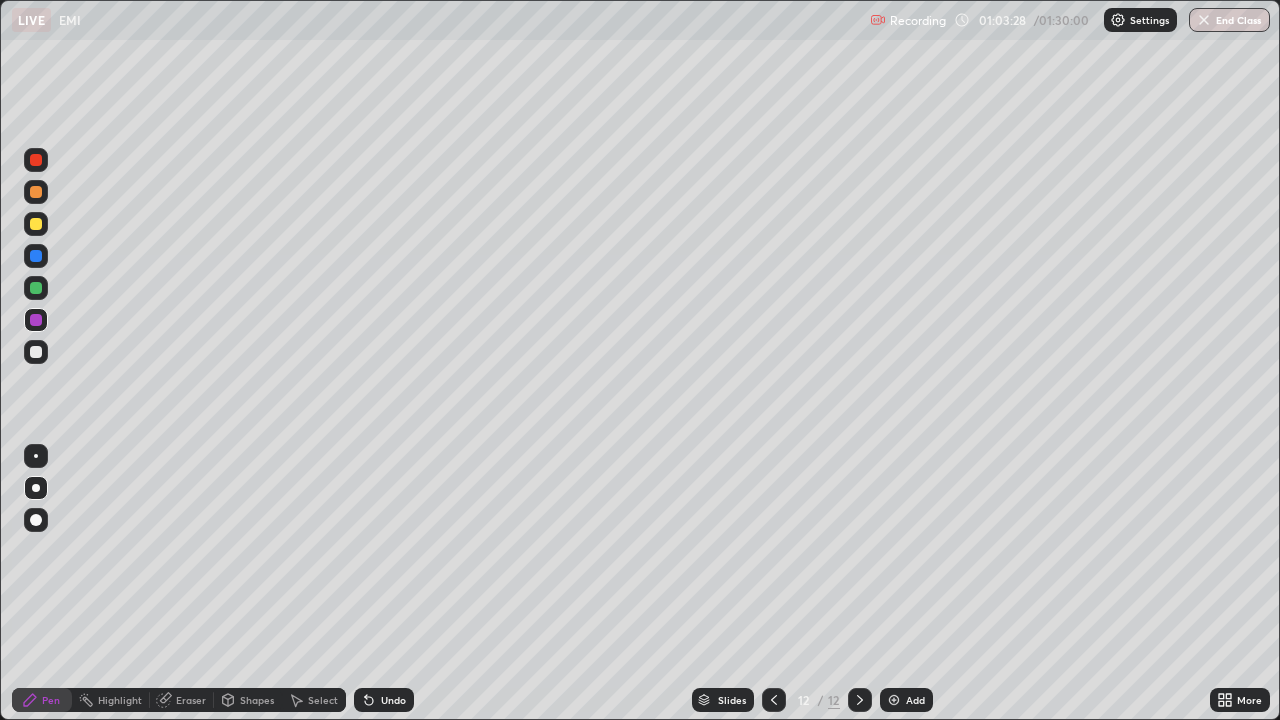 click at bounding box center (36, 288) 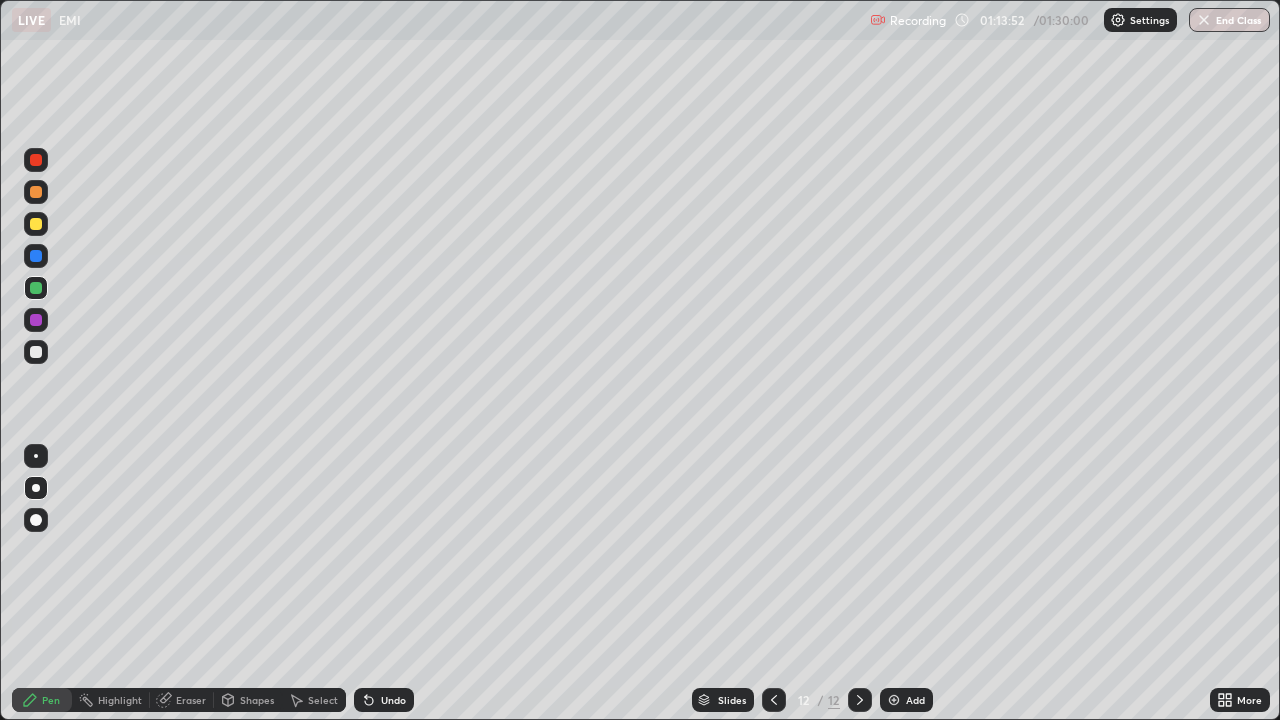 click on "End Class" at bounding box center [1229, 20] 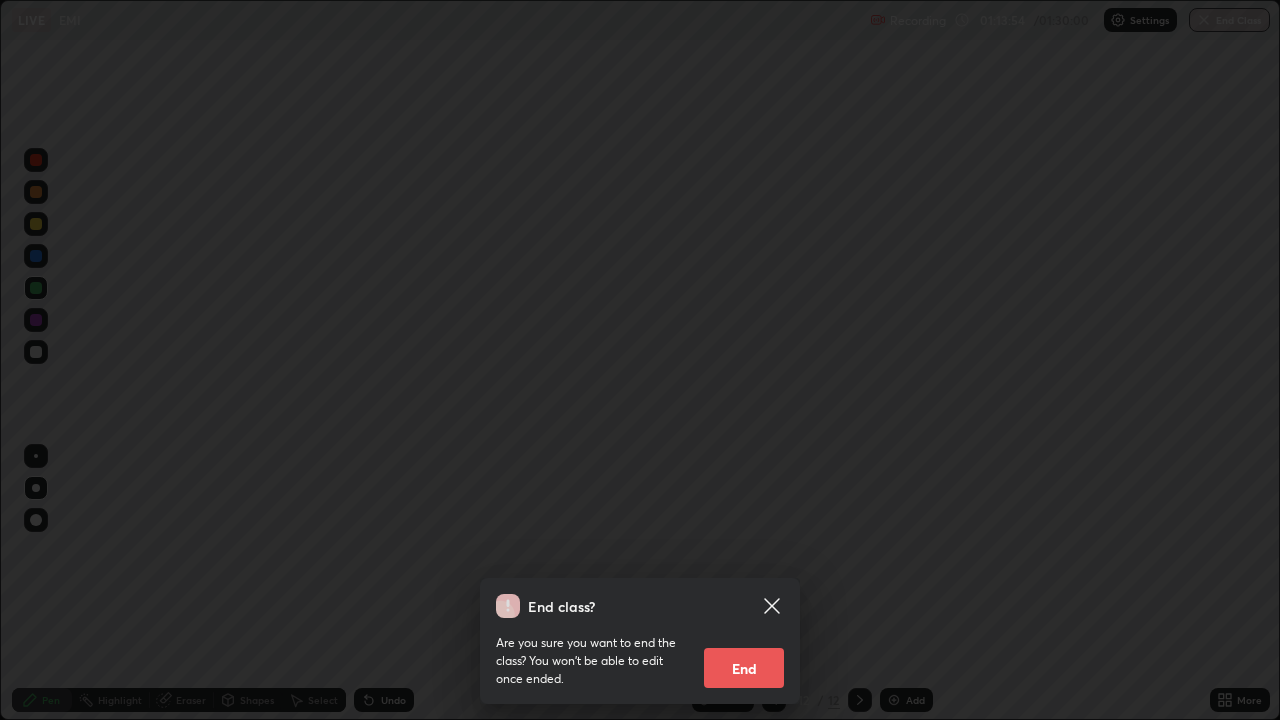 click on "End" at bounding box center (744, 668) 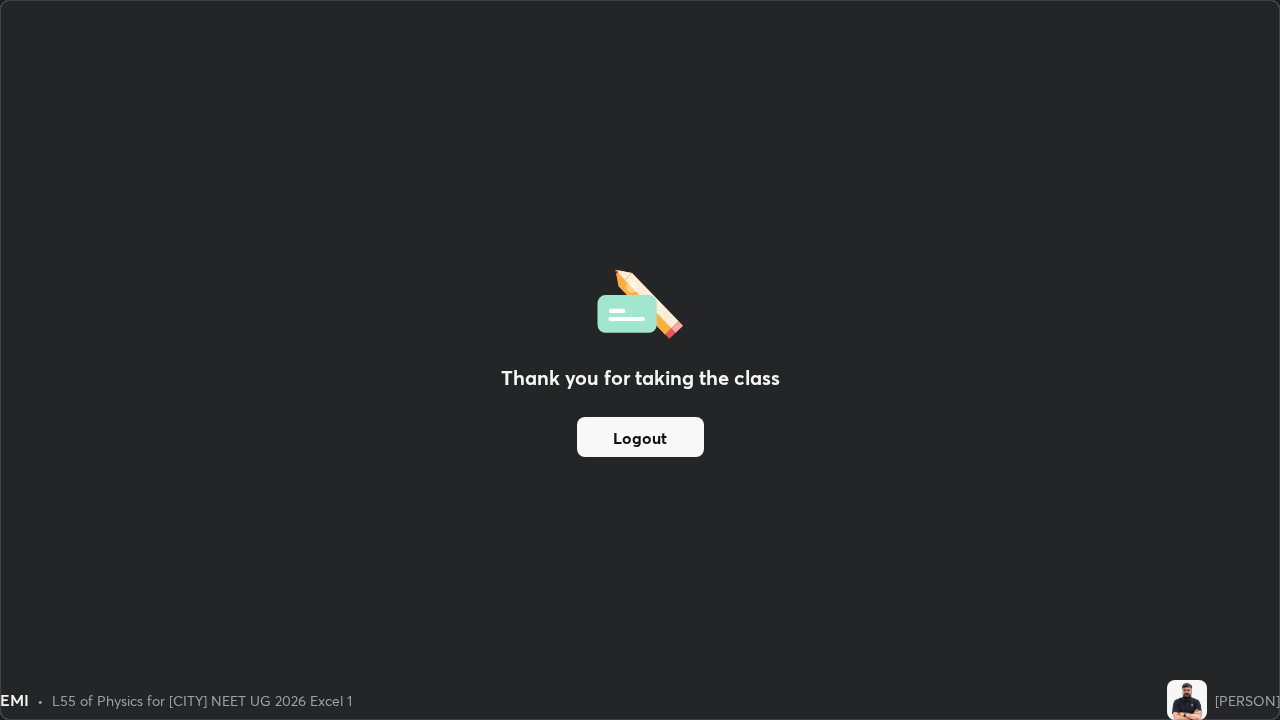 click on "Logout" at bounding box center [640, 437] 